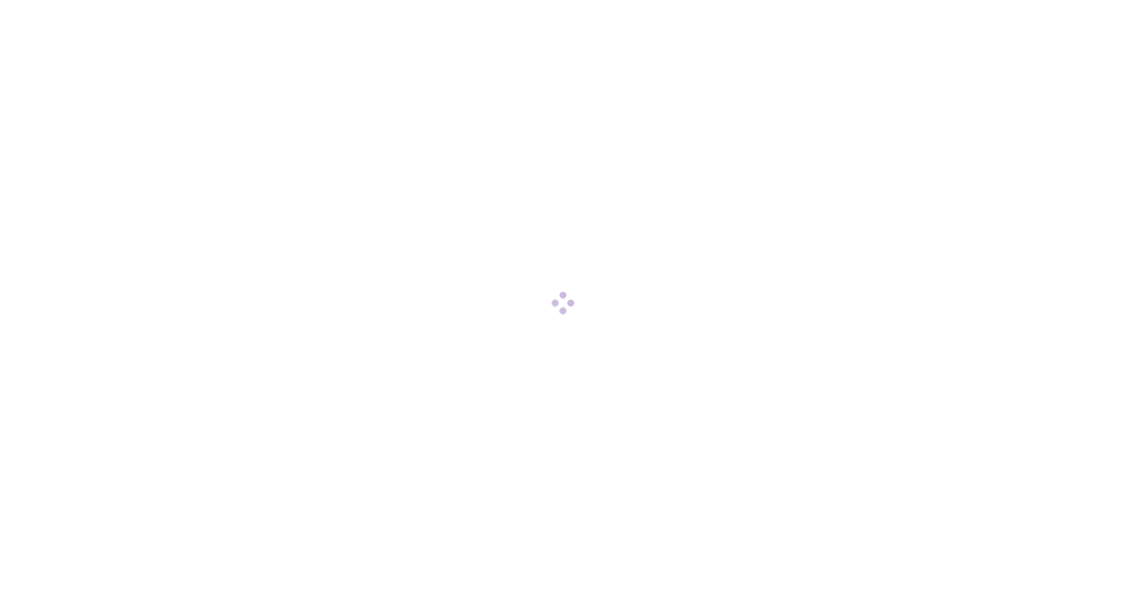 scroll, scrollTop: 0, scrollLeft: 0, axis: both 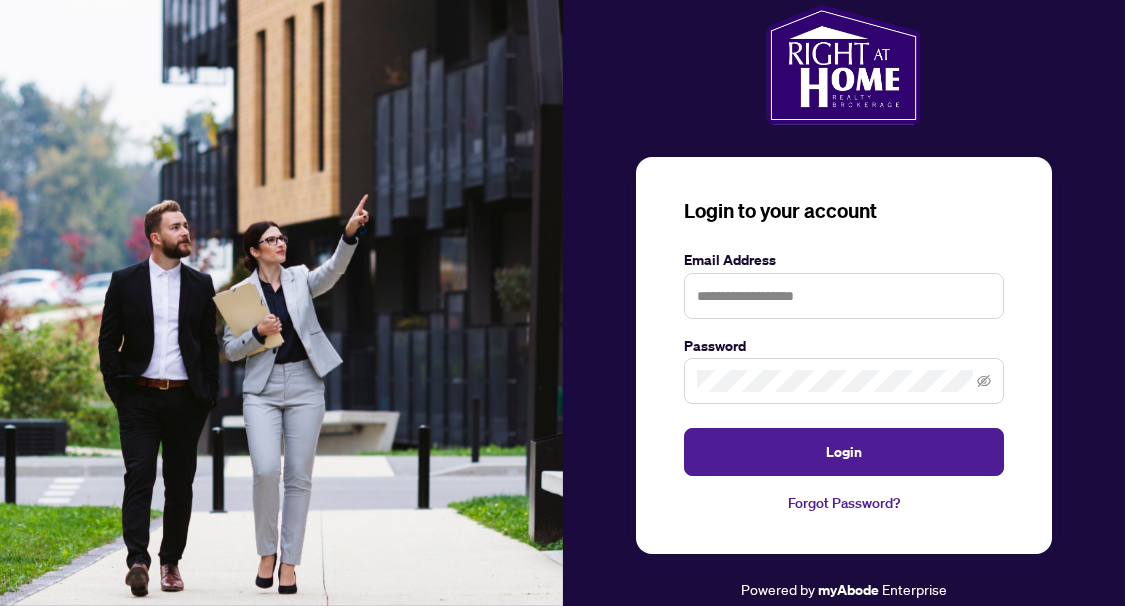 drag, startPoint x: 754, startPoint y: 364, endPoint x: 758, endPoint y: 347, distance: 17.464249 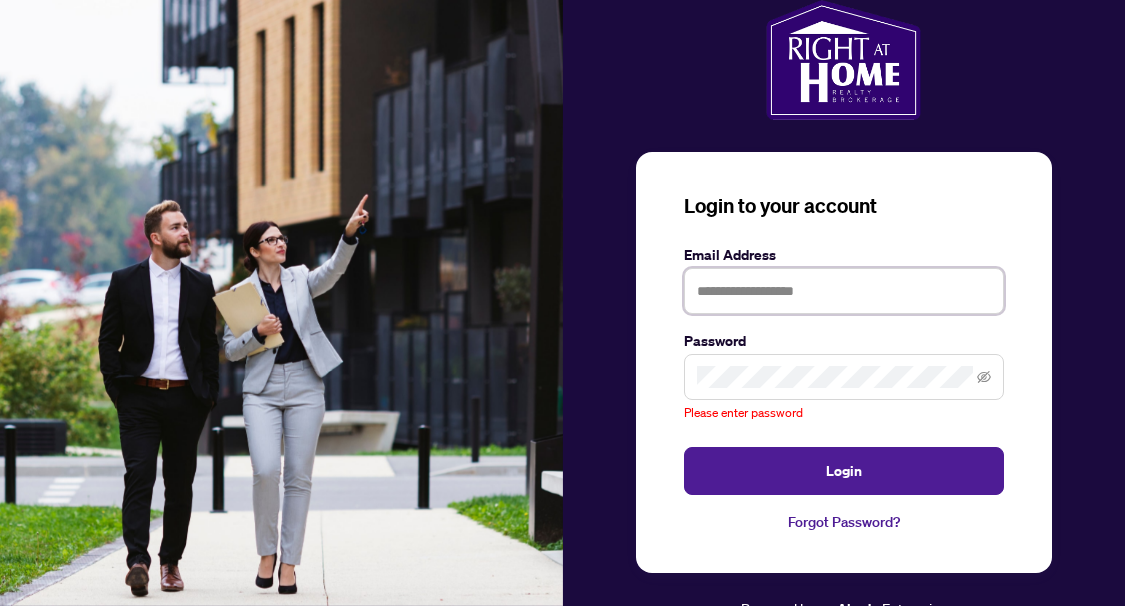 click at bounding box center (844, 291) 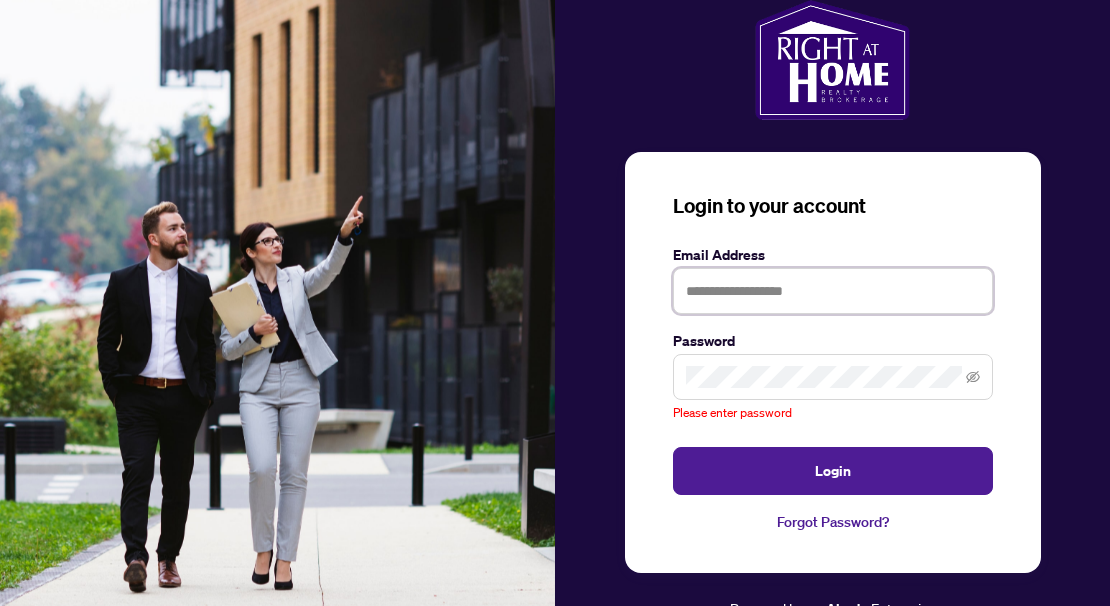 type on "**********" 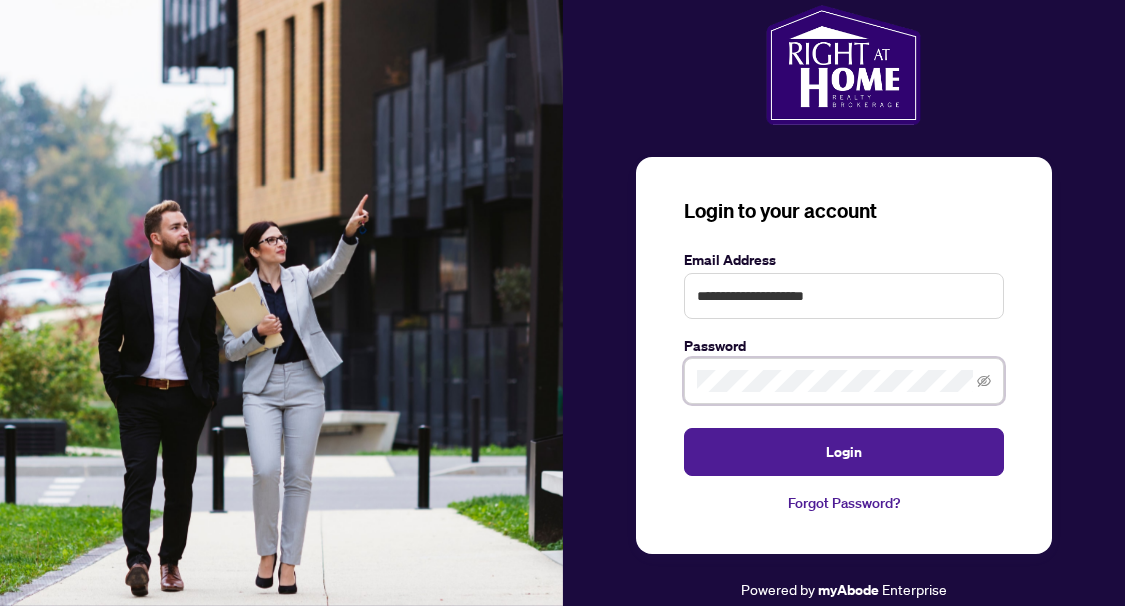 click on "Login" at bounding box center [844, 452] 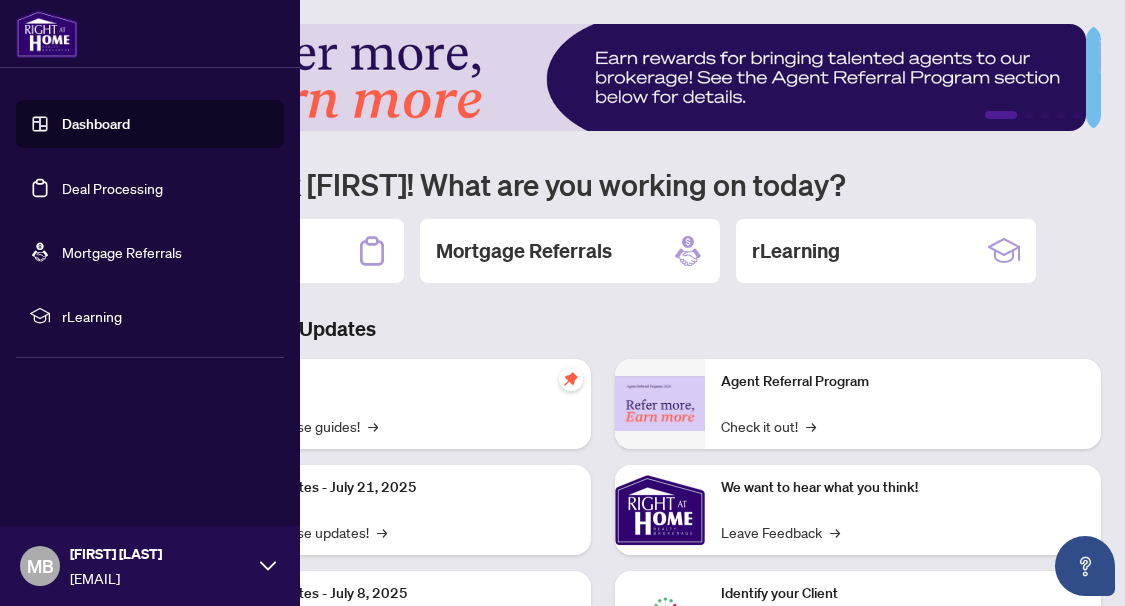 click on "Deal Processing" at bounding box center [112, 188] 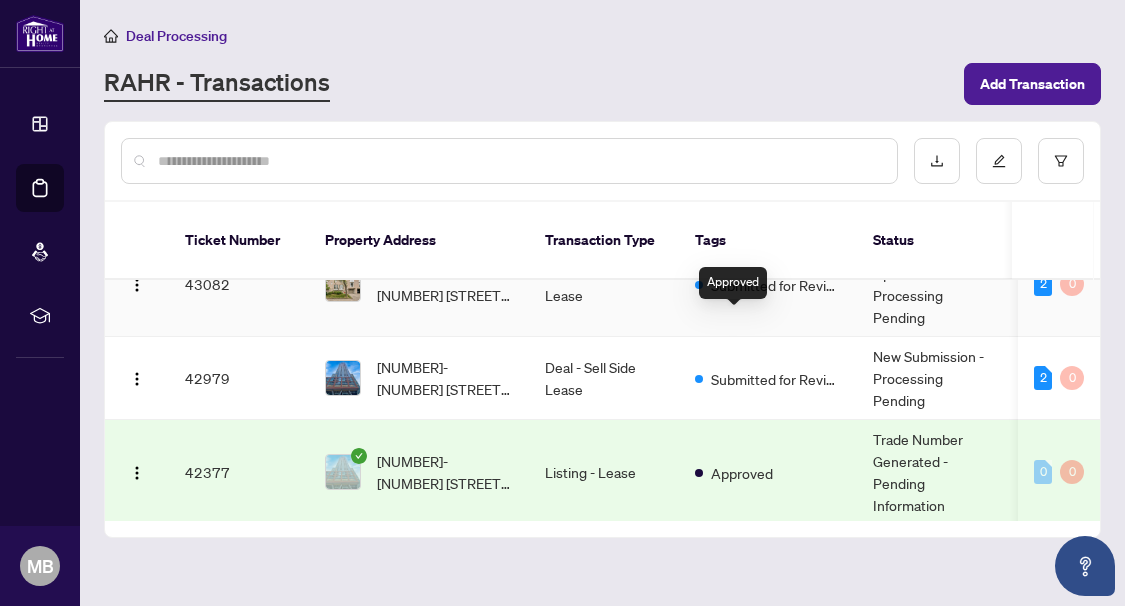 scroll, scrollTop: 0, scrollLeft: 0, axis: both 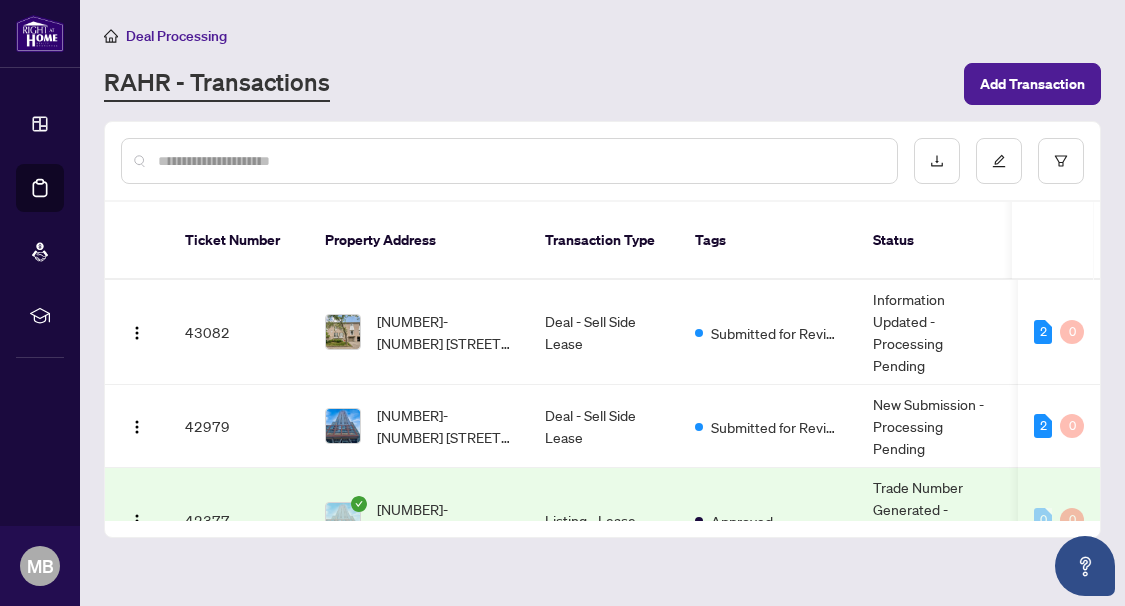 click on "RAHR - Transactions Add Transaction" at bounding box center [602, 84] 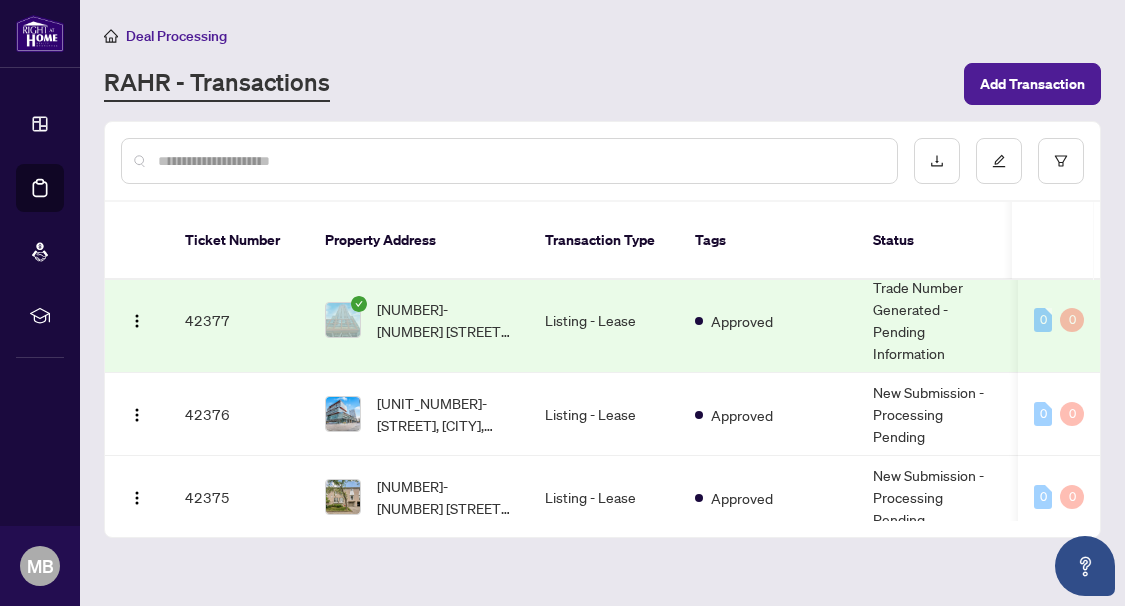 scroll, scrollTop: 300, scrollLeft: 0, axis: vertical 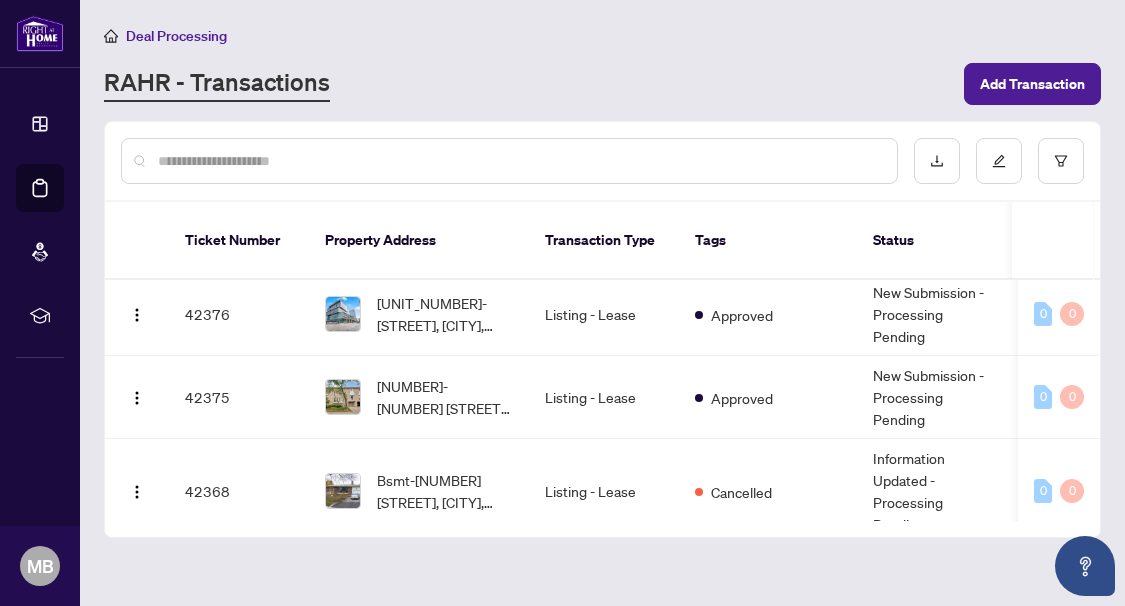 drag, startPoint x: 643, startPoint y: 70, endPoint x: 631, endPoint y: 66, distance: 12.649111 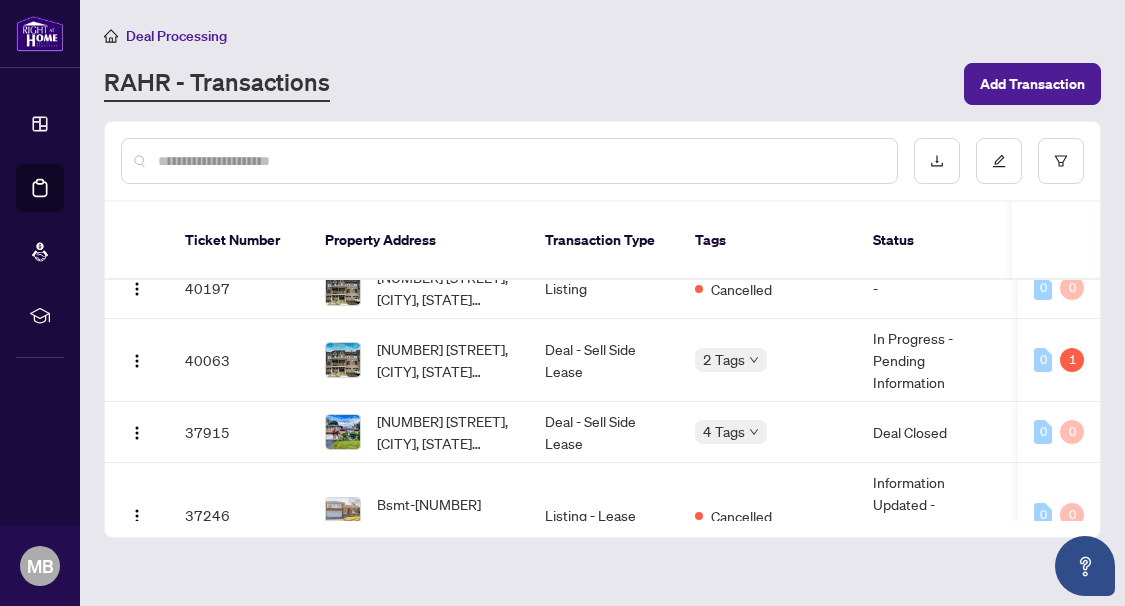 scroll, scrollTop: 900, scrollLeft: 0, axis: vertical 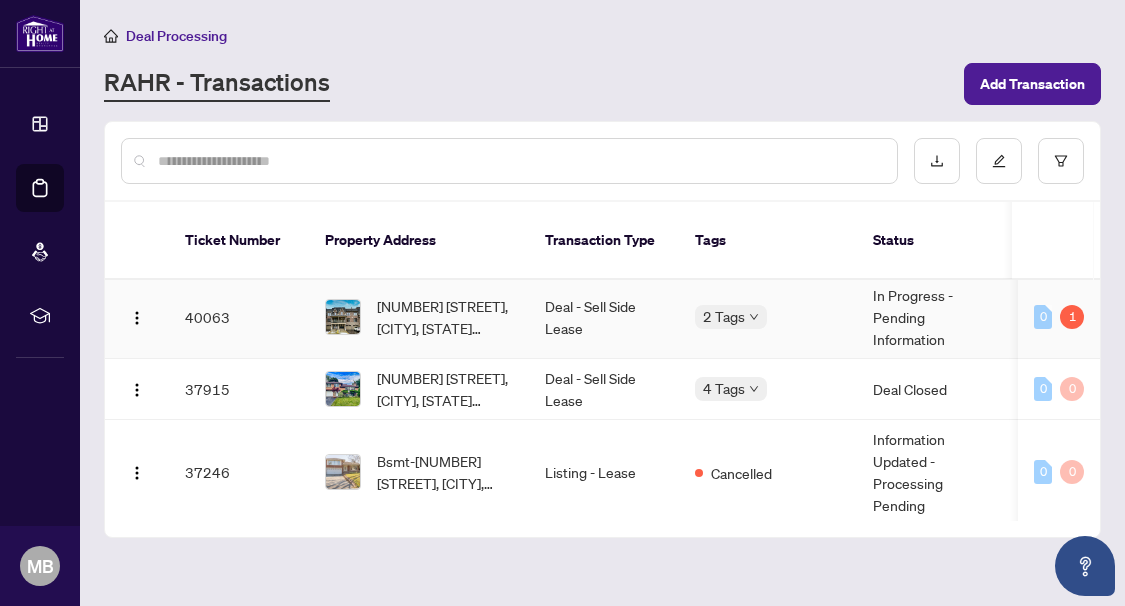 click on "Deal - Sell Side Lease" at bounding box center (604, 317) 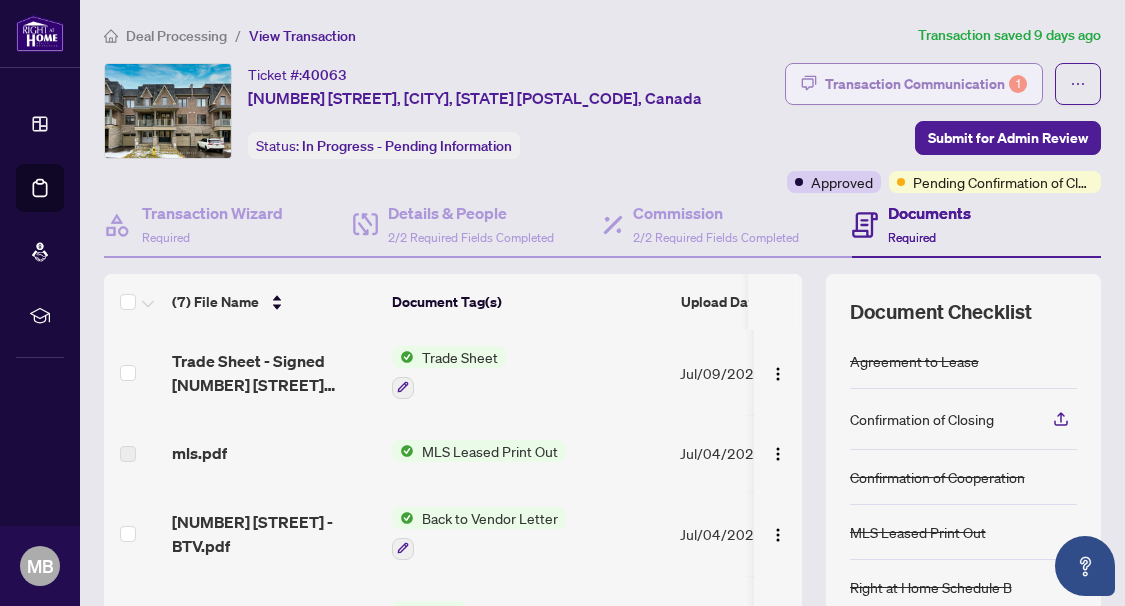 click on "Transaction Communication 1" at bounding box center (926, 84) 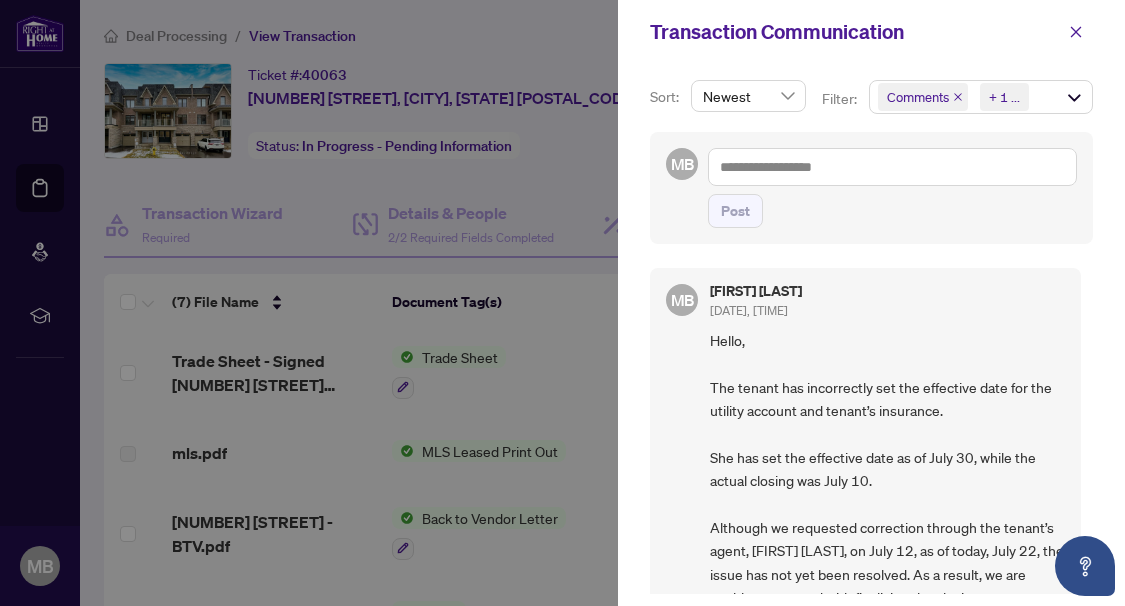 scroll, scrollTop: 4, scrollLeft: 0, axis: vertical 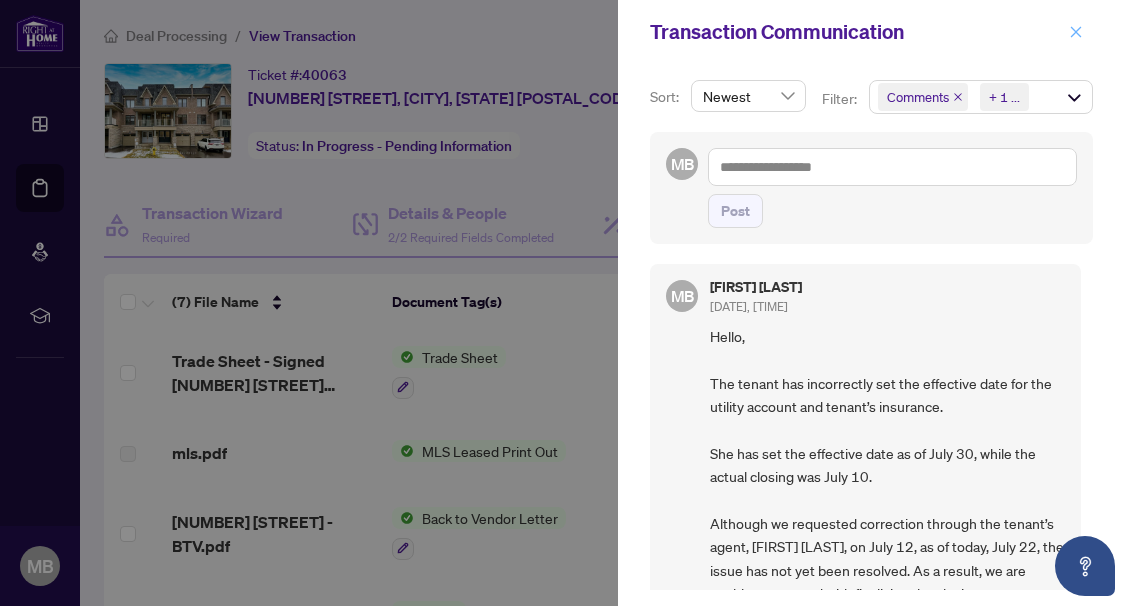 click at bounding box center (1076, 32) 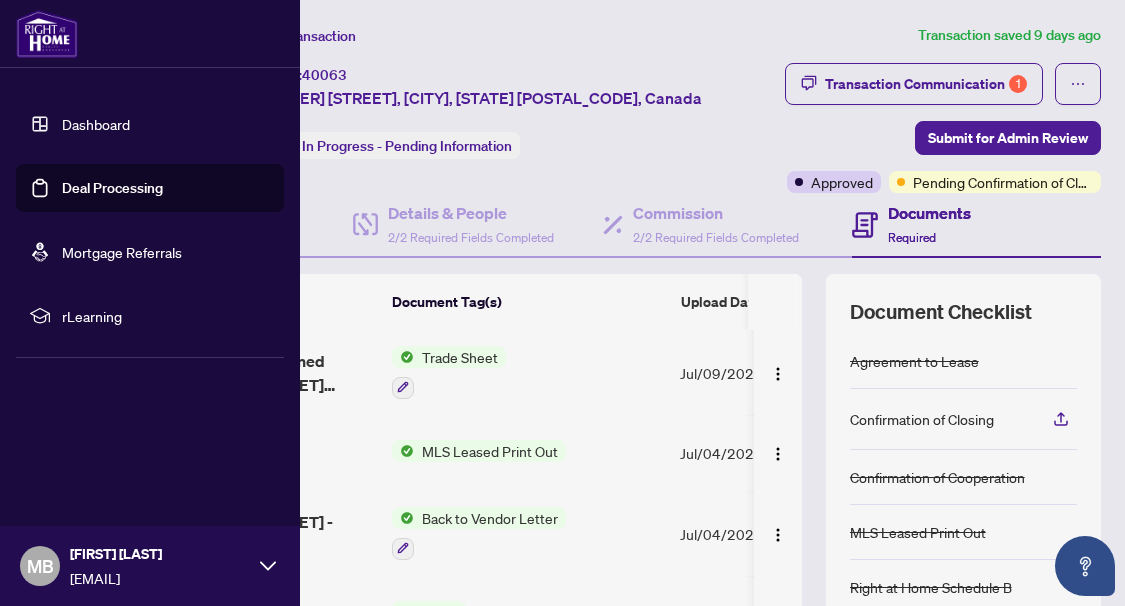 click on "Deal Processing" at bounding box center (112, 188) 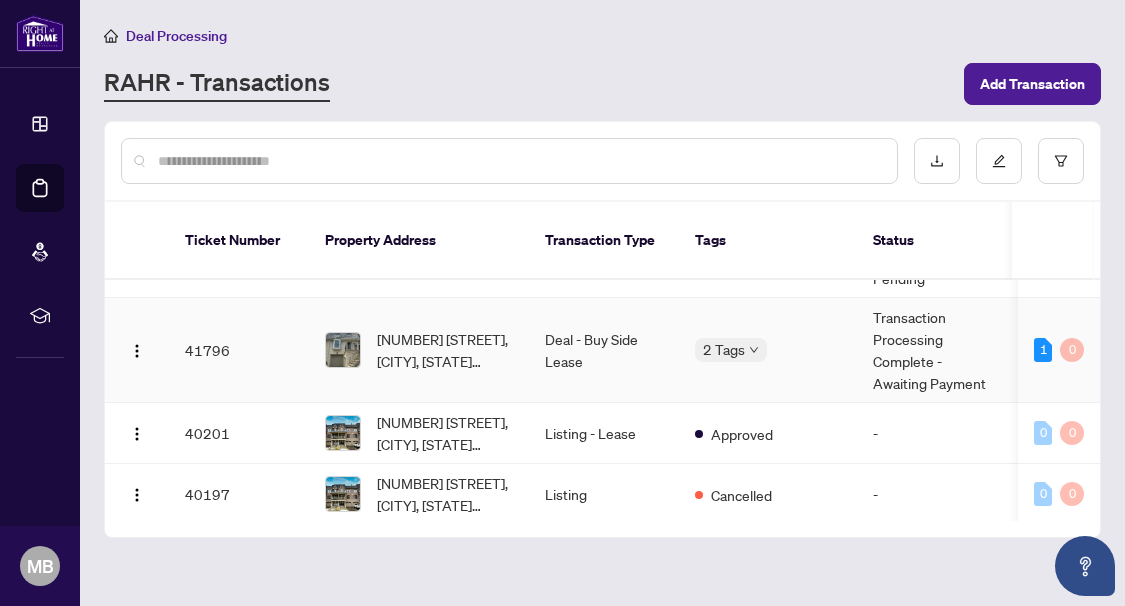 scroll, scrollTop: 700, scrollLeft: 0, axis: vertical 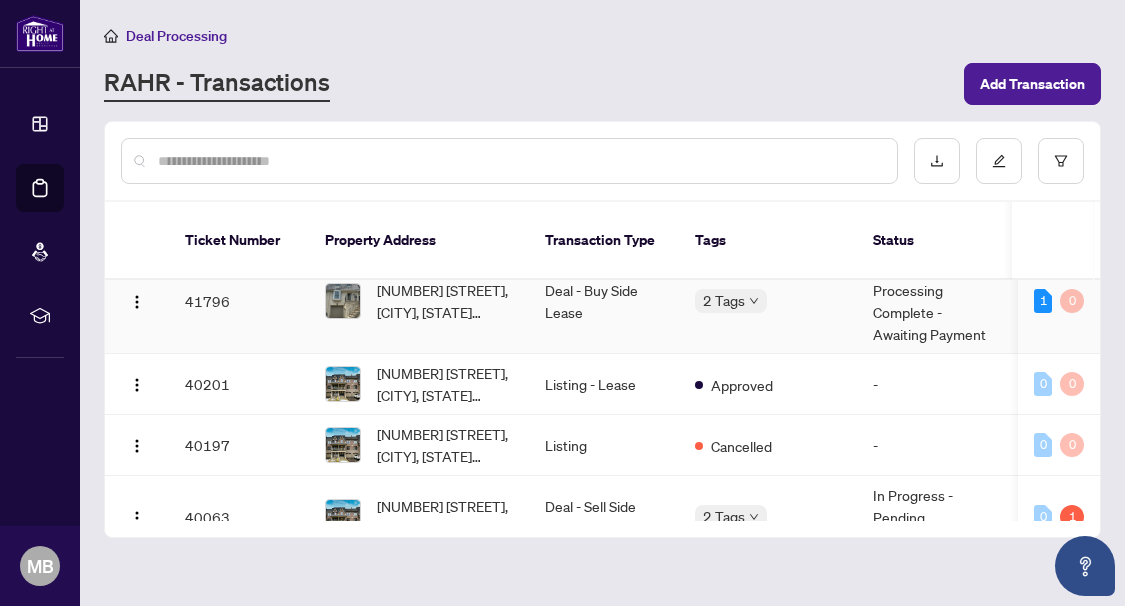 click on "2 Tags" at bounding box center (768, 300) 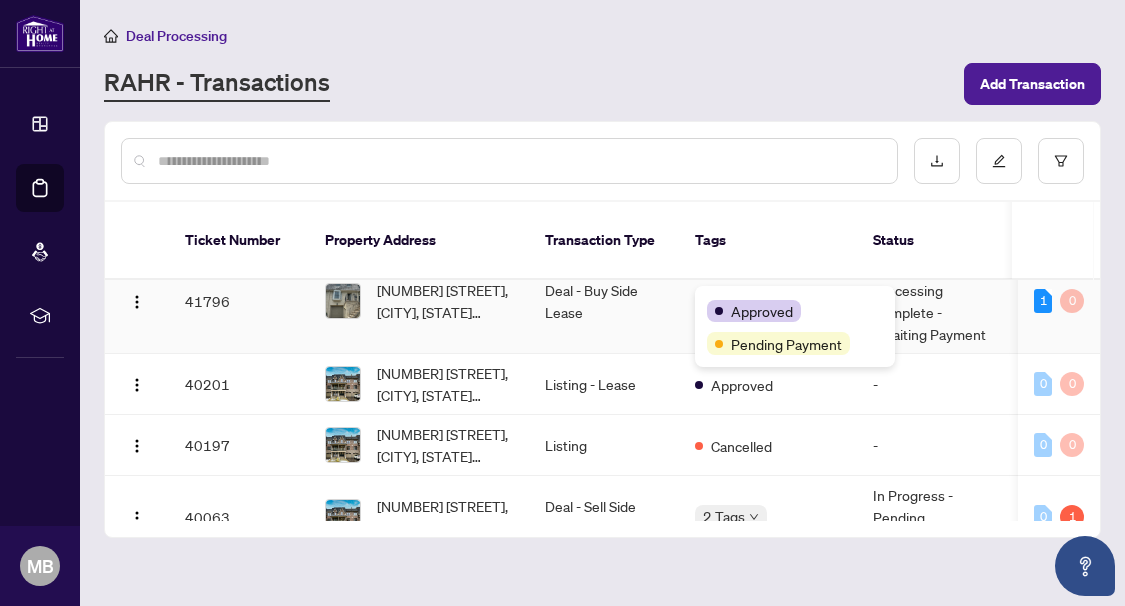 click on "Approved" at bounding box center [762, 311] 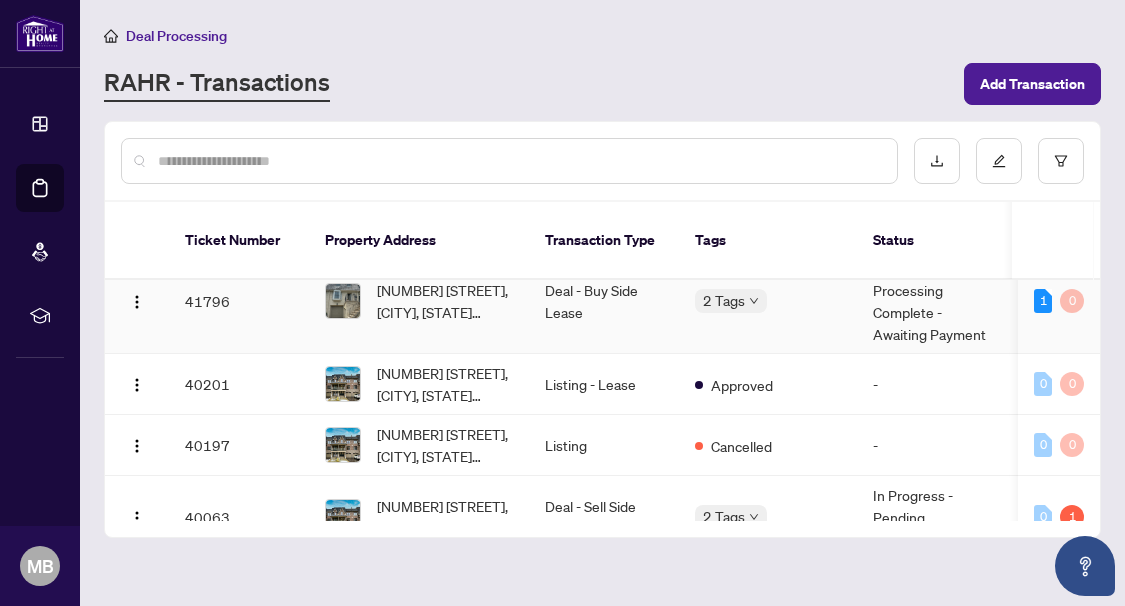 click on "Deal - Buy Side Lease" at bounding box center [604, 301] 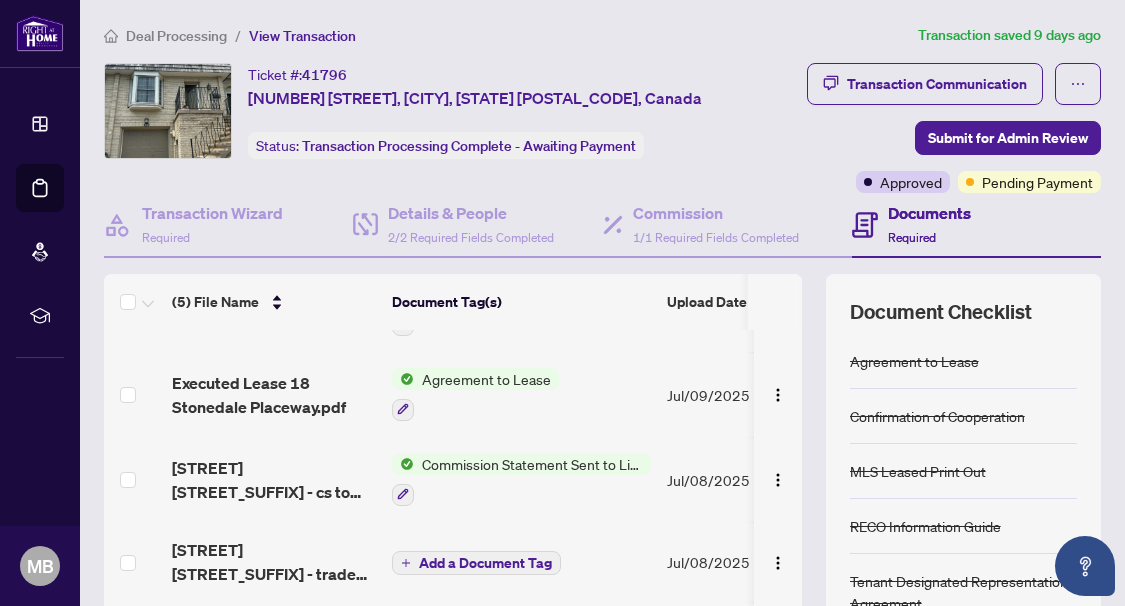 scroll, scrollTop: 127, scrollLeft: 0, axis: vertical 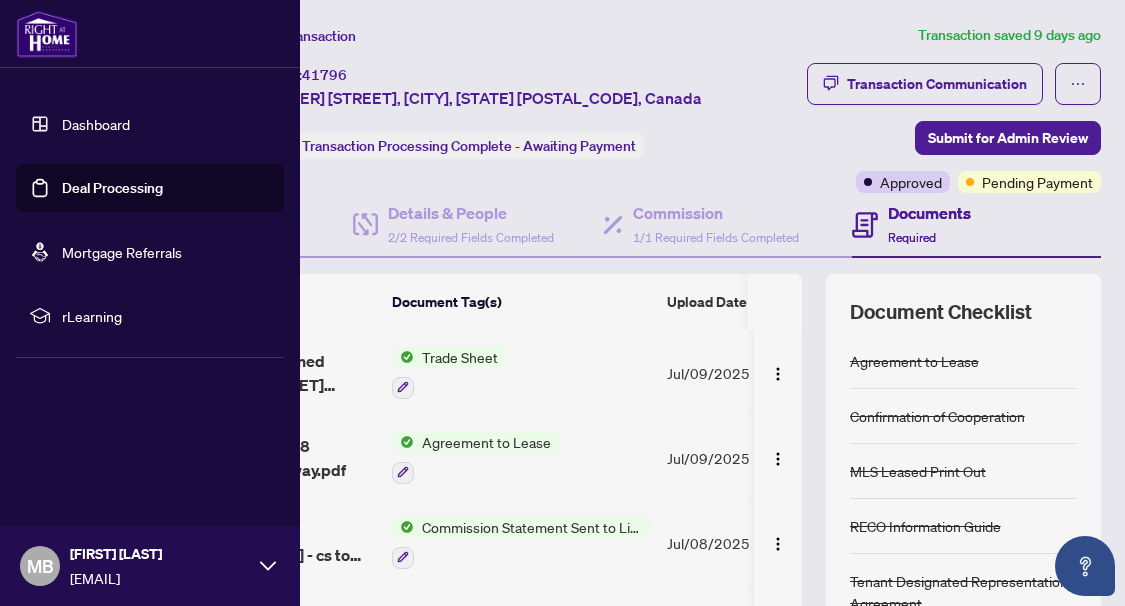 click on "Deal Processing" at bounding box center (112, 188) 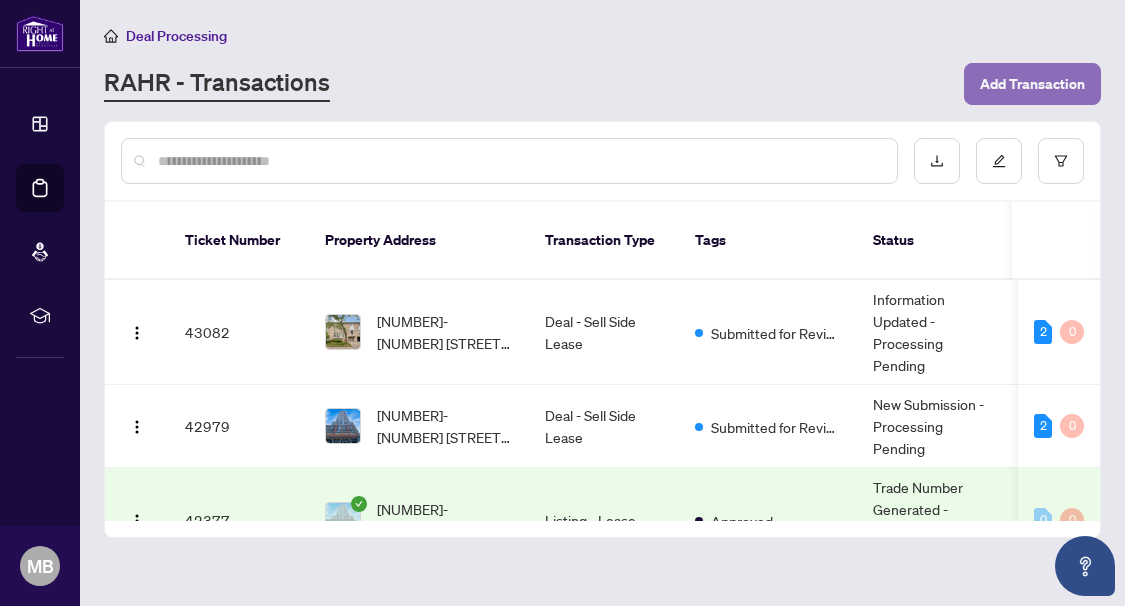click on "Add Transaction" at bounding box center [1032, 84] 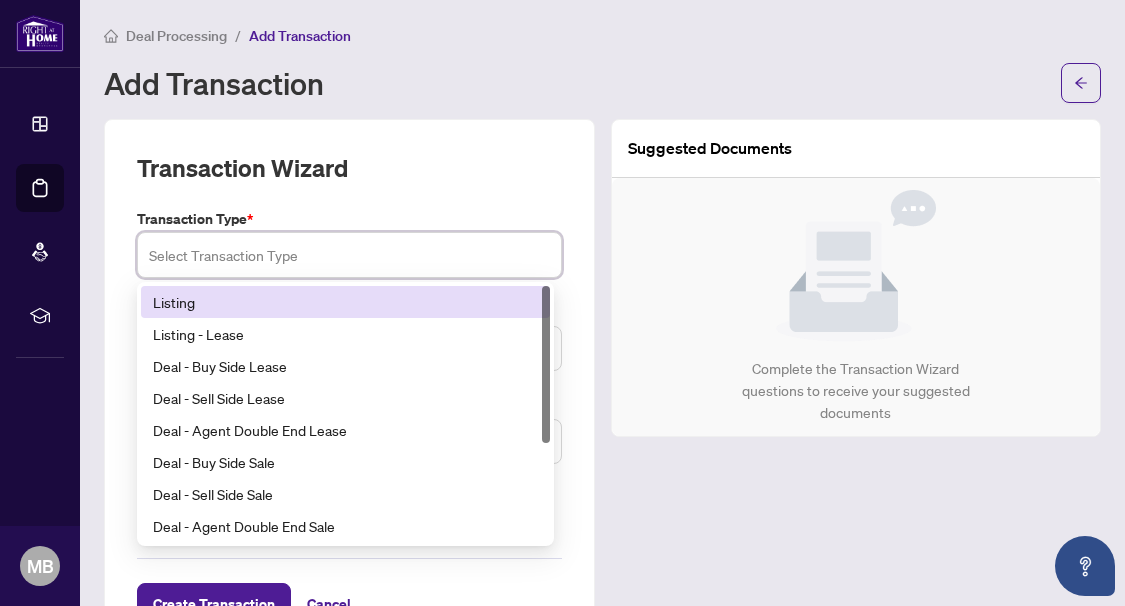 click at bounding box center (349, 255) 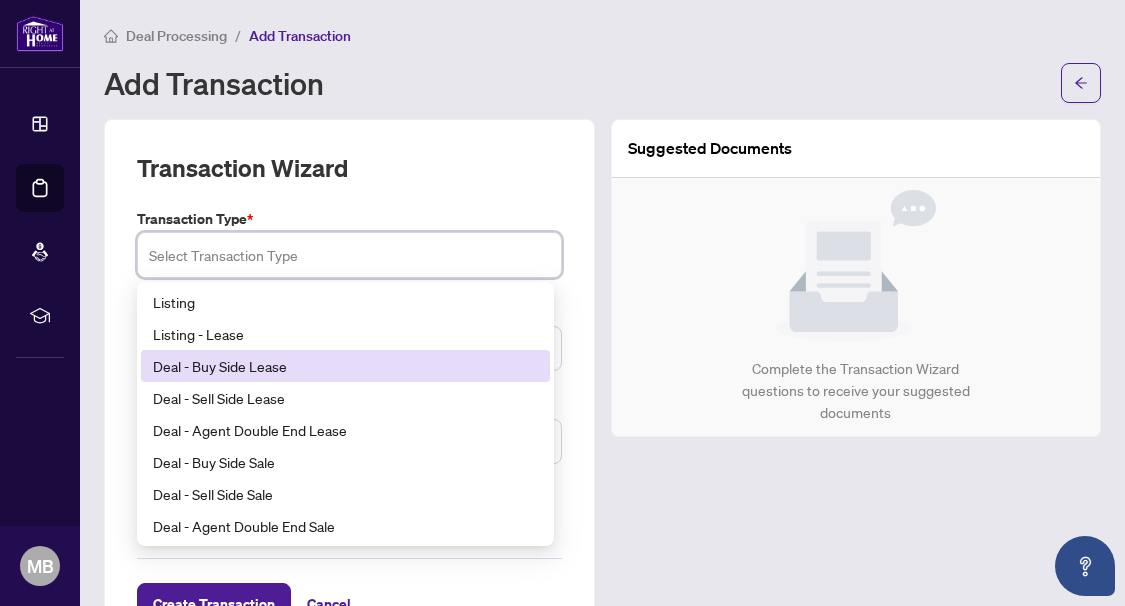 click on "Deal - Buy Side Lease" at bounding box center [345, 366] 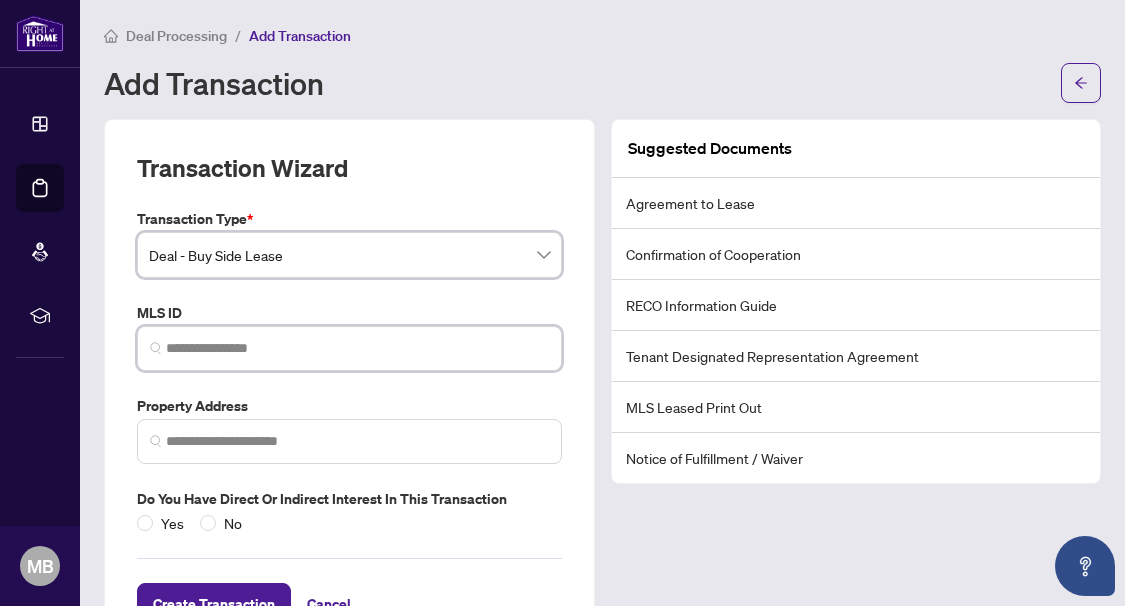 click at bounding box center [357, 348] 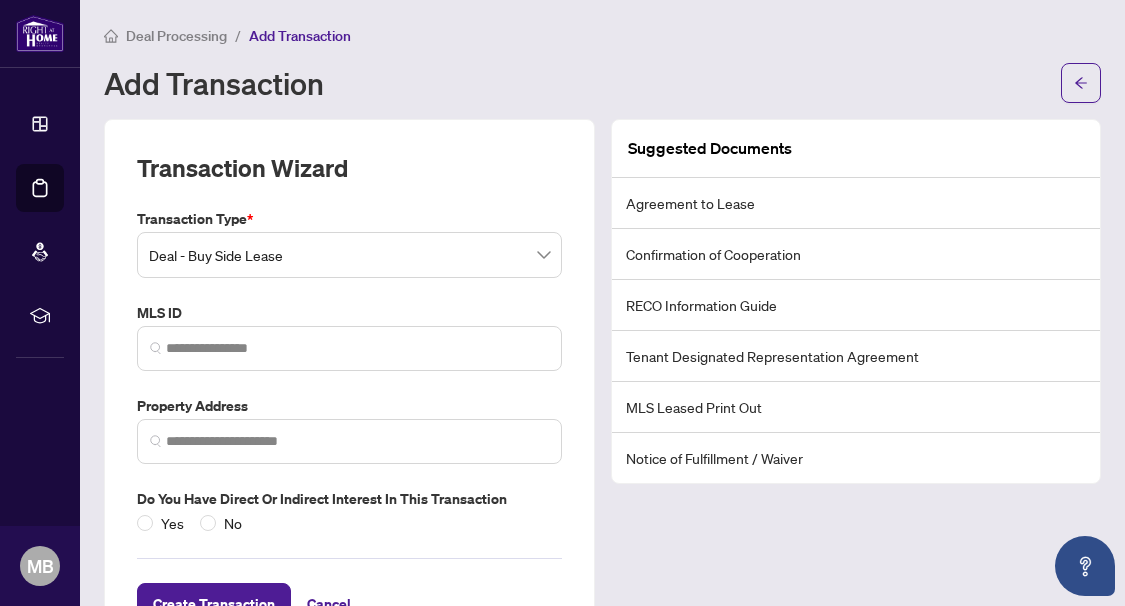 drag, startPoint x: 224, startPoint y: 298, endPoint x: 225, endPoint y: 331, distance: 33.01515 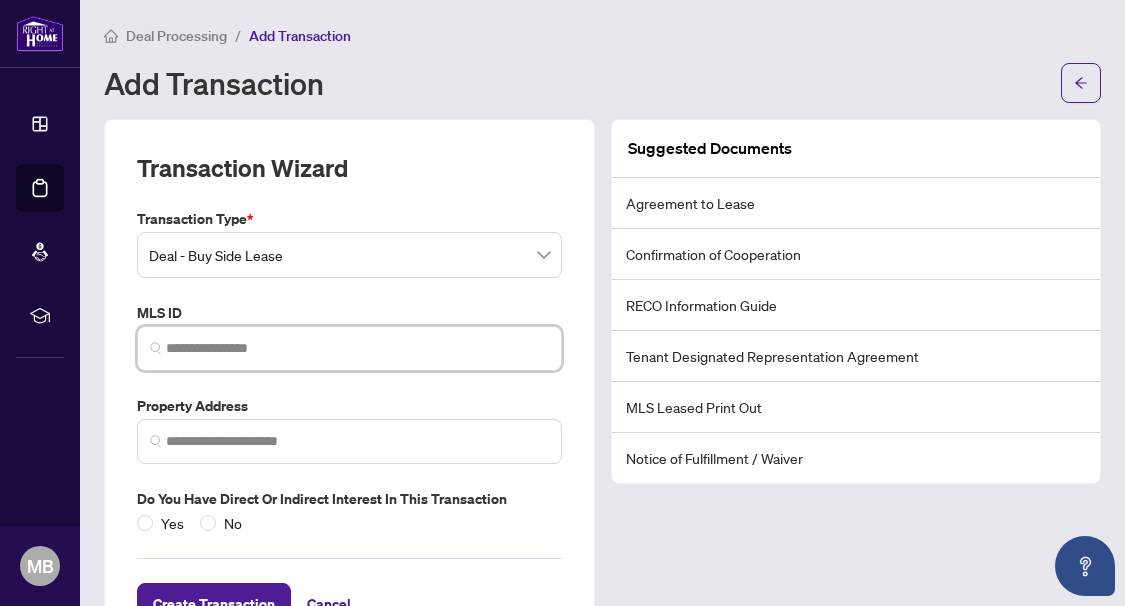 click at bounding box center [357, 348] 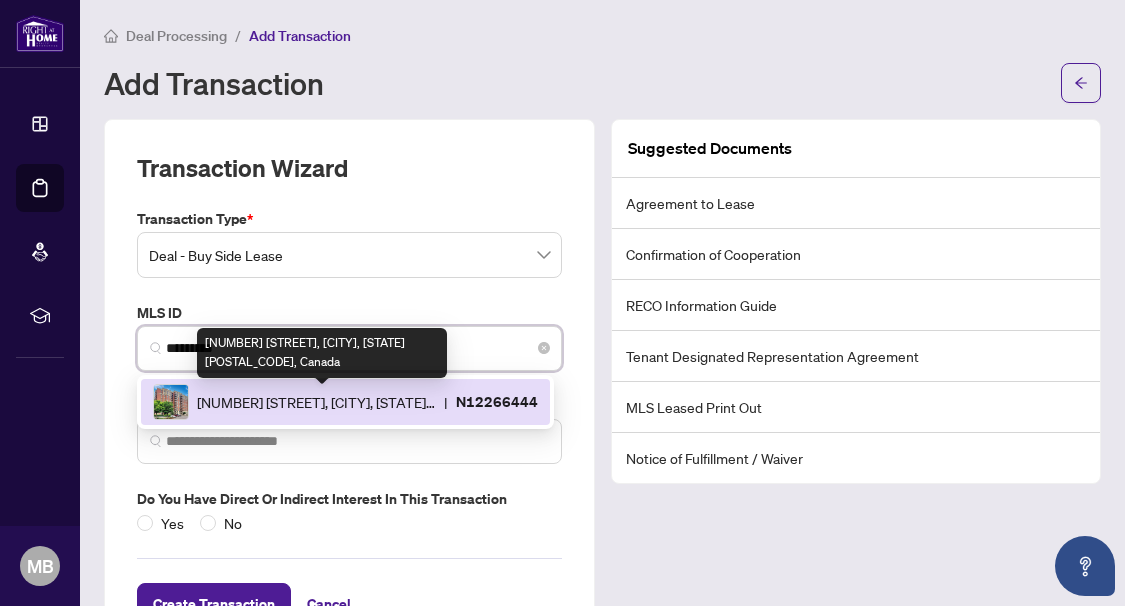 click on "[NUMBER] [STREET], [CITY], [STATE] [POSTAL_CODE], Canada" at bounding box center (316, 402) 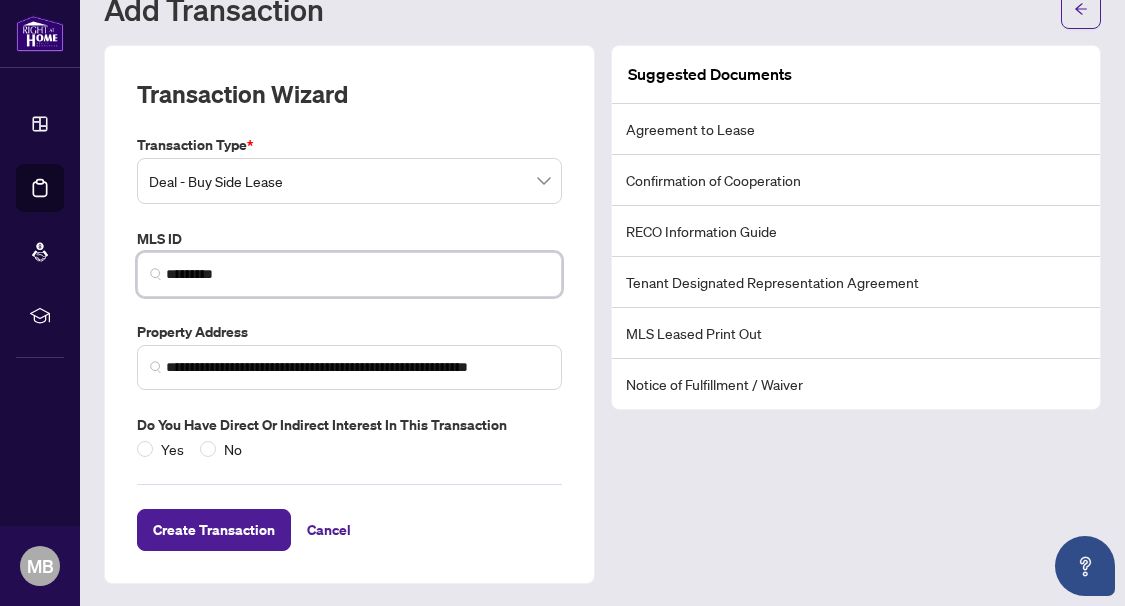 scroll, scrollTop: 75, scrollLeft: 0, axis: vertical 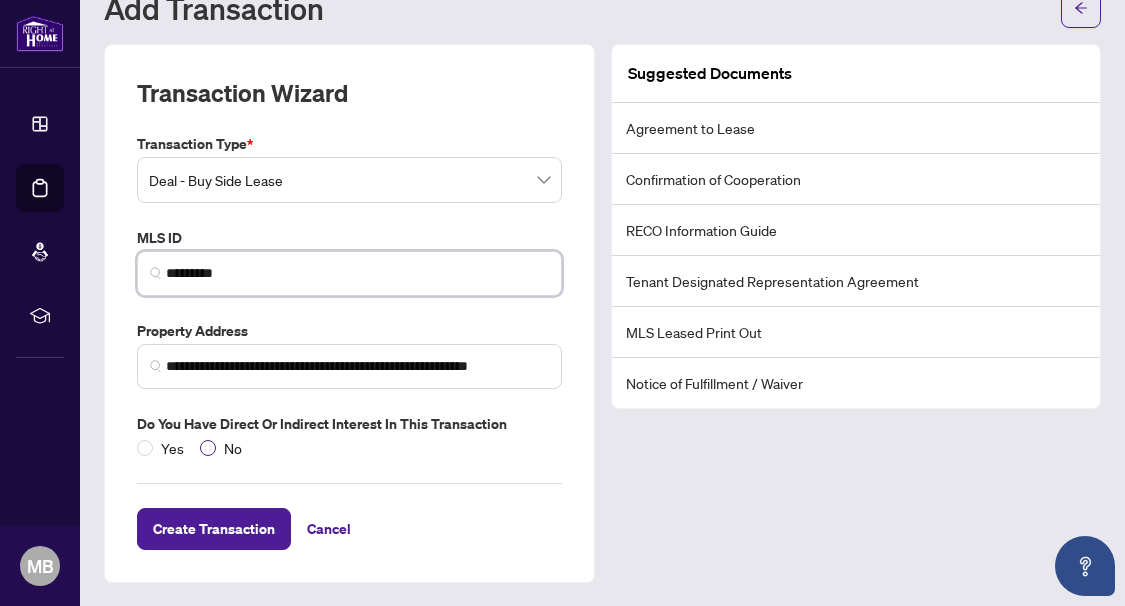 type on "*********" 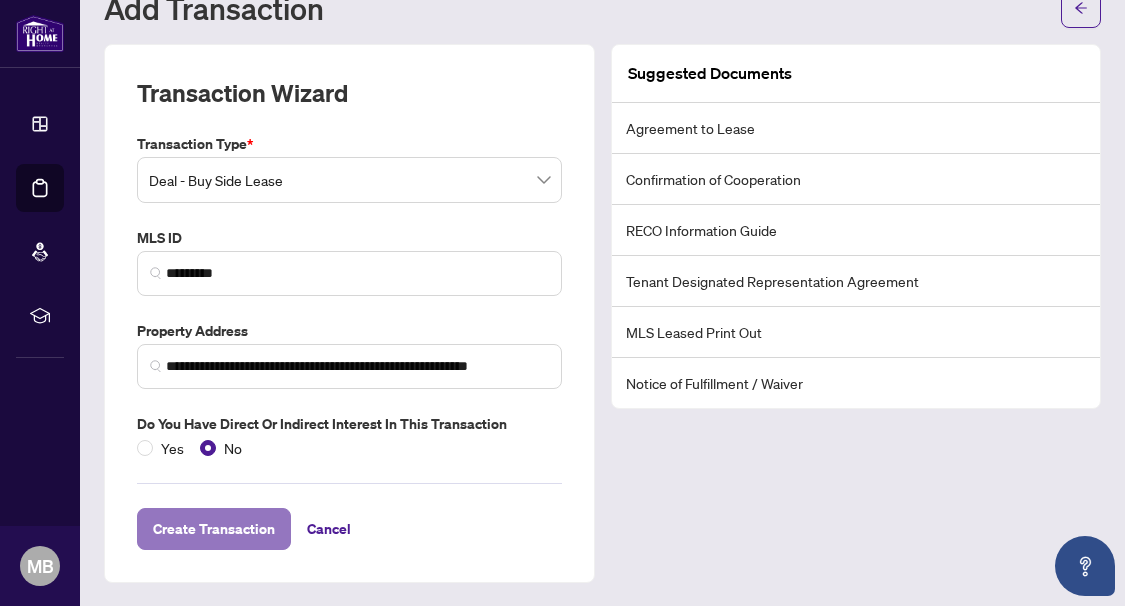 click on "Create Transaction" at bounding box center (214, 529) 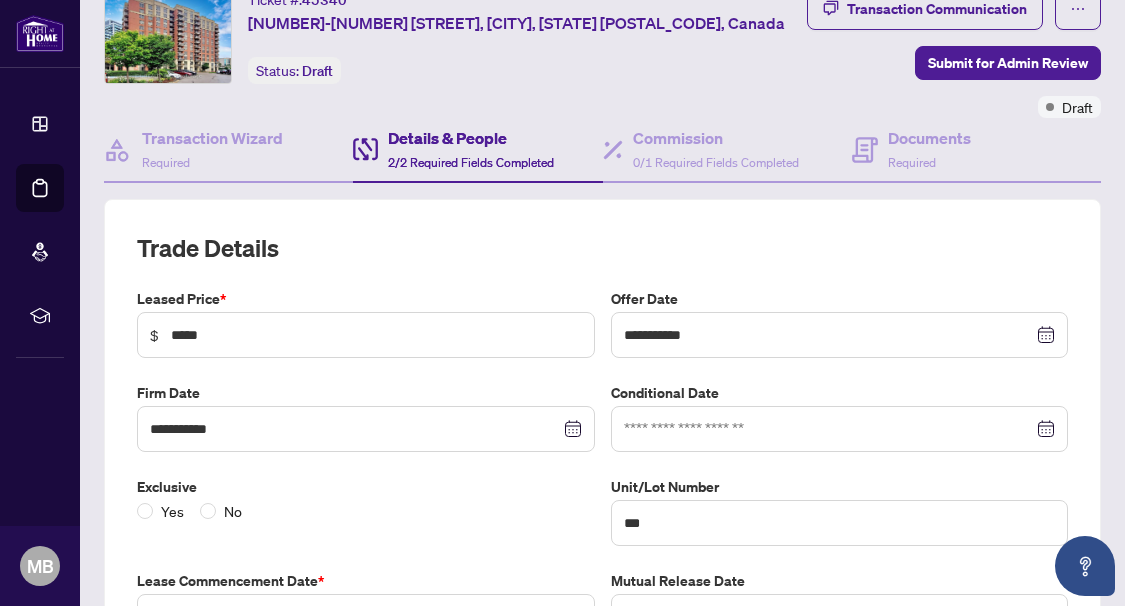 scroll, scrollTop: 175, scrollLeft: 0, axis: vertical 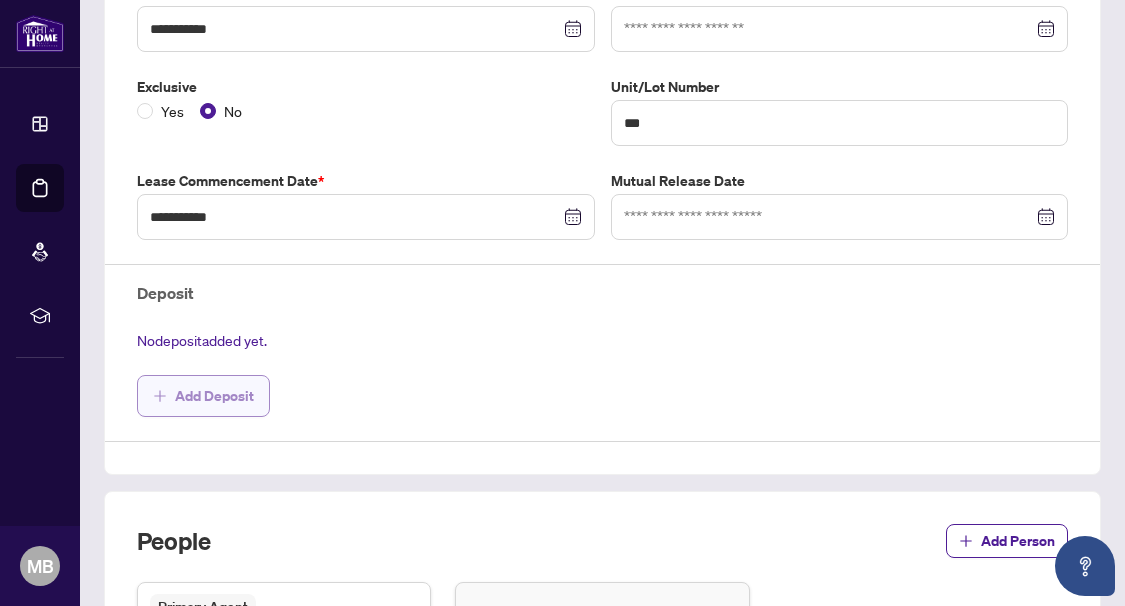 click on "Add Deposit" at bounding box center [214, 396] 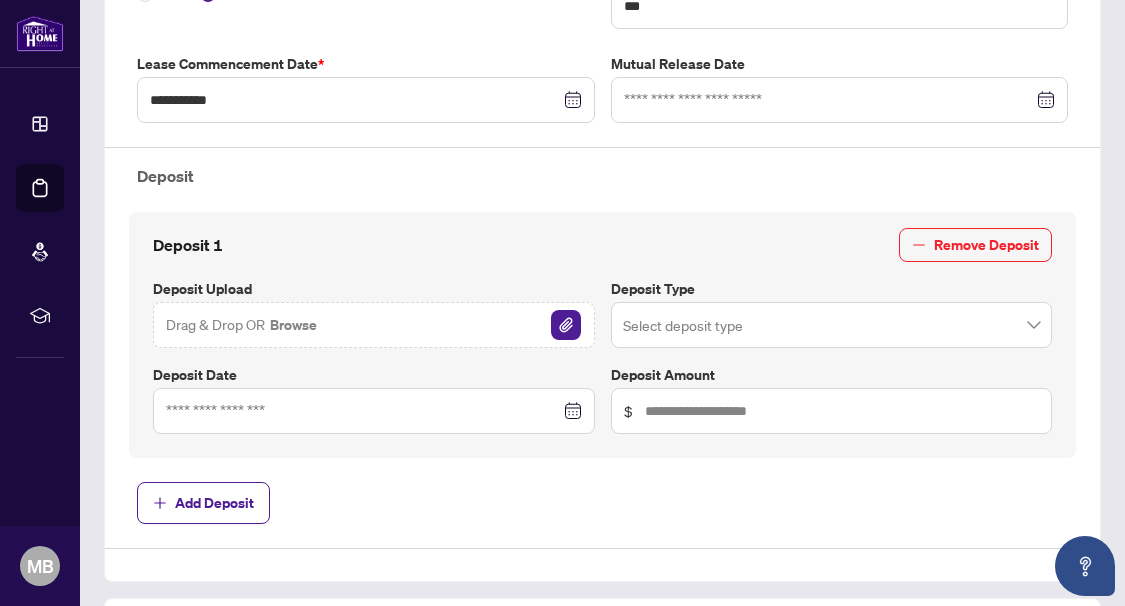 scroll, scrollTop: 675, scrollLeft: 0, axis: vertical 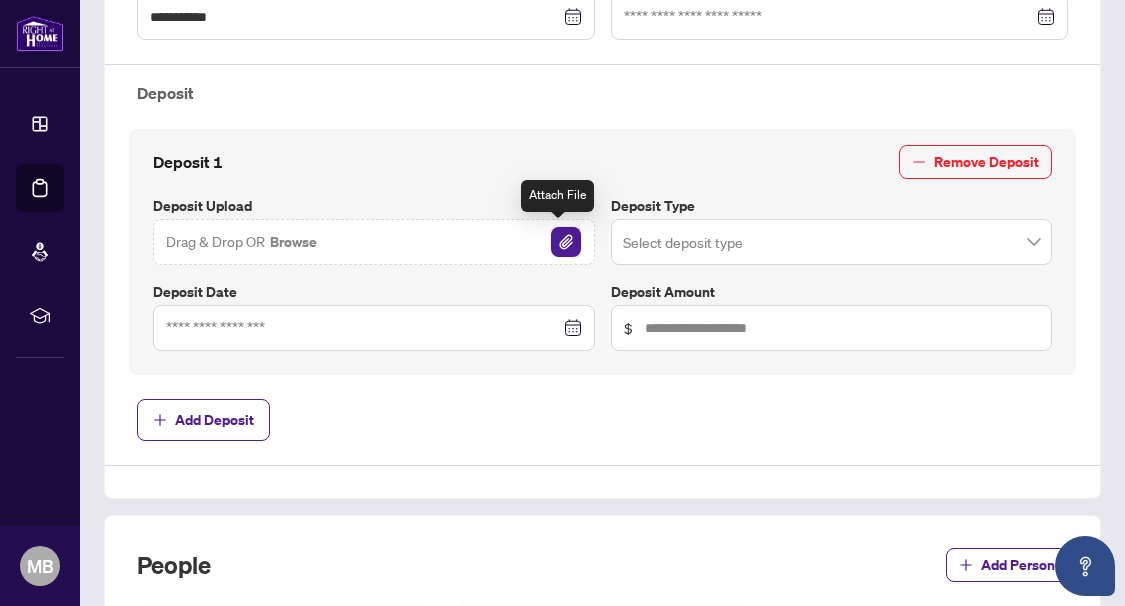 click at bounding box center (566, 242) 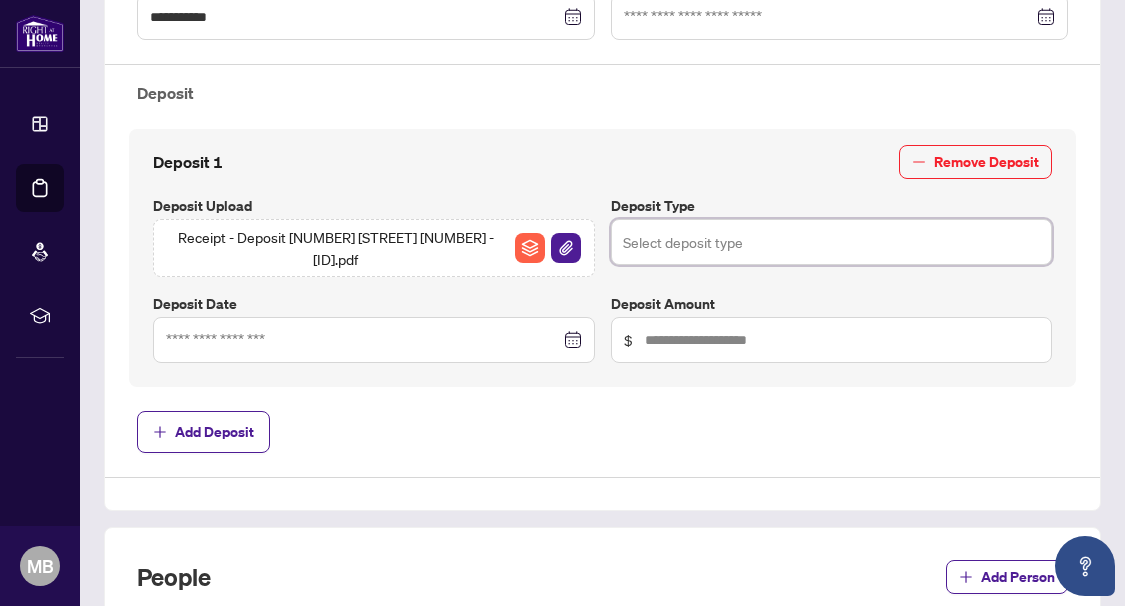 click at bounding box center (832, 242) 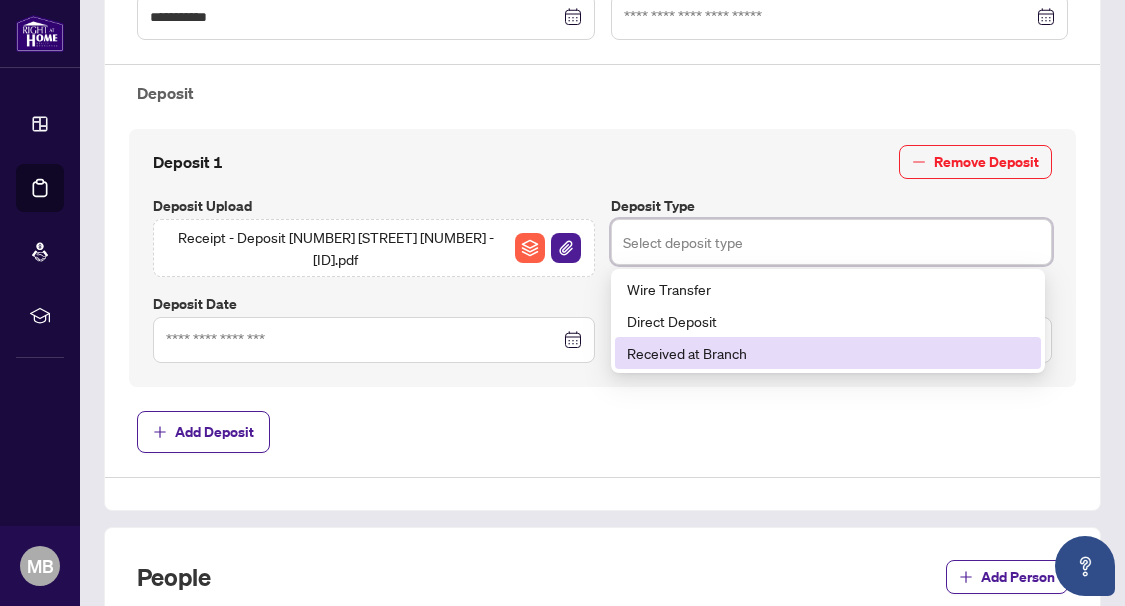 click on "Received at Branch" at bounding box center [828, 353] 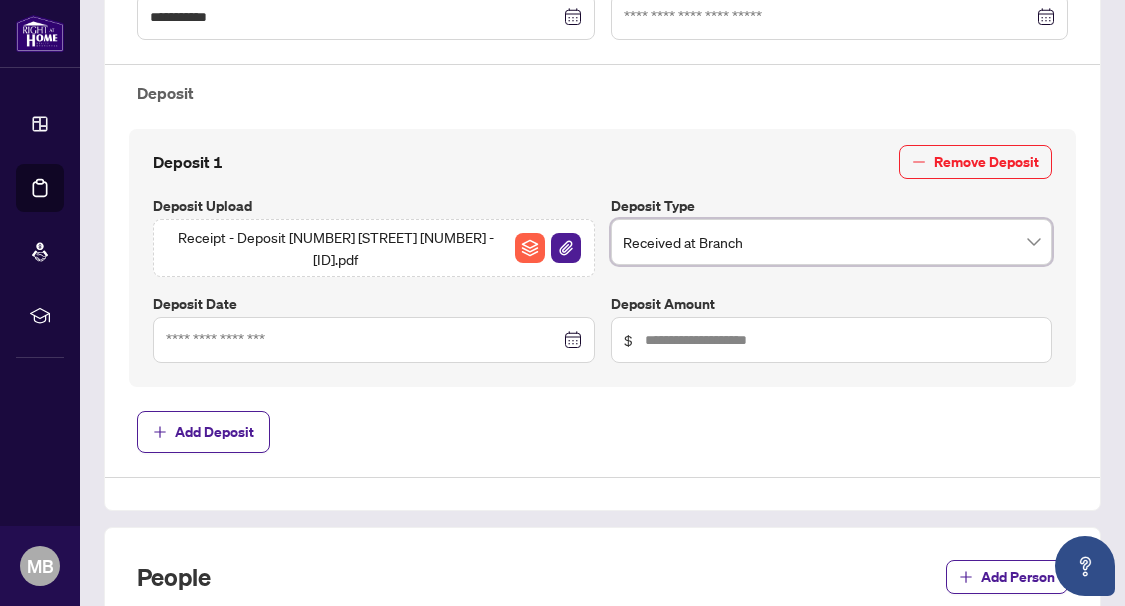click at bounding box center [374, 340] 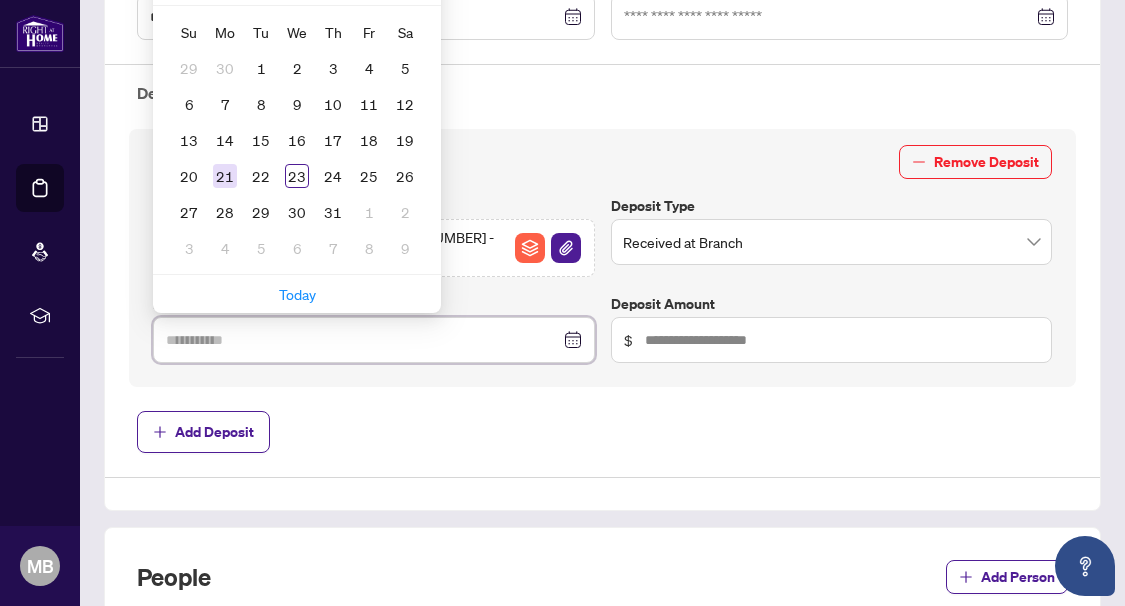 type on "**********" 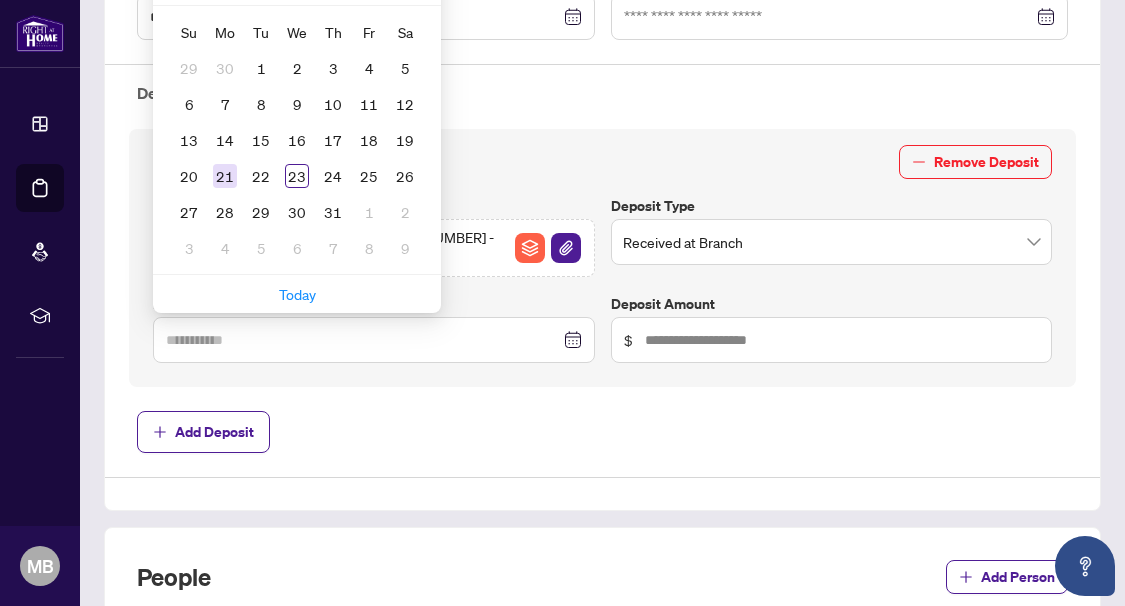 click on "21" at bounding box center (225, 176) 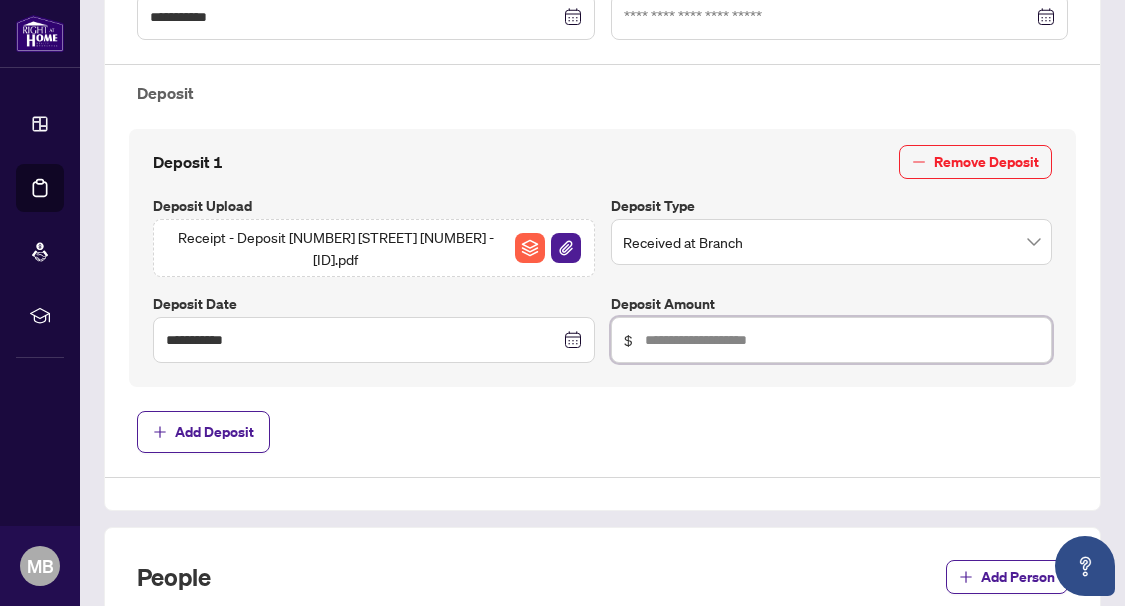 click at bounding box center [842, 340] 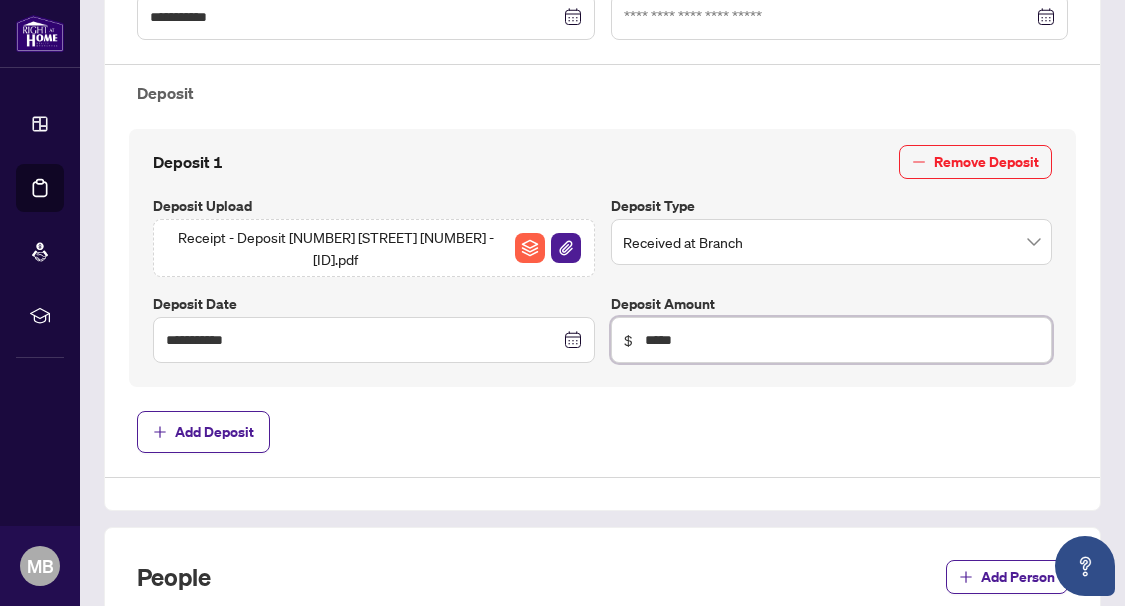 type on "*****" 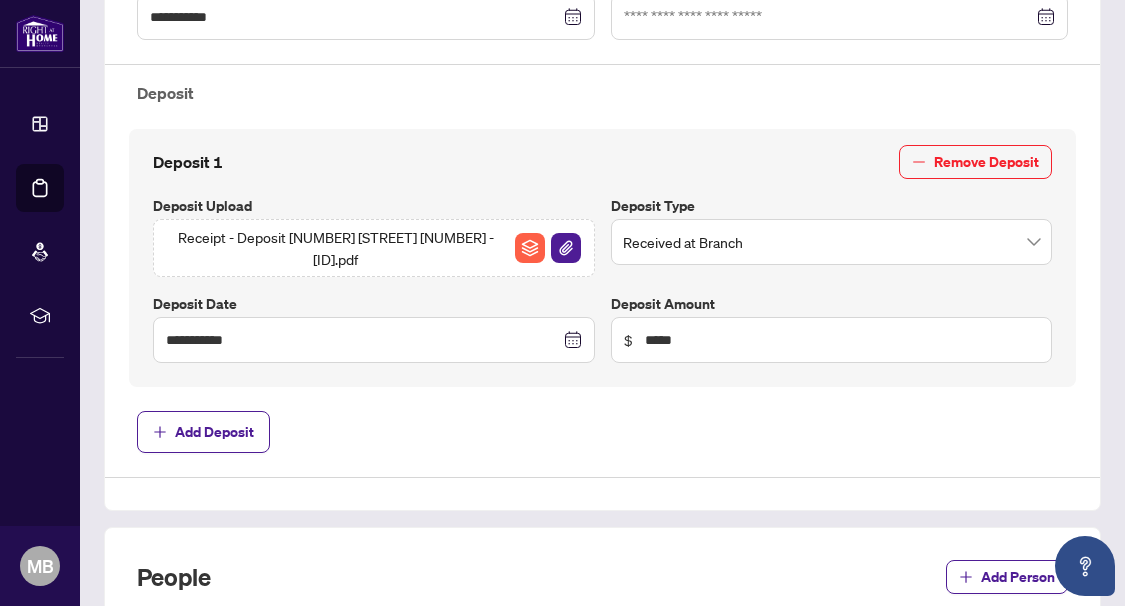 click on "Add Deposit" at bounding box center (602, 432) 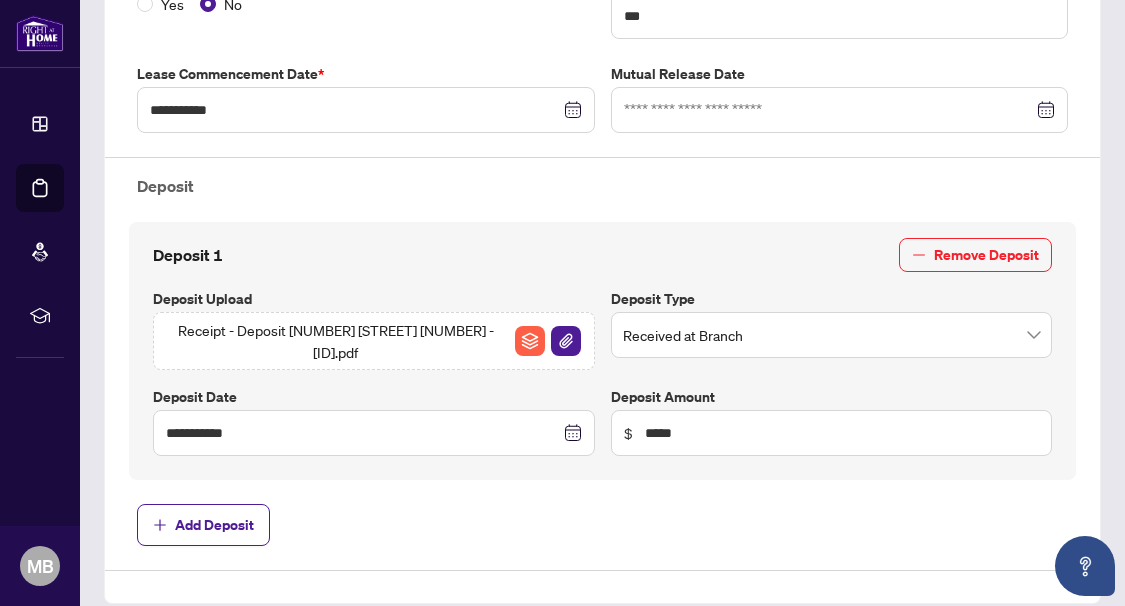 scroll, scrollTop: 575, scrollLeft: 0, axis: vertical 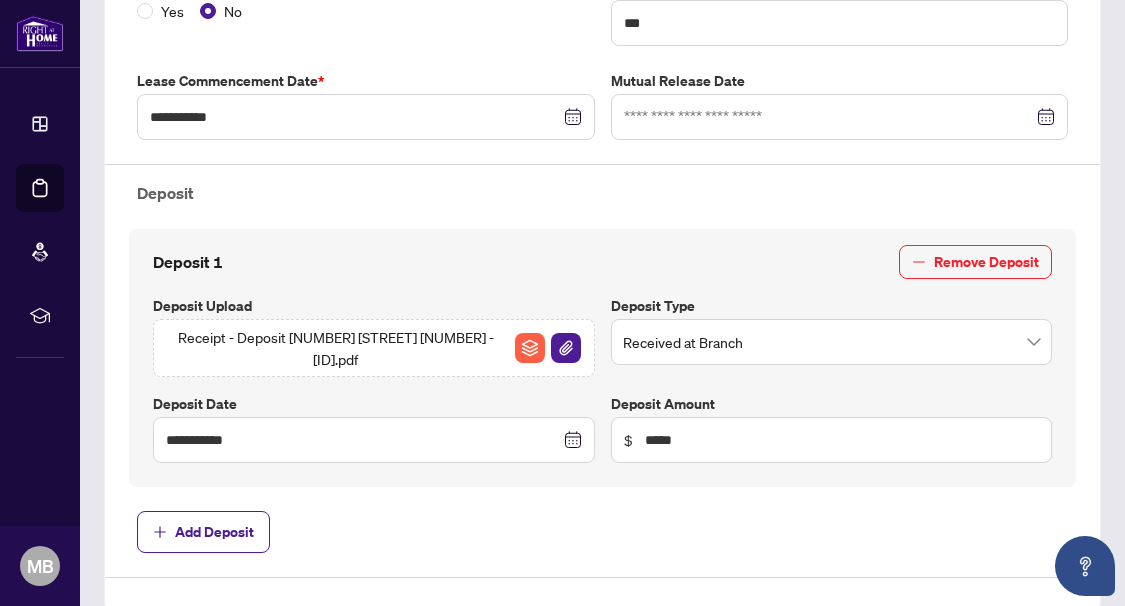 click on "**********" at bounding box center (602, 183) 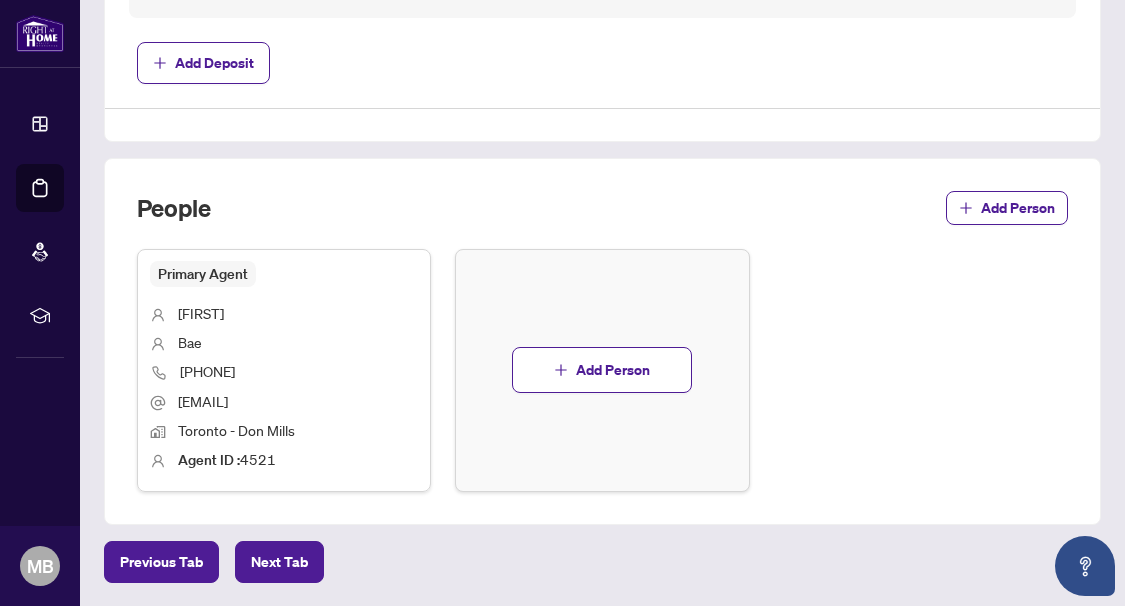 scroll, scrollTop: 1075, scrollLeft: 0, axis: vertical 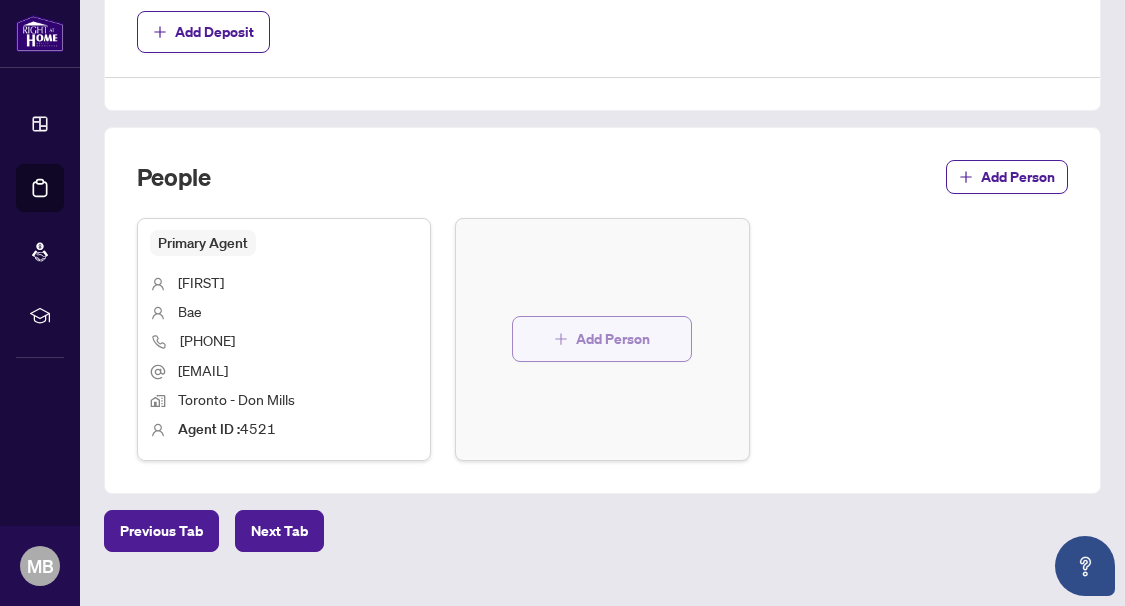 click on "Add Person" at bounding box center [613, 339] 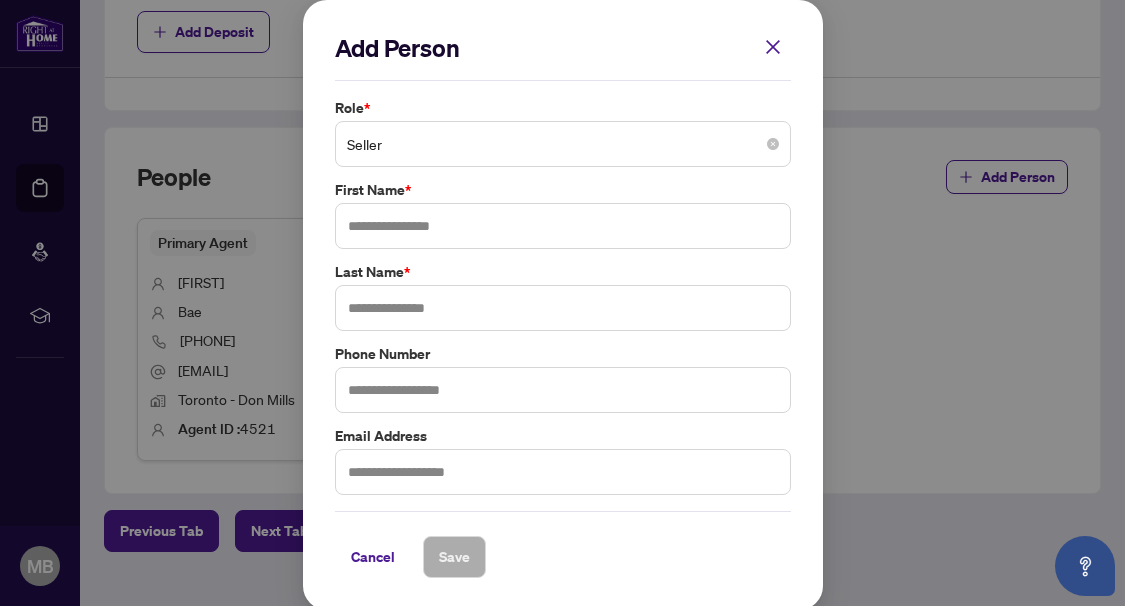 click on "Seller" at bounding box center (563, 144) 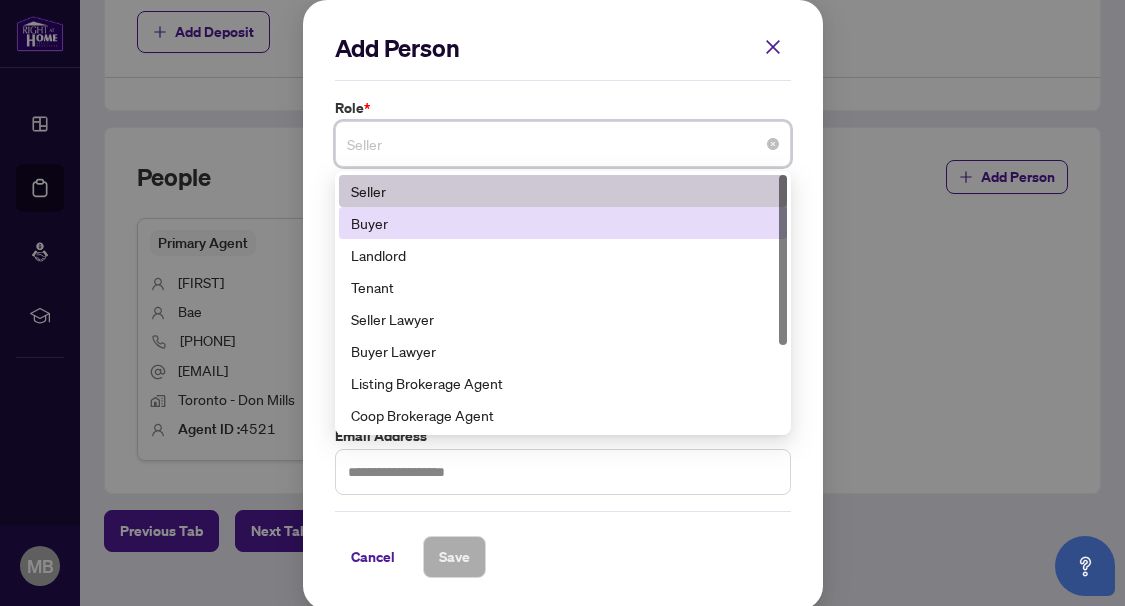 scroll, scrollTop: 100, scrollLeft: 0, axis: vertical 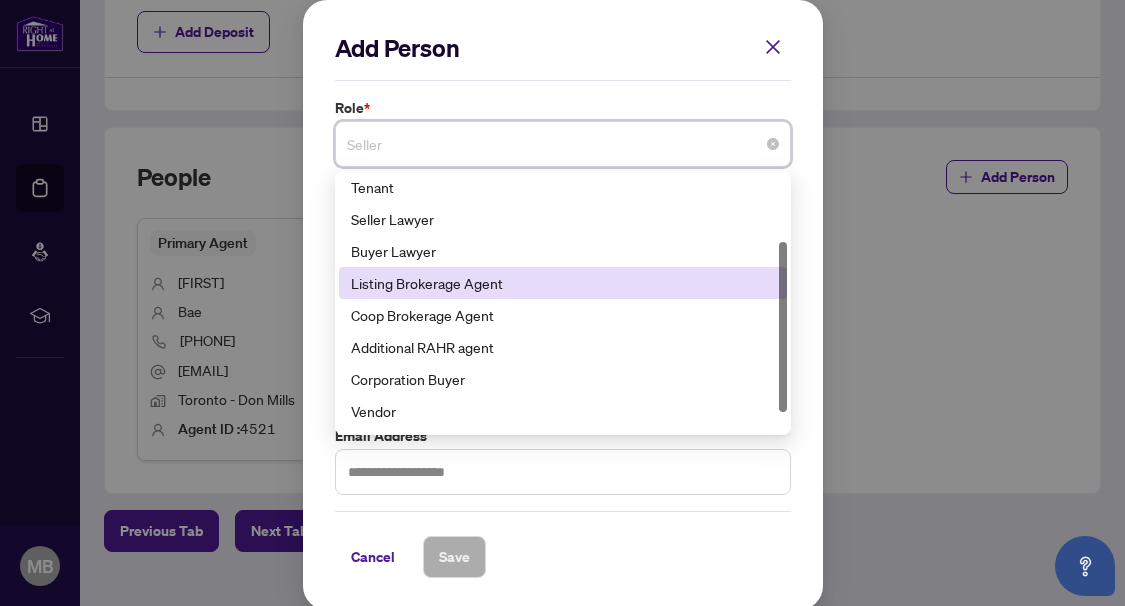 click on "Listing Brokerage Agent" at bounding box center (563, 283) 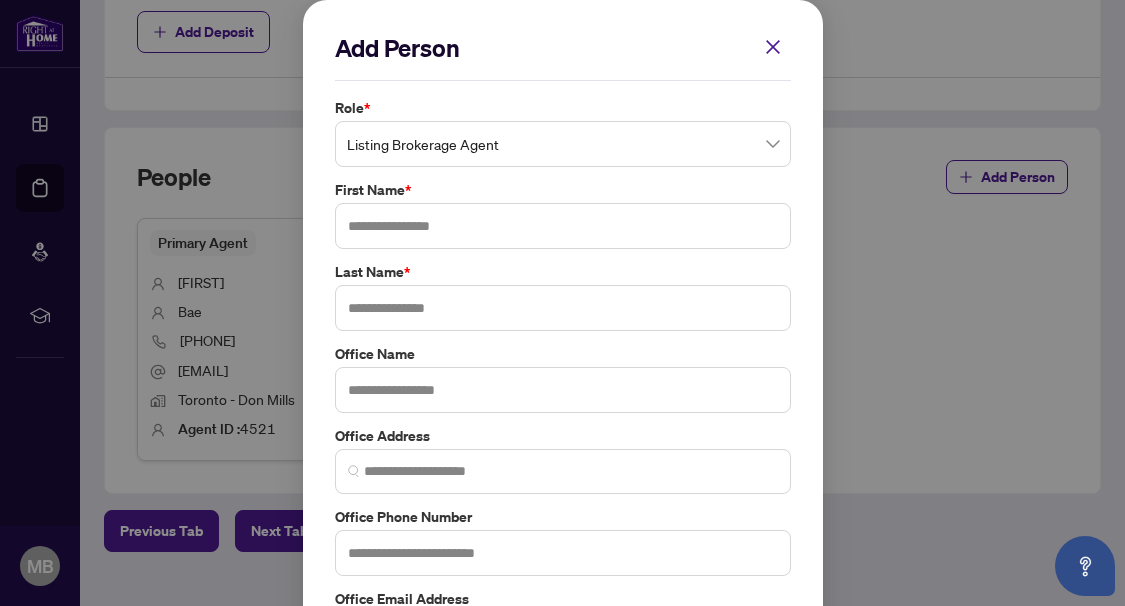 drag, startPoint x: 904, startPoint y: 588, endPoint x: 887, endPoint y: 549, distance: 42.544094 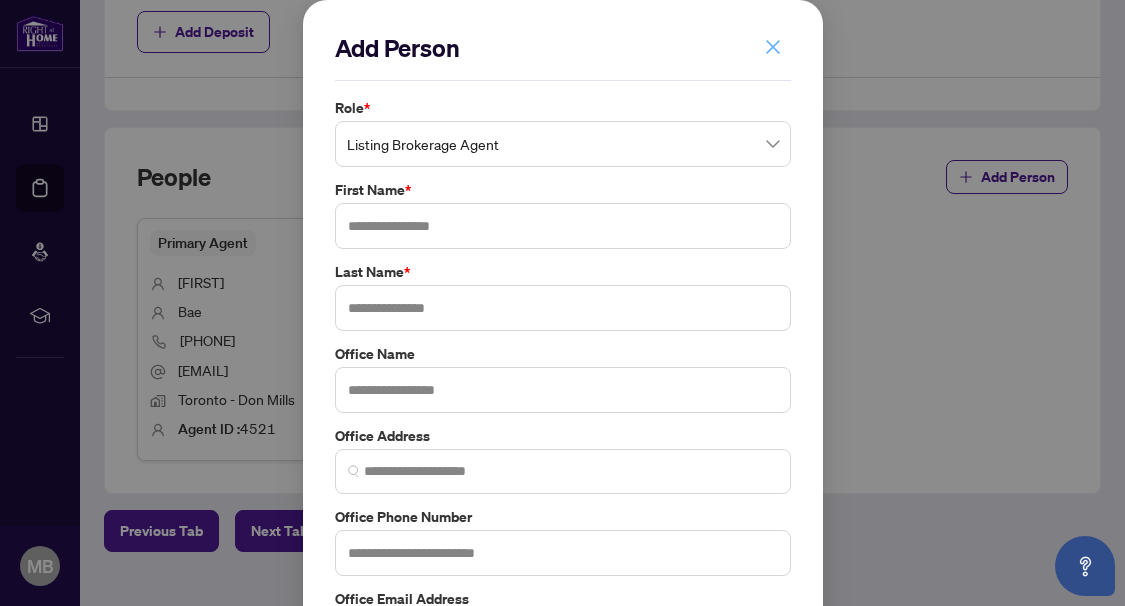 click 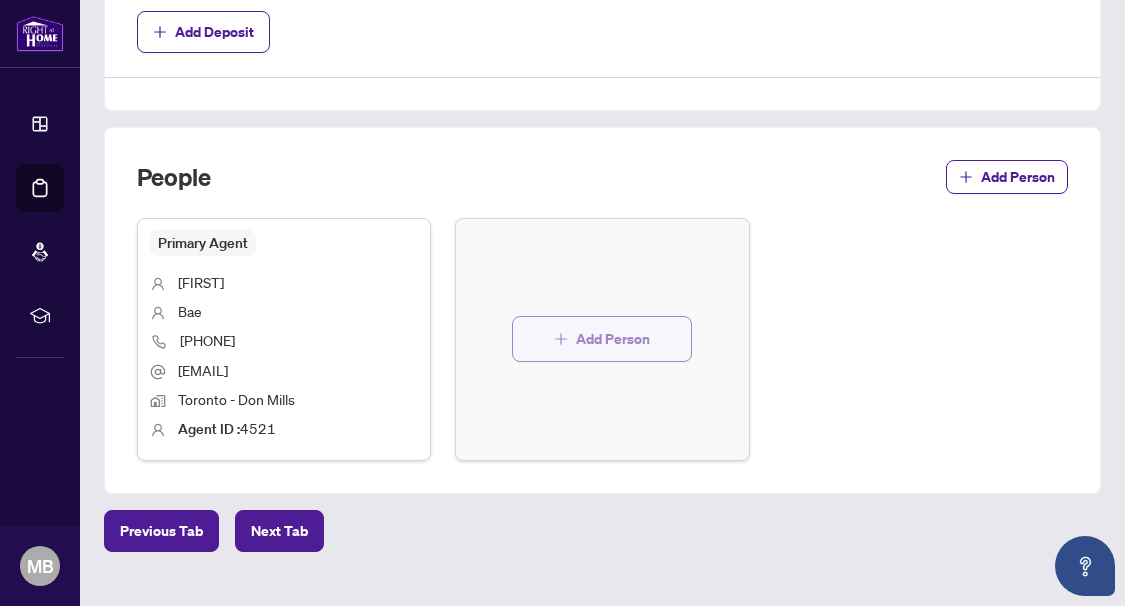 click on "Add Person" at bounding box center (602, 339) 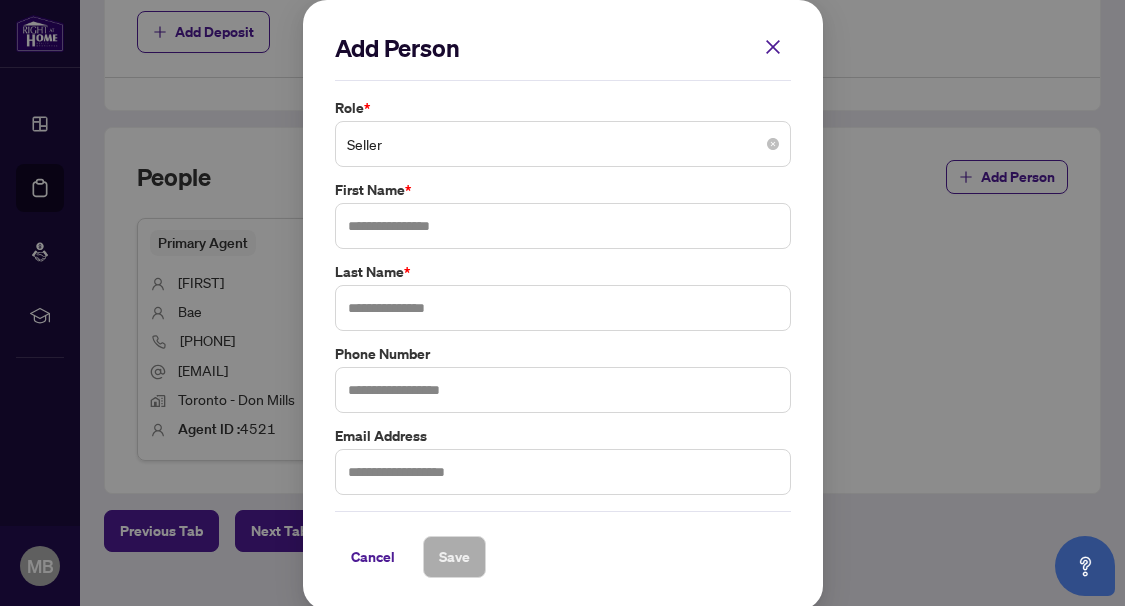 click on "Seller" at bounding box center (563, 144) 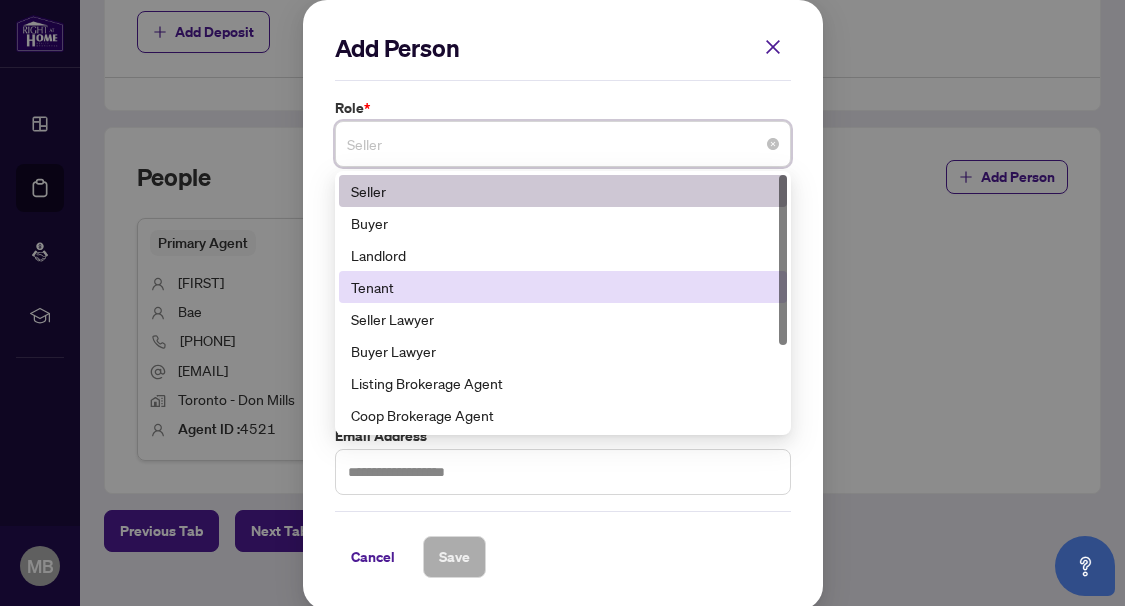 click on "Tenant" at bounding box center (563, 287) 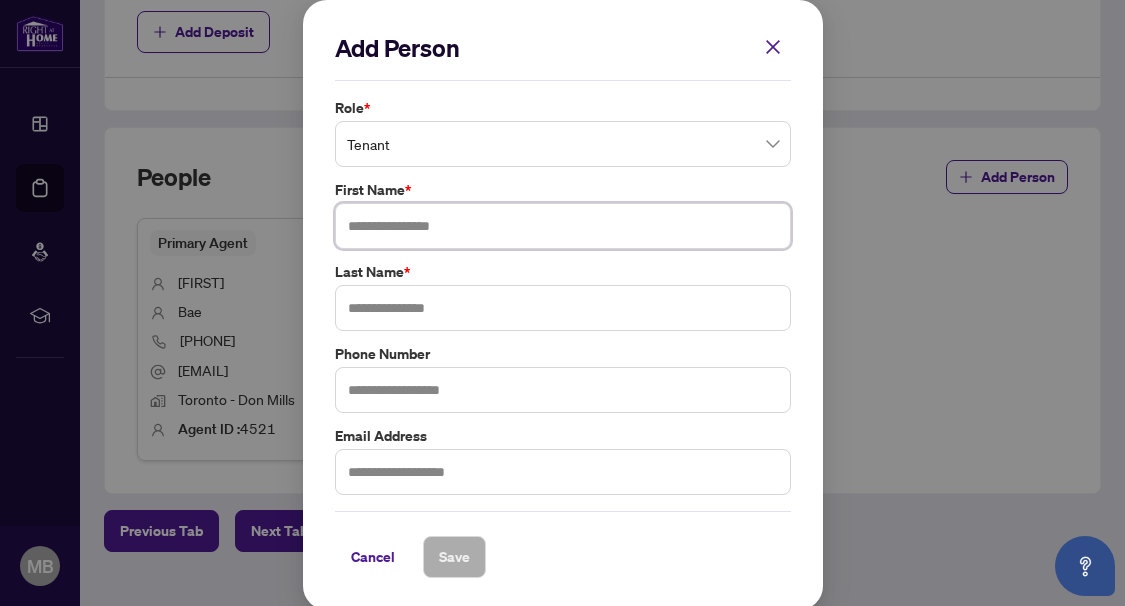 click at bounding box center (563, 226) 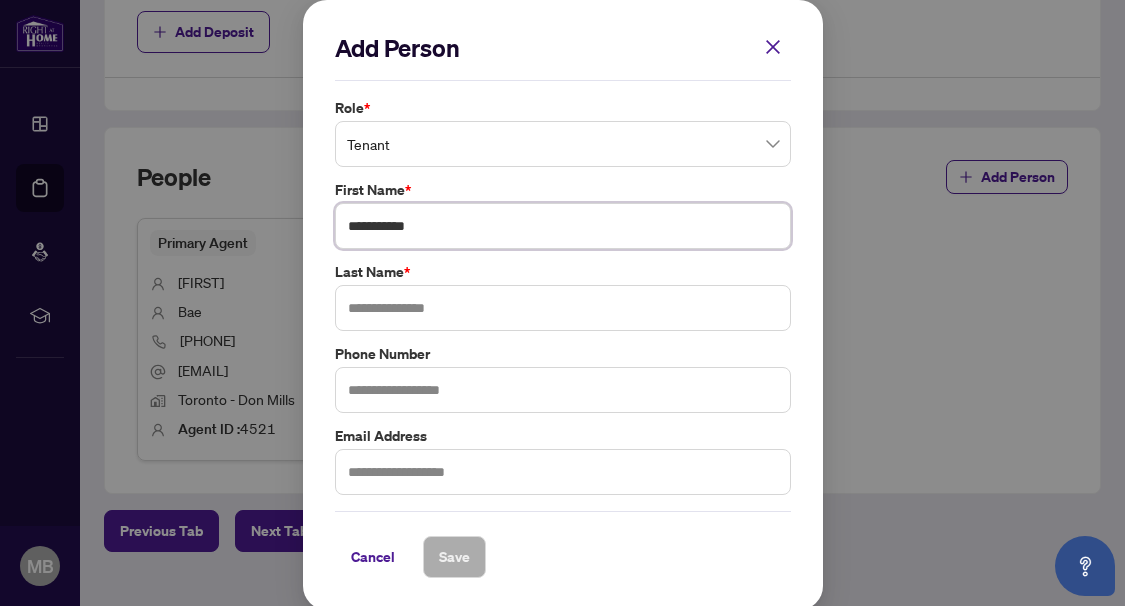 type on "**********" 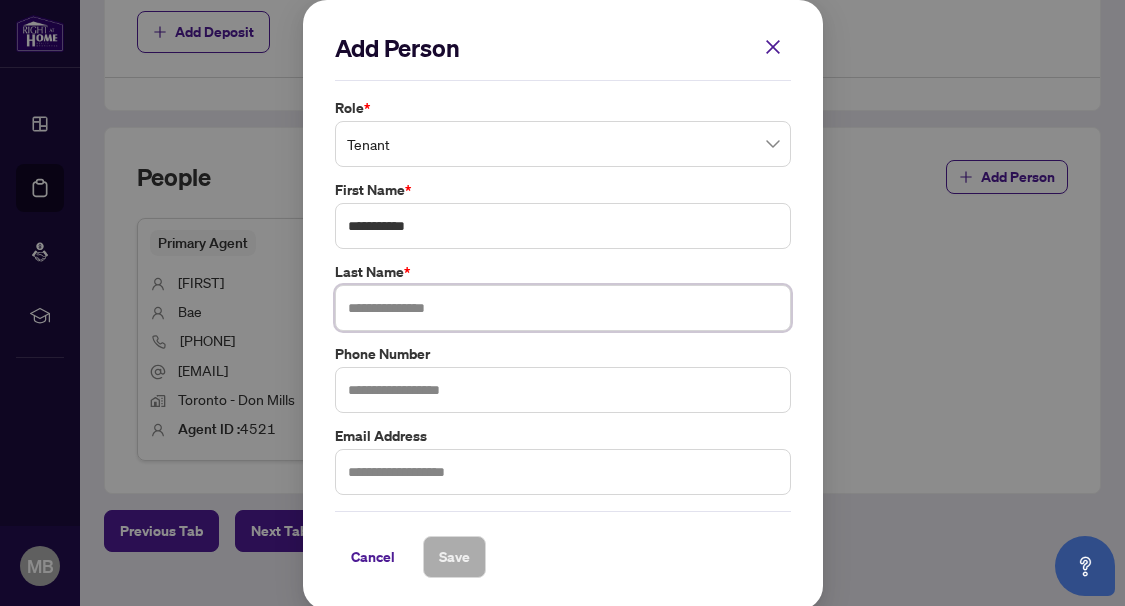 click at bounding box center (563, 308) 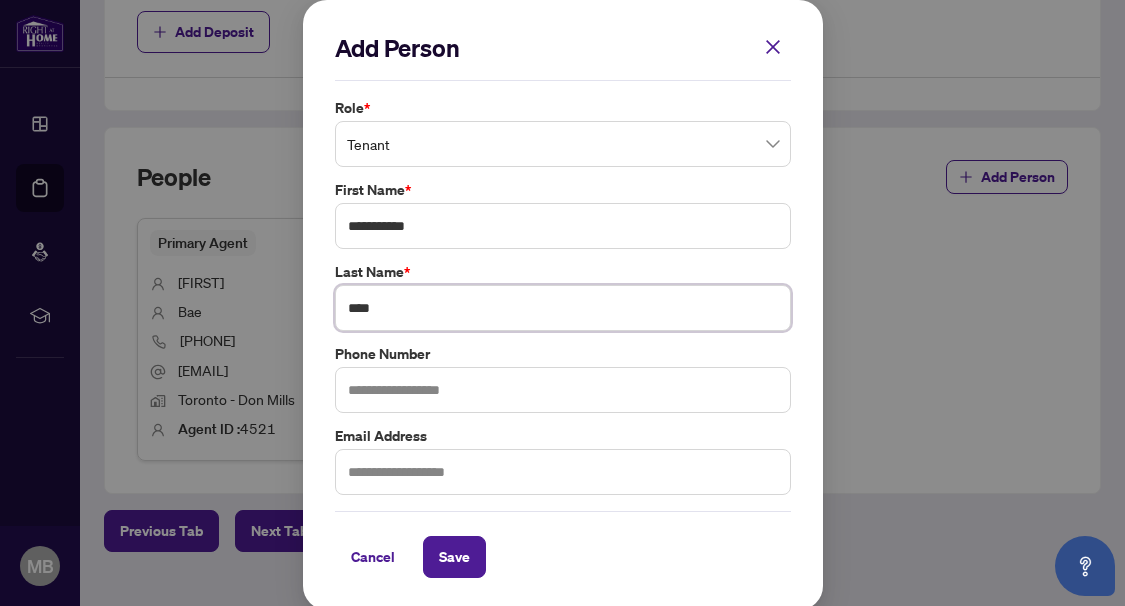 type on "****" 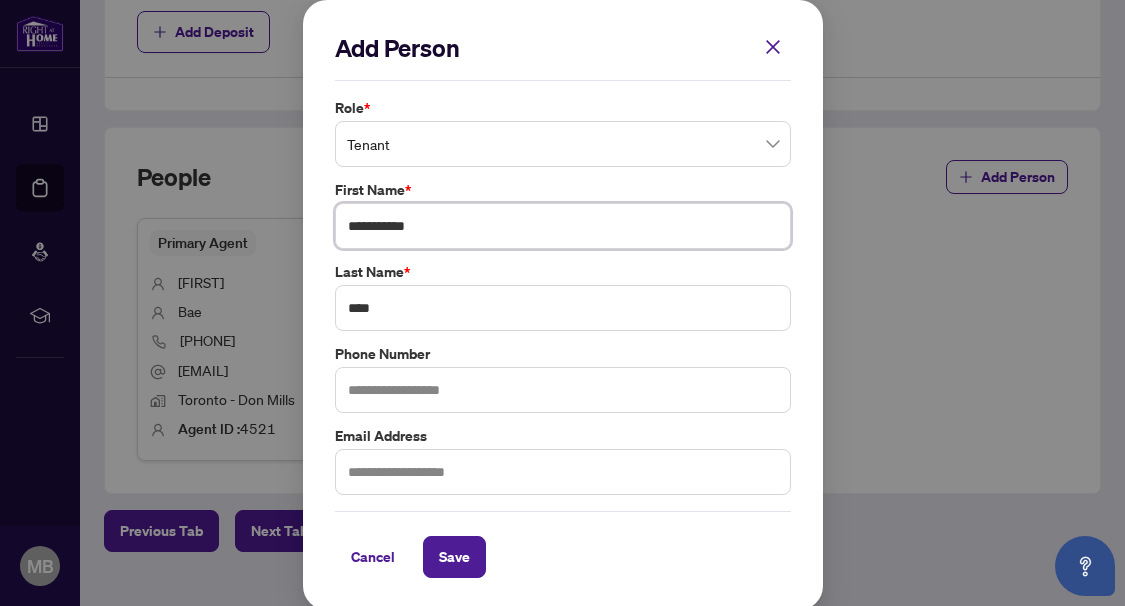 click on "**********" at bounding box center (563, 226) 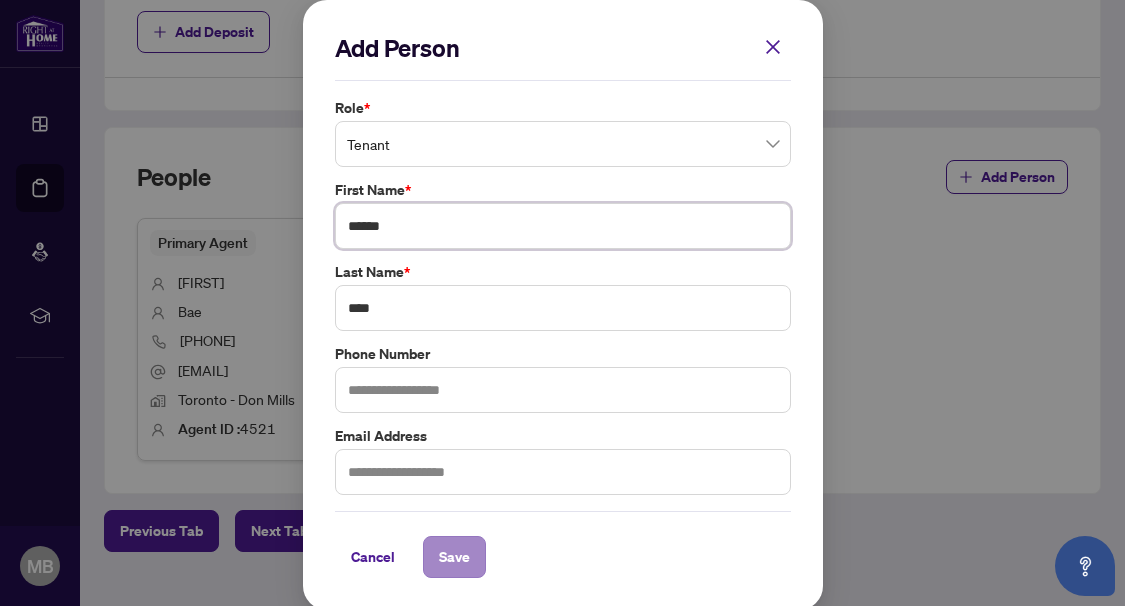 type on "******" 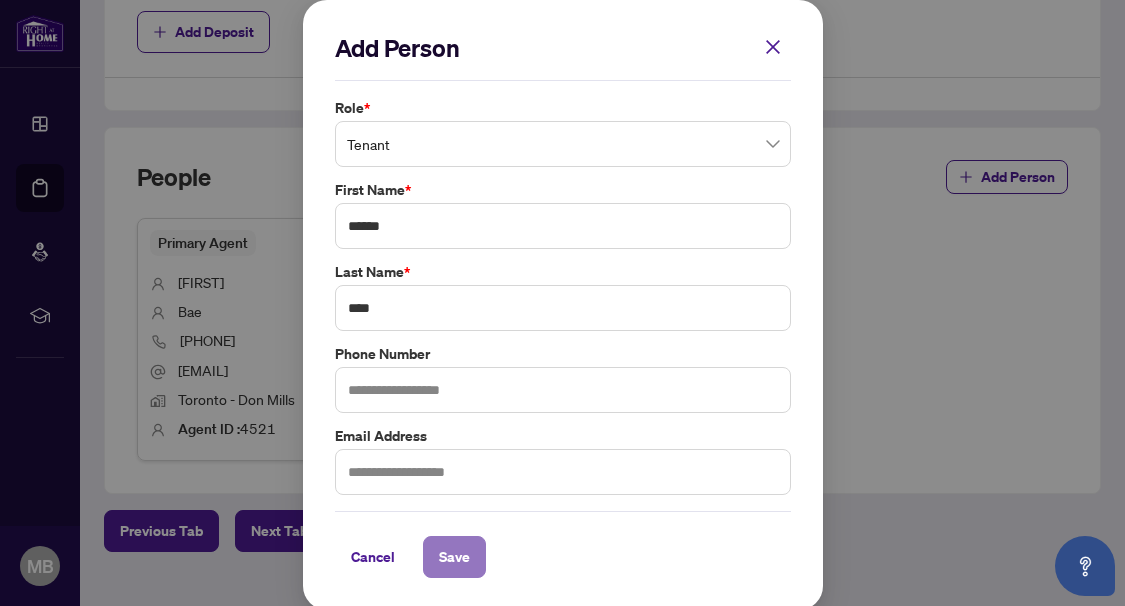 click on "Save" at bounding box center (454, 557) 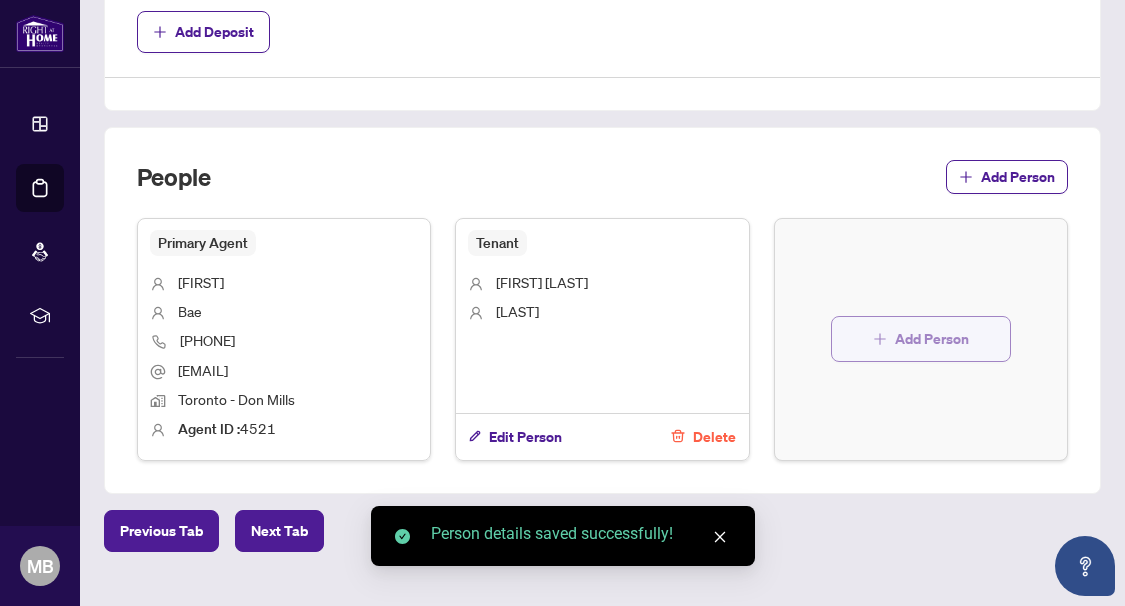 click on "Add Person" at bounding box center (921, 339) 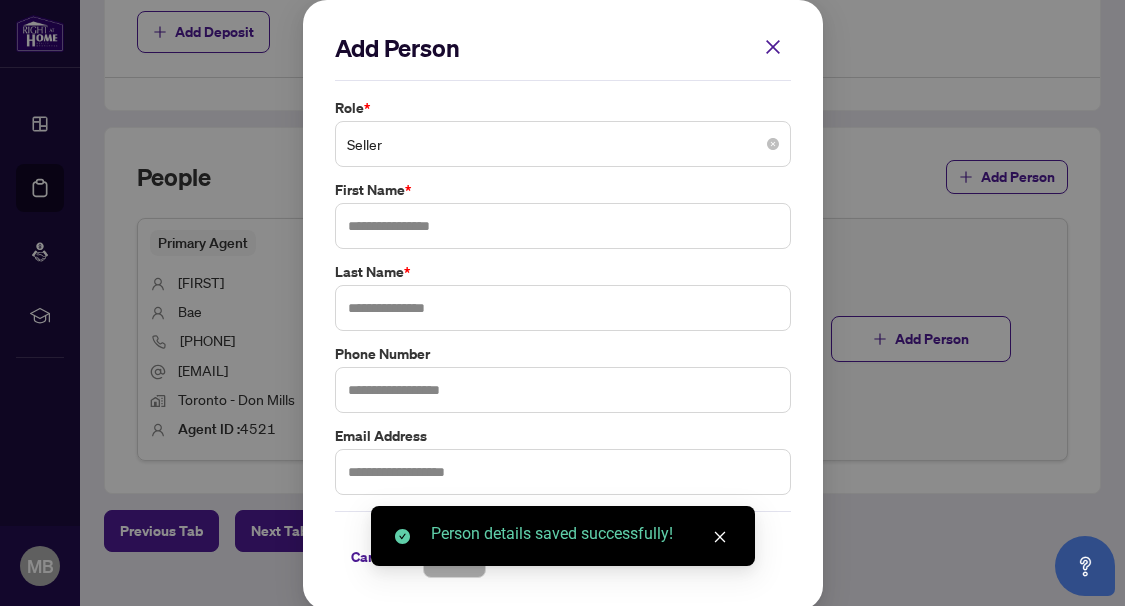 click on "Seller" at bounding box center (563, 144) 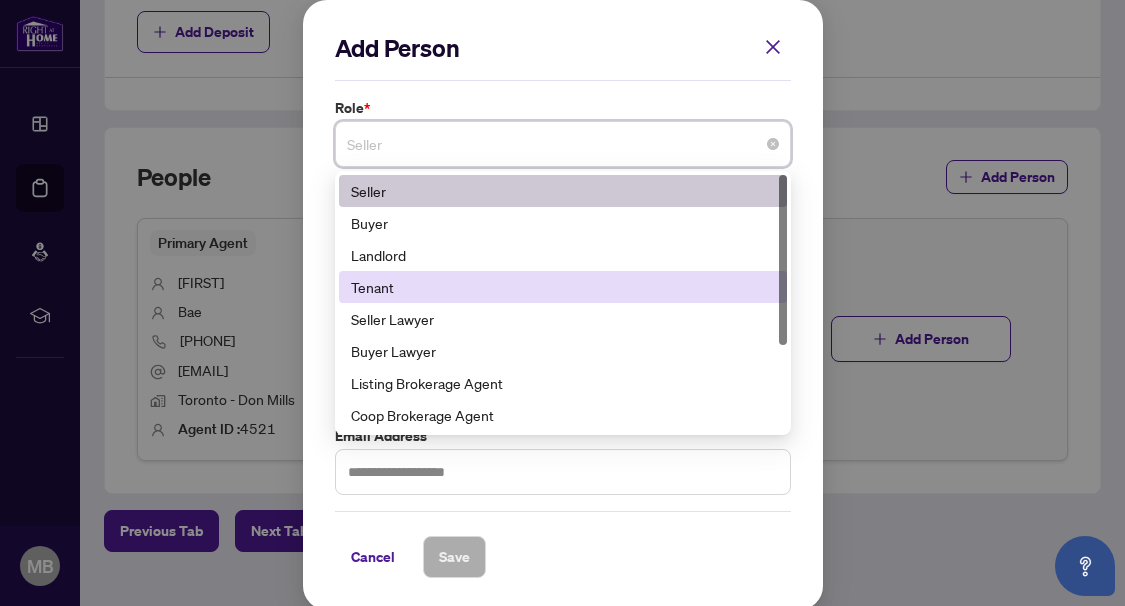 click on "Tenant" at bounding box center [563, 287] 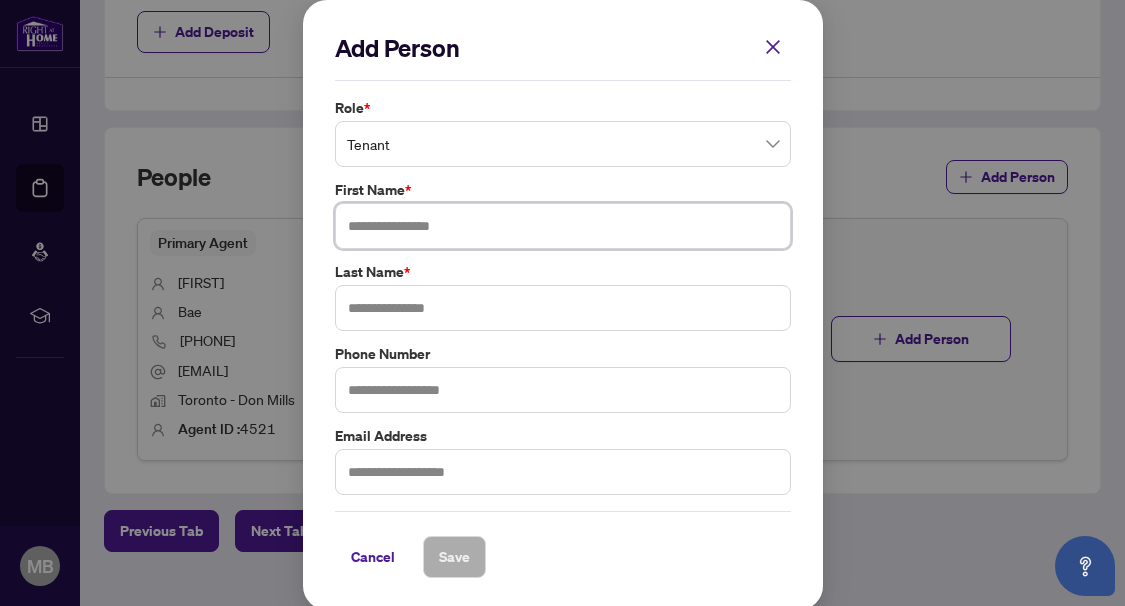 click at bounding box center [563, 226] 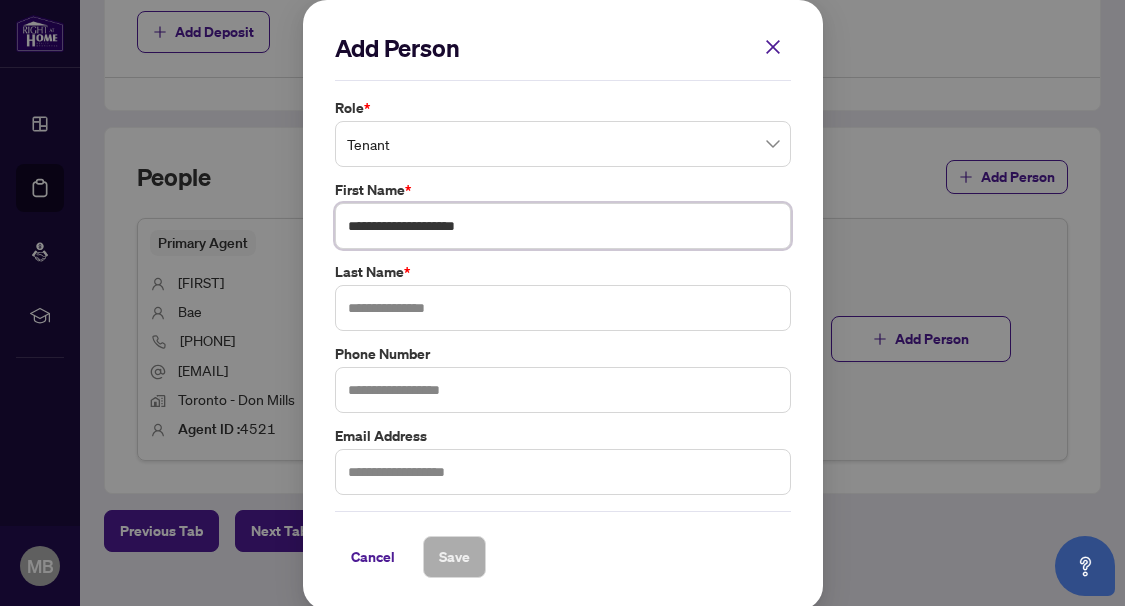 type on "**********" 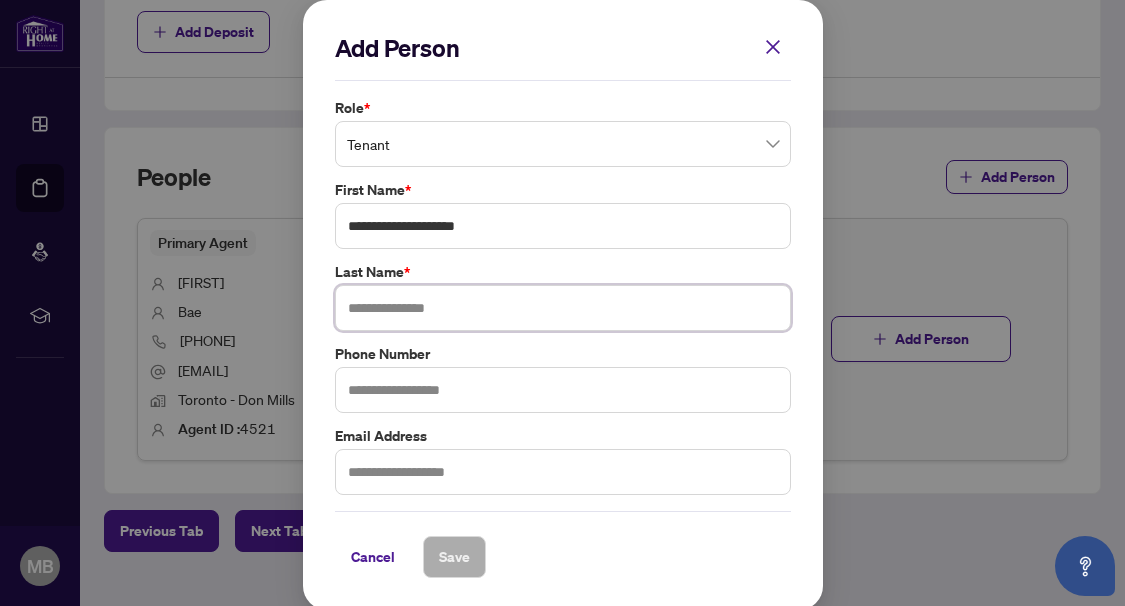click at bounding box center (563, 308) 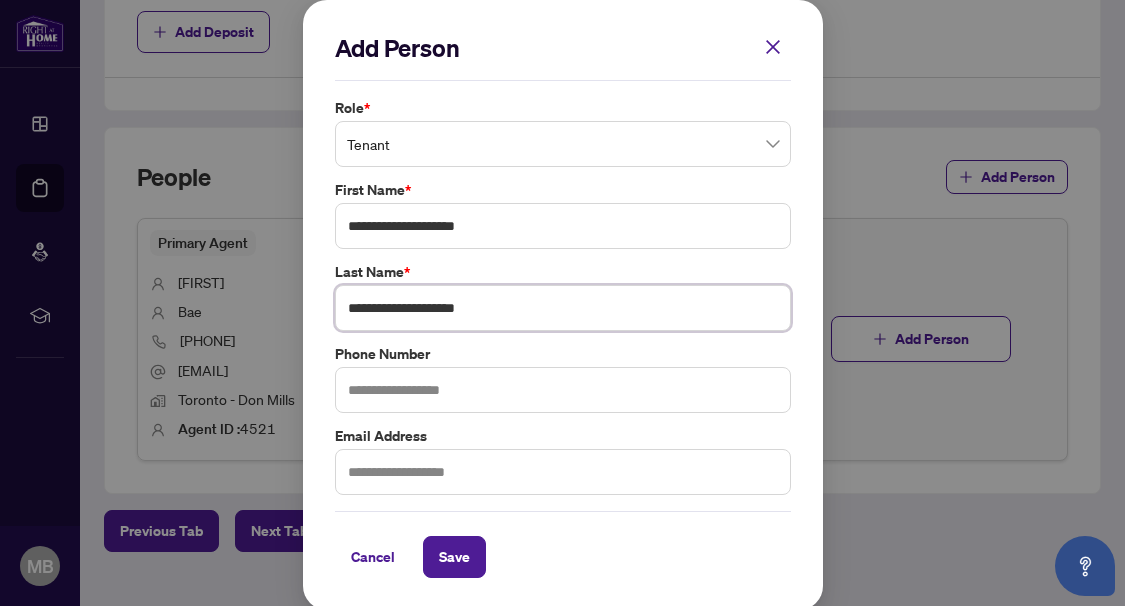 click on "**********" at bounding box center (563, 308) 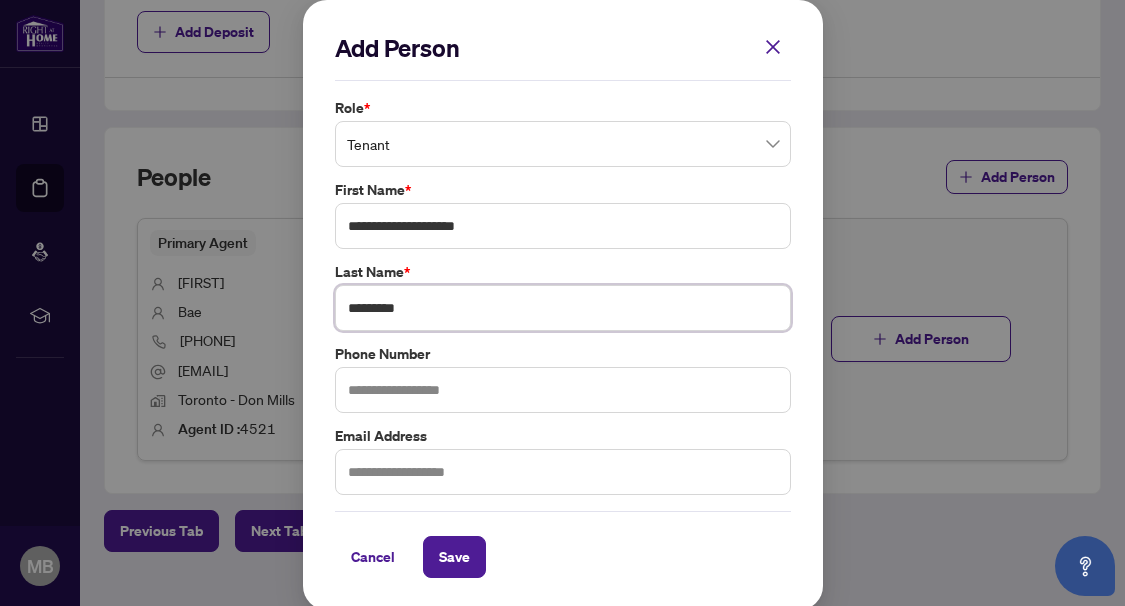 type on "*********" 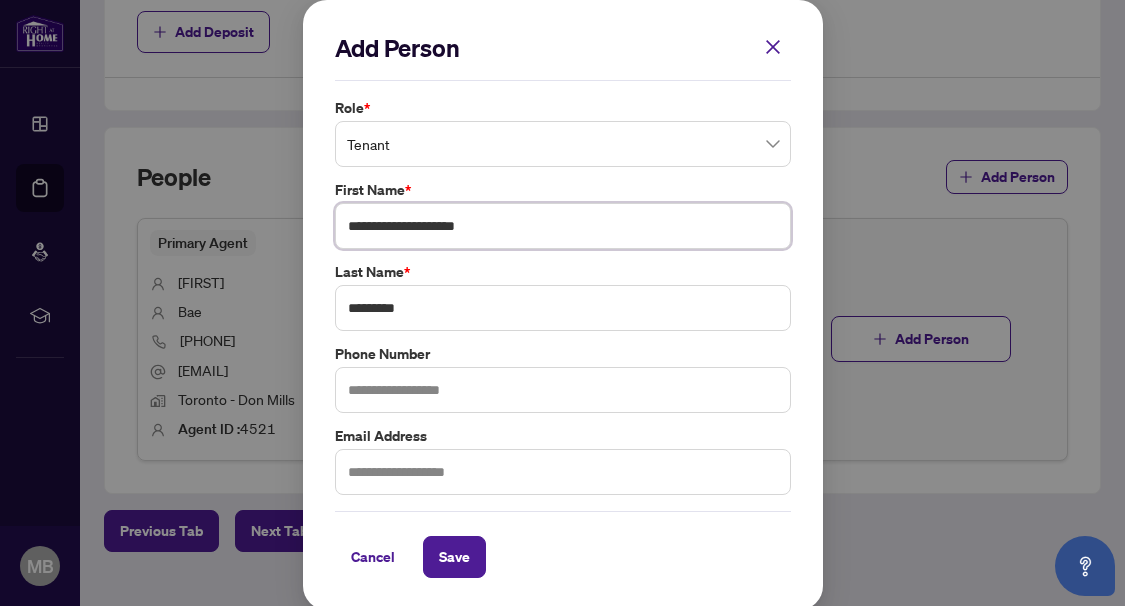 click on "**********" at bounding box center [563, 226] 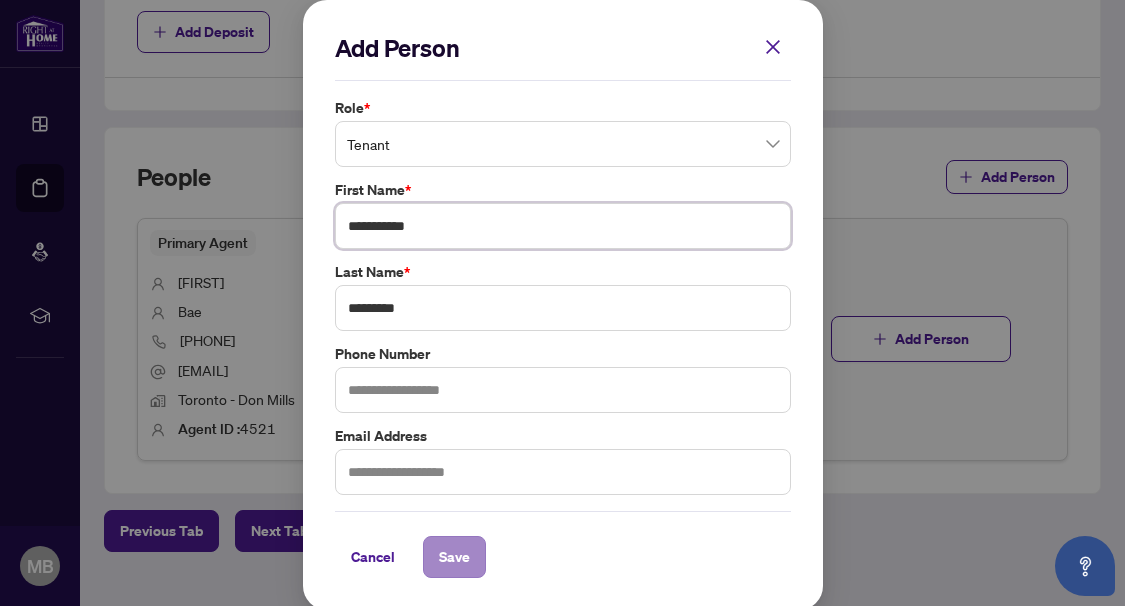 type on "**********" 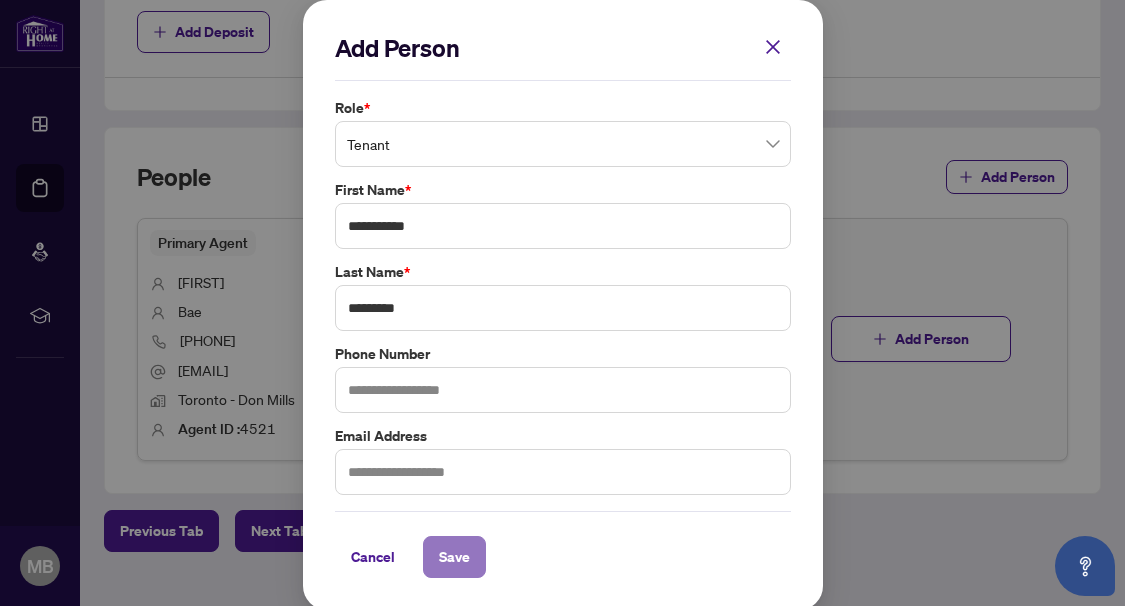 click on "Save" at bounding box center (454, 557) 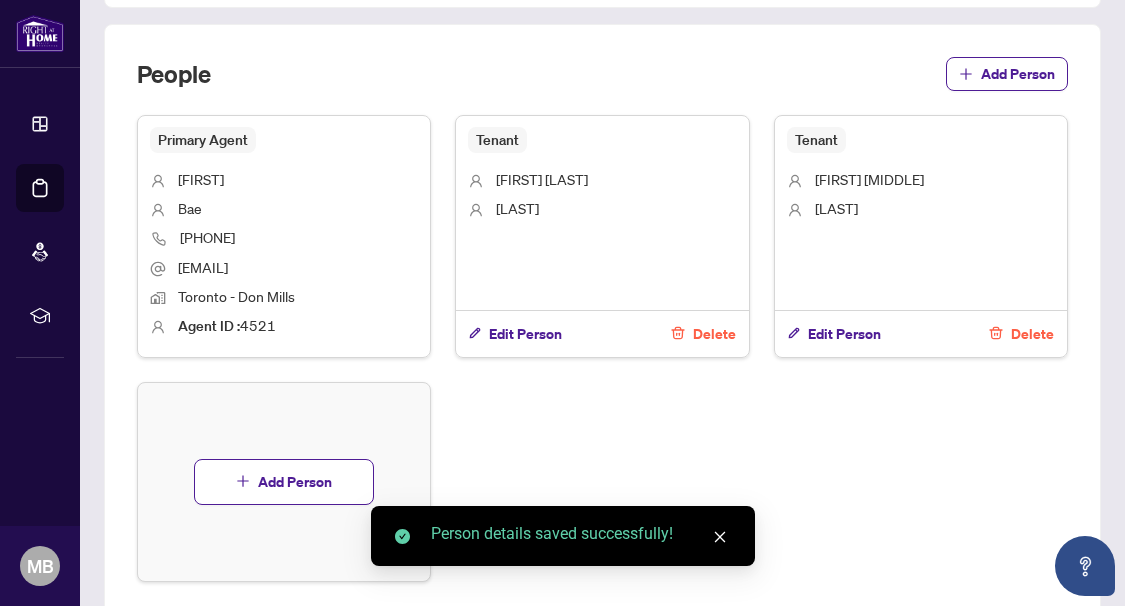 scroll, scrollTop: 1275, scrollLeft: 0, axis: vertical 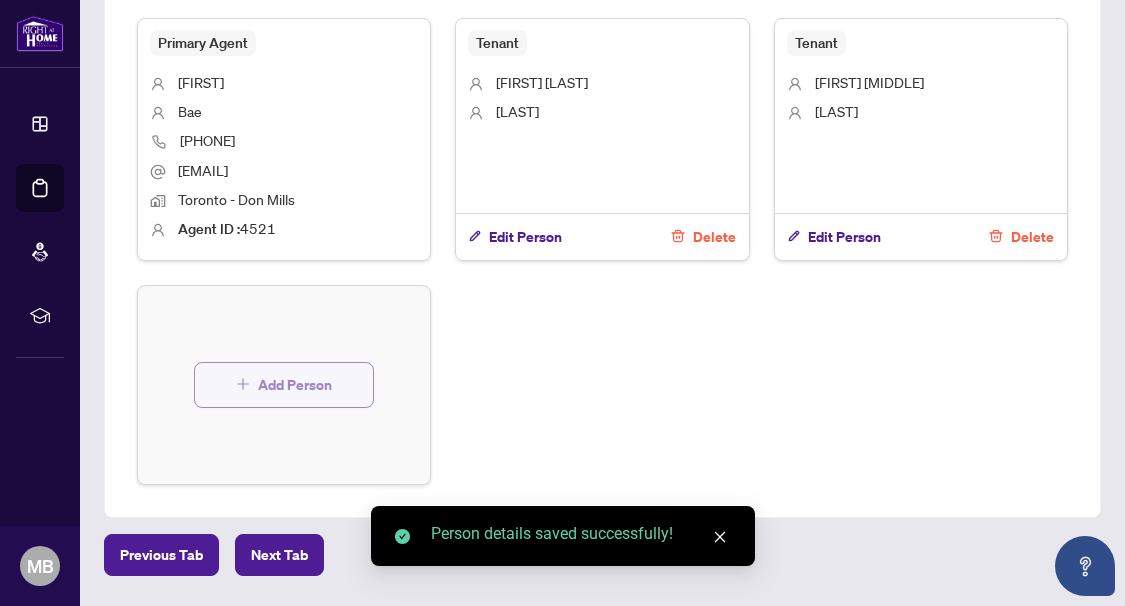 click on "Add Person" at bounding box center (295, 385) 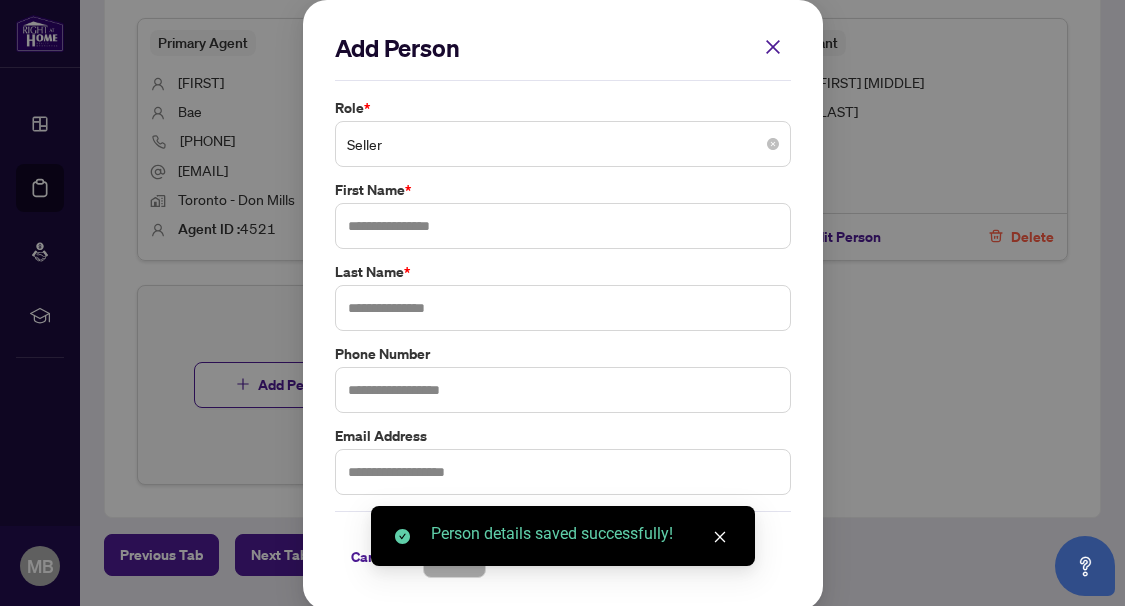 click on "Seller" at bounding box center (563, 144) 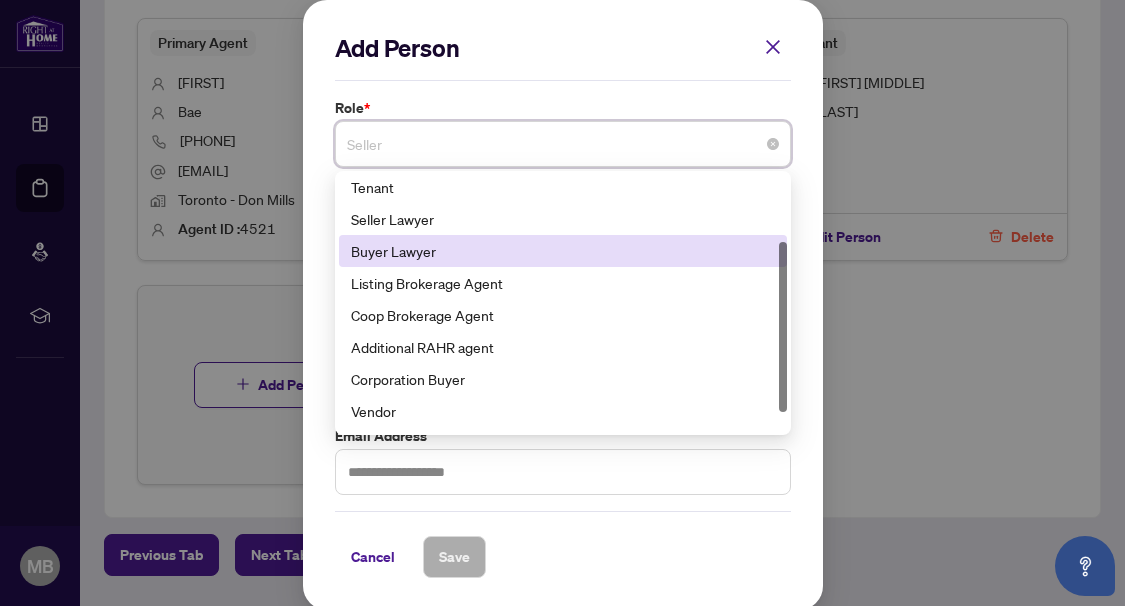 scroll, scrollTop: 128, scrollLeft: 0, axis: vertical 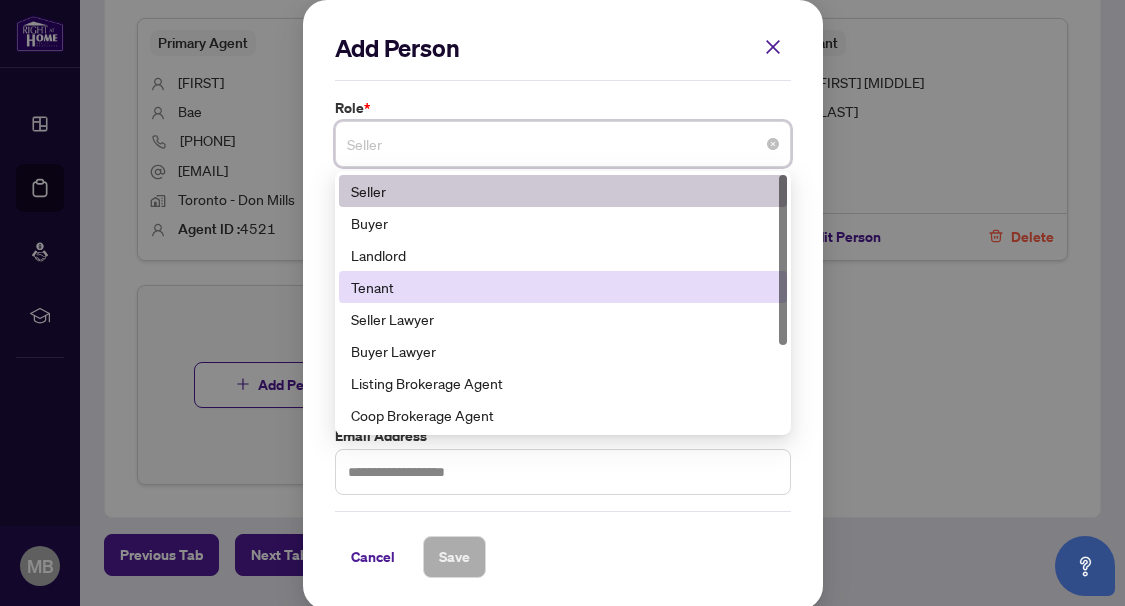 click on "Tenant" at bounding box center [563, 287] 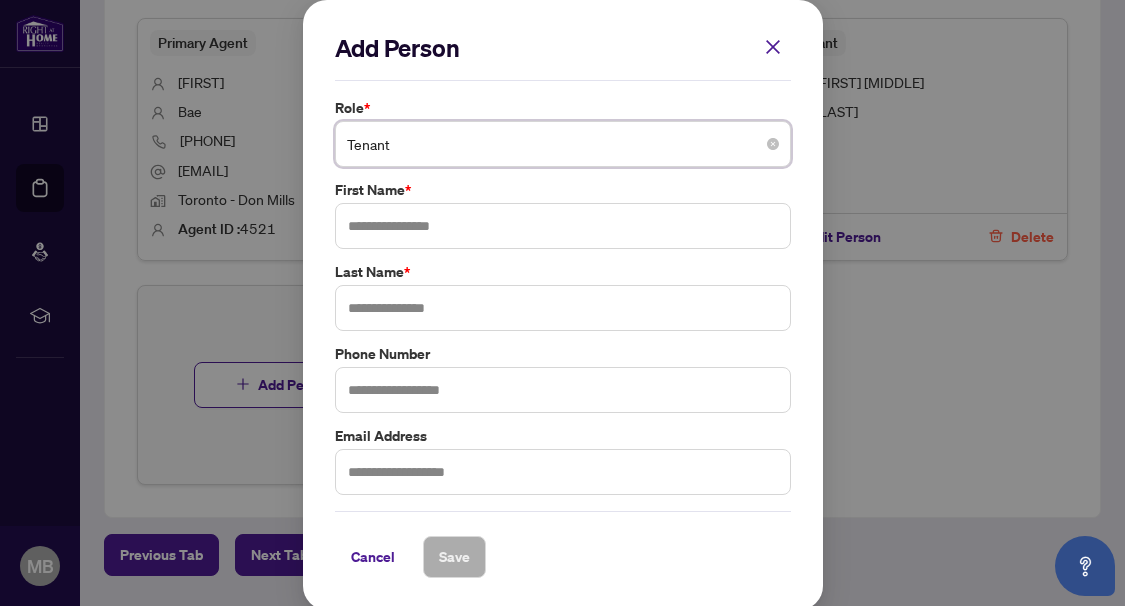 click on "Tenant" at bounding box center (563, 144) 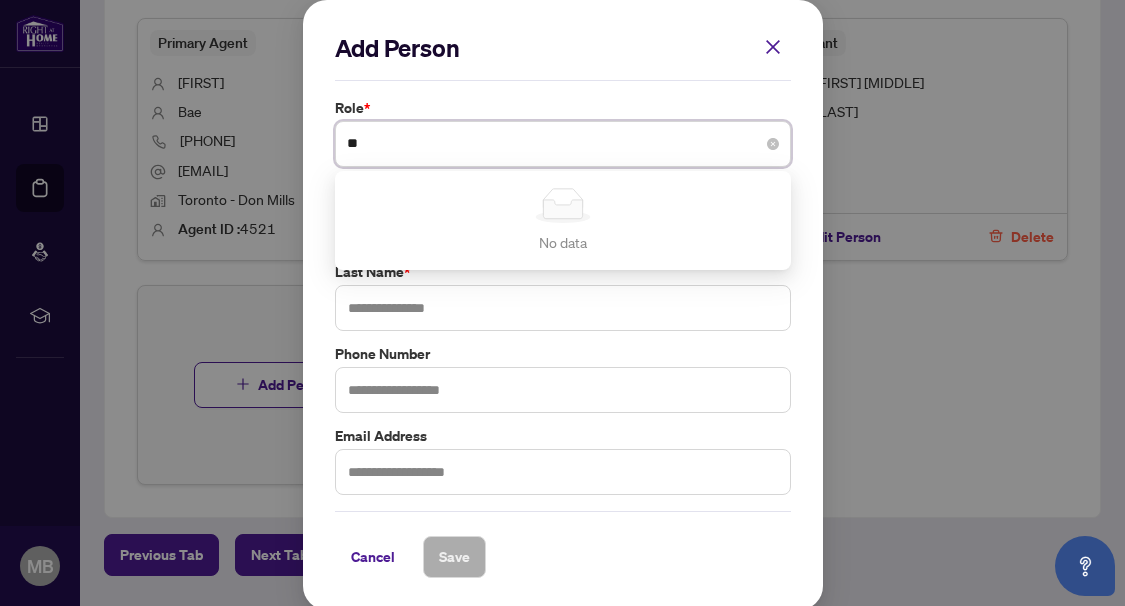 type on "*" 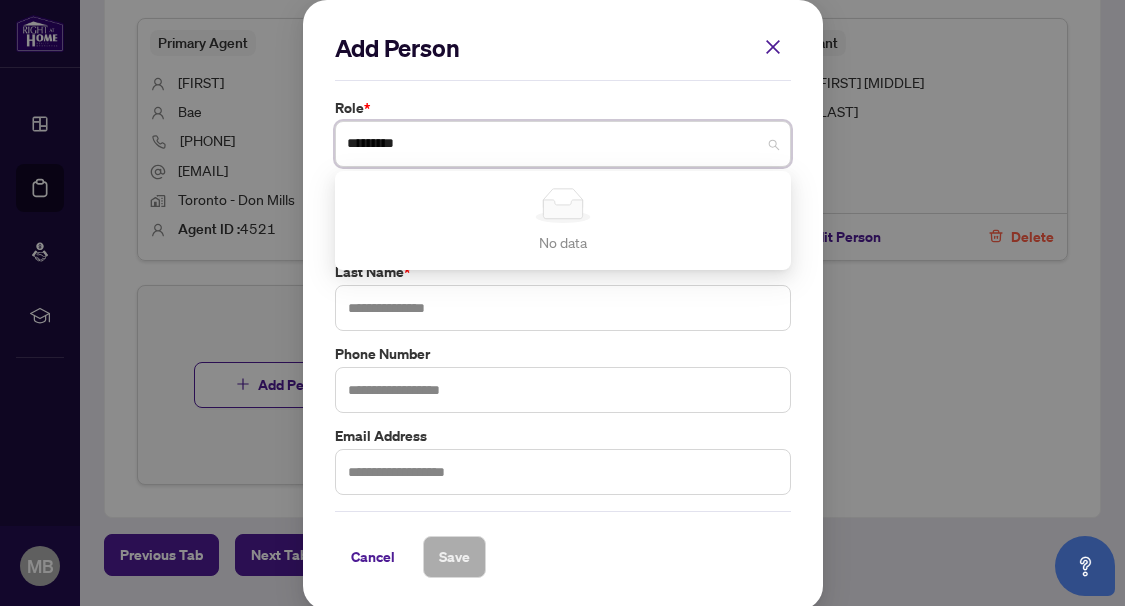 type on "*********" 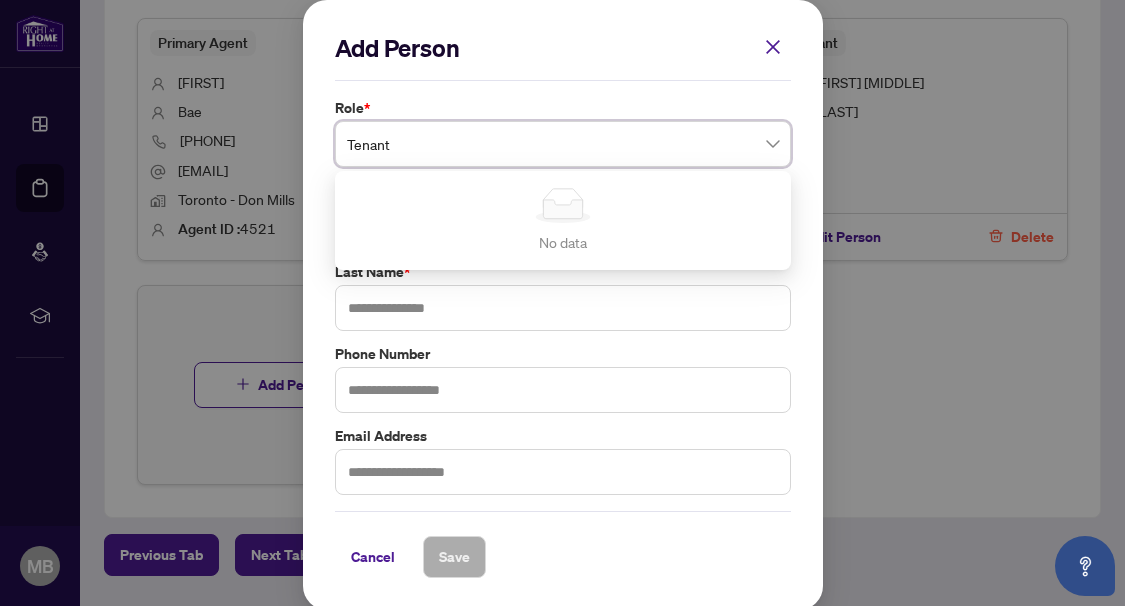 click on "Role *" at bounding box center (563, 108) 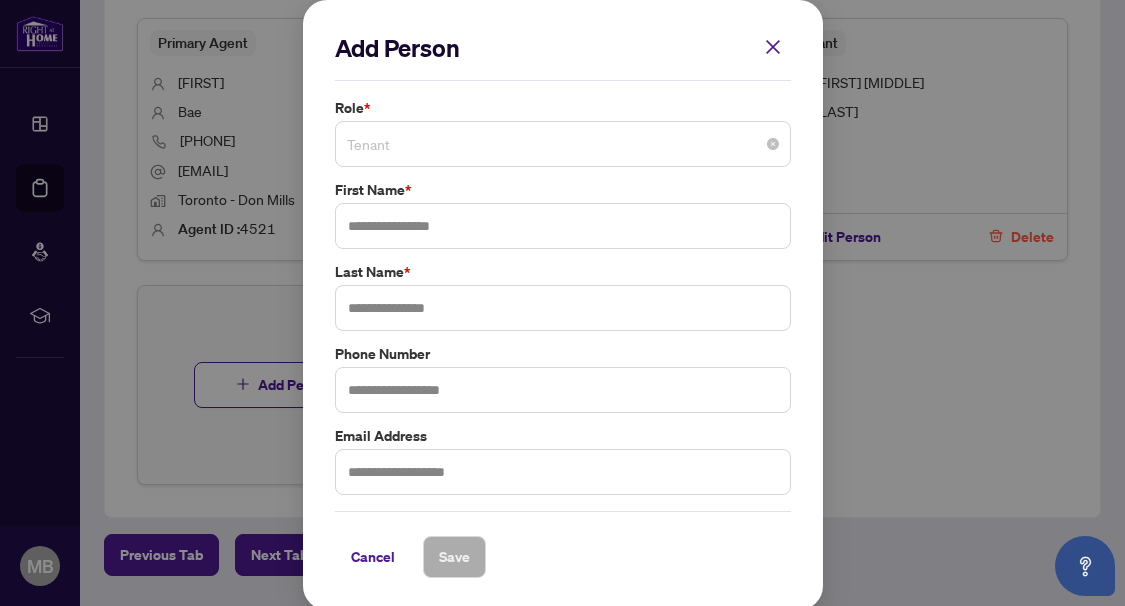 click on "Tenant" at bounding box center [563, 144] 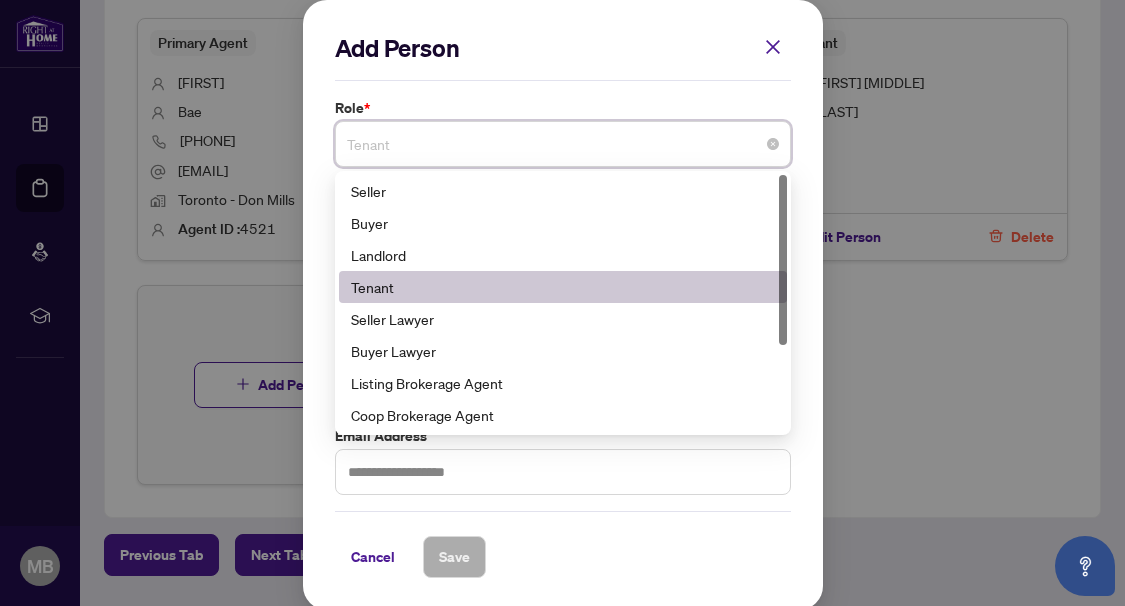 click on "Tenant" at bounding box center [563, 144] 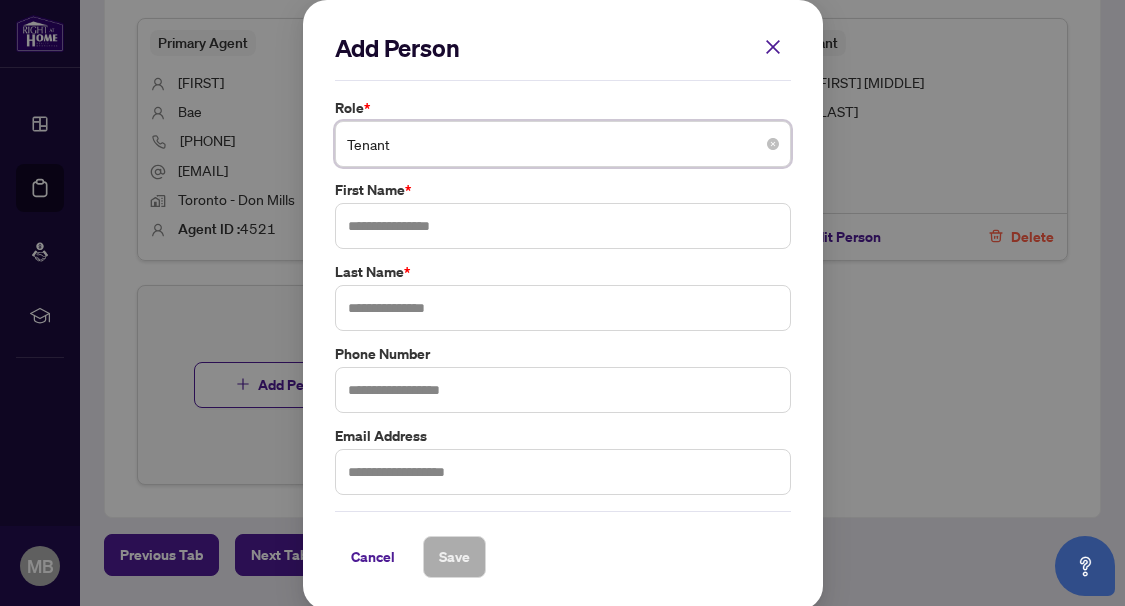 click on "Tenant" at bounding box center (563, 144) 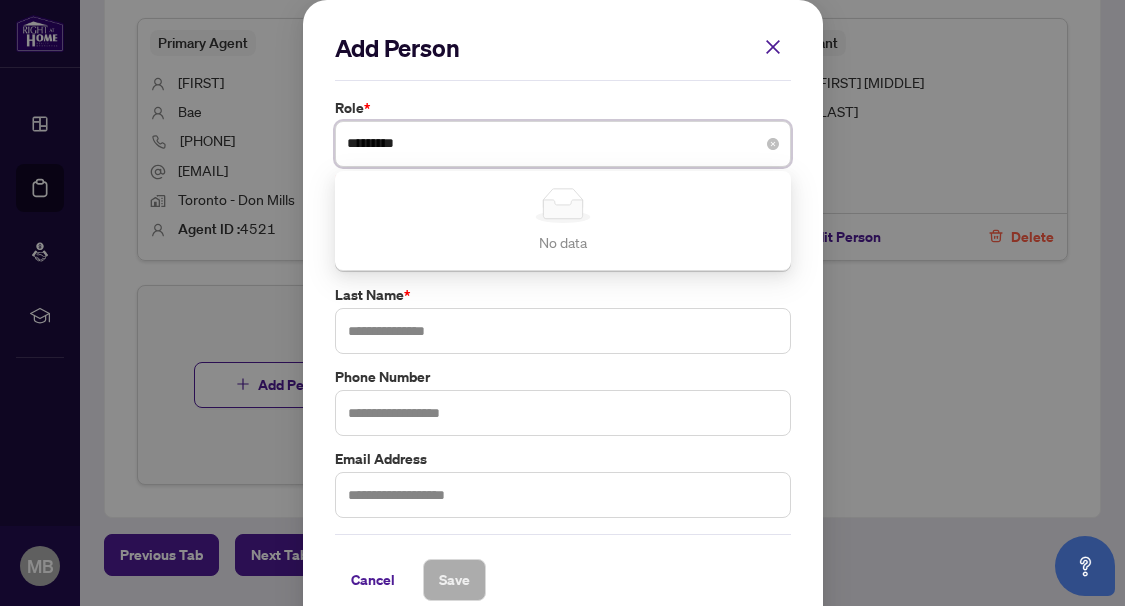 type on "*********" 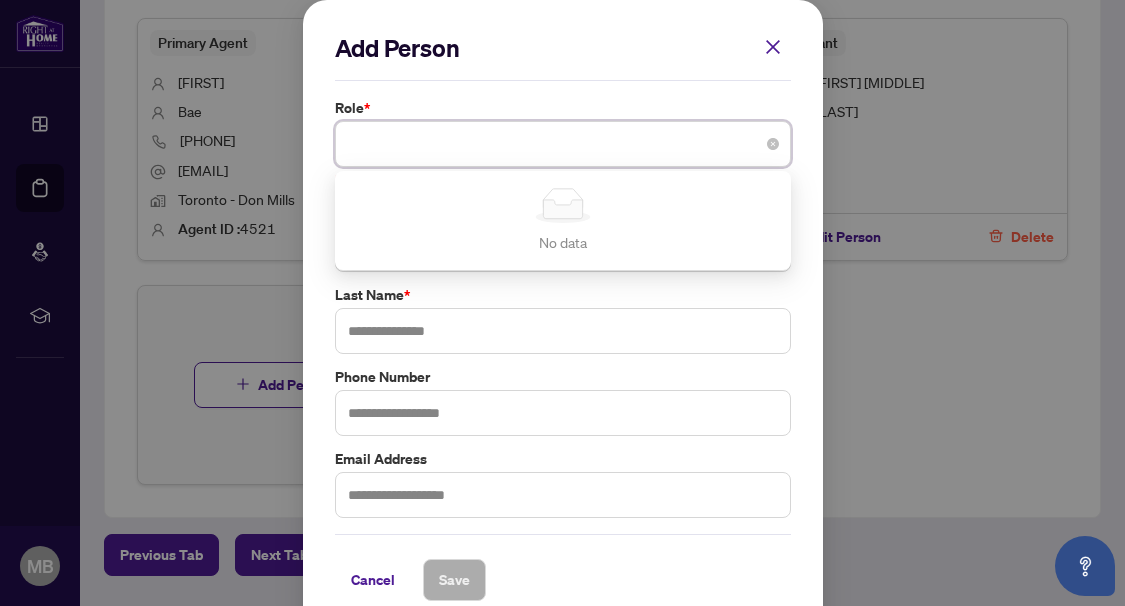 click on "Role *" at bounding box center [563, 108] 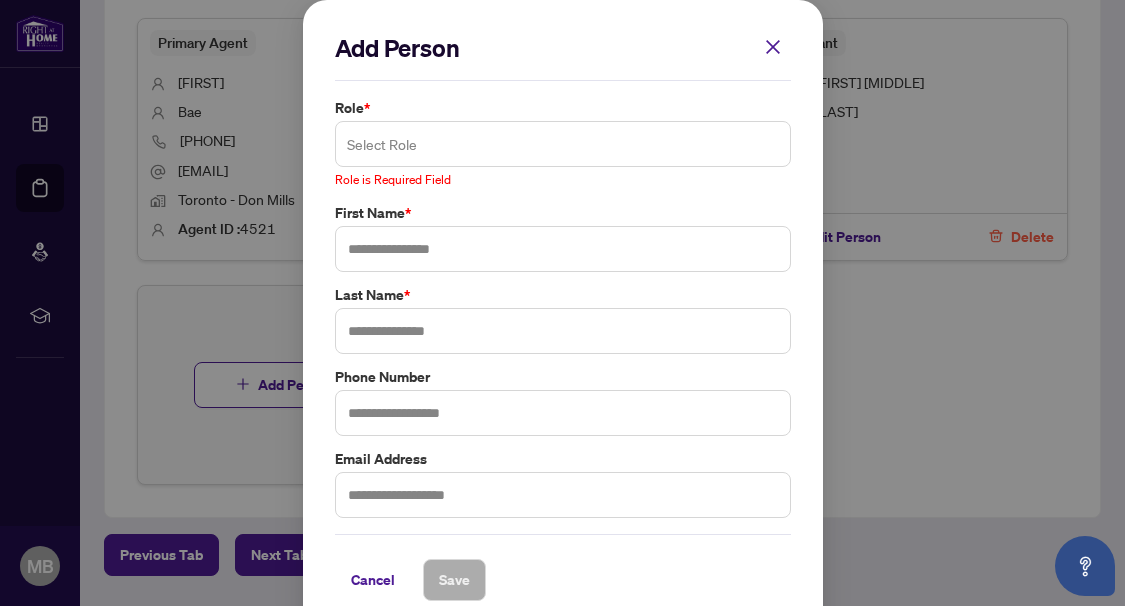 click at bounding box center [563, 144] 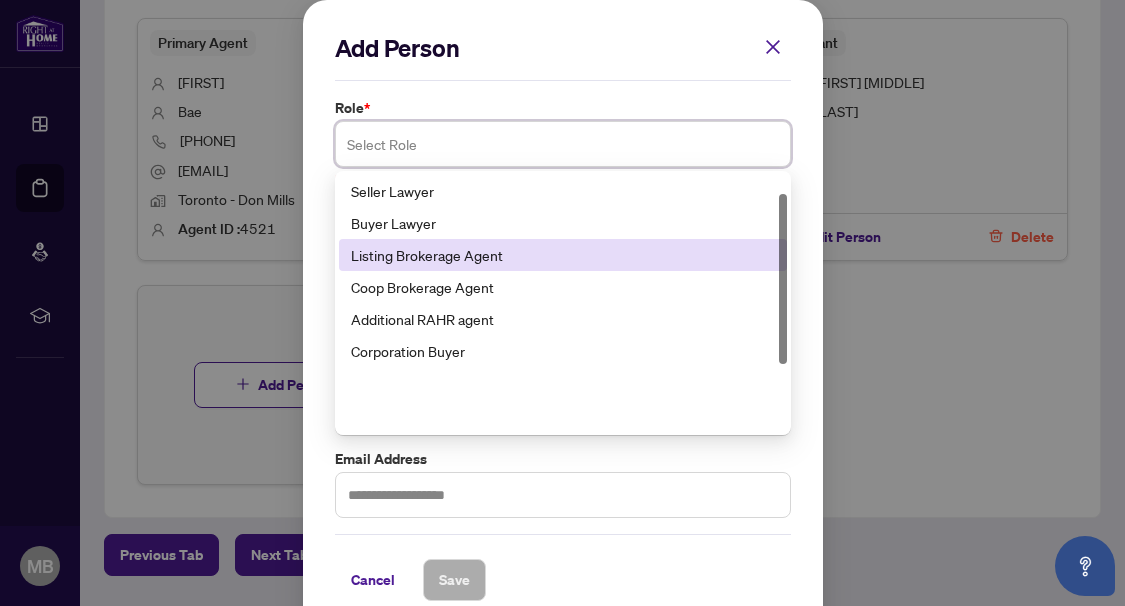 scroll, scrollTop: 0, scrollLeft: 0, axis: both 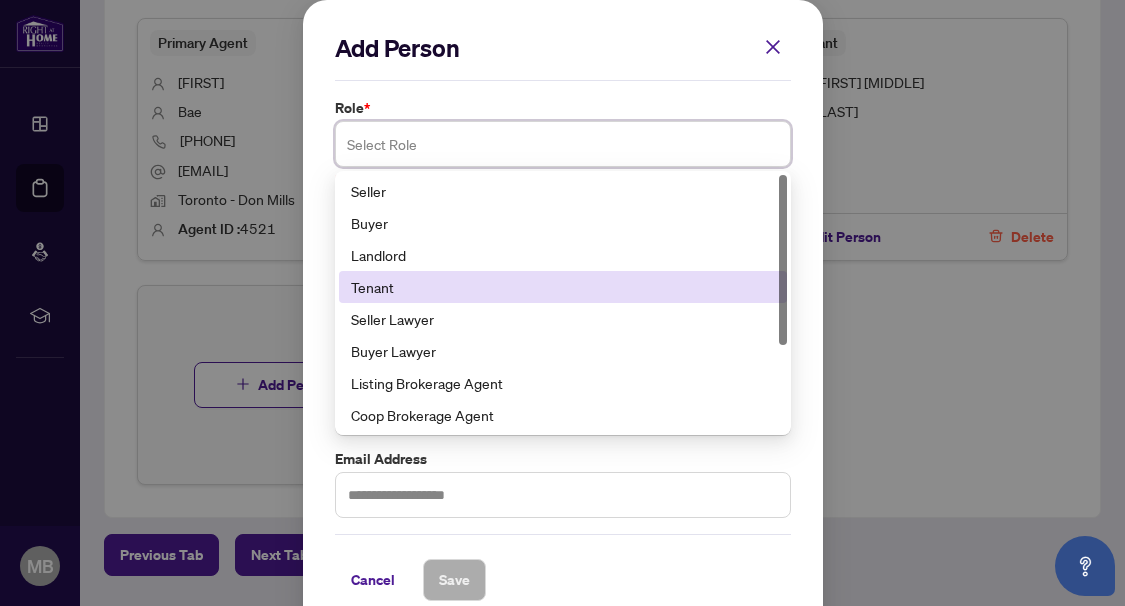 click on "Tenant" at bounding box center (563, 287) 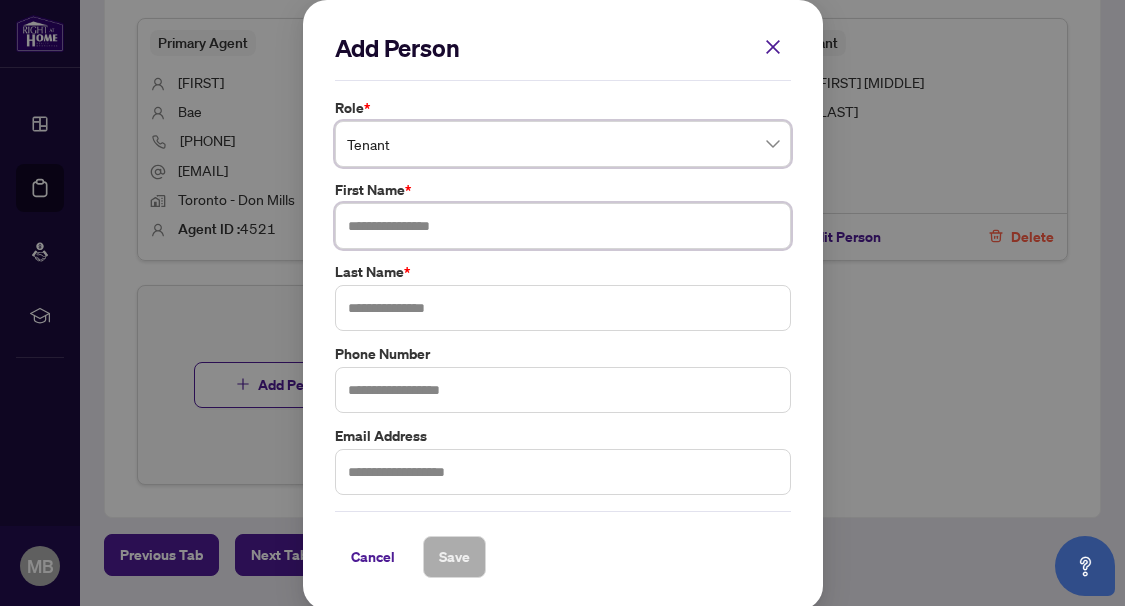 click at bounding box center [563, 226] 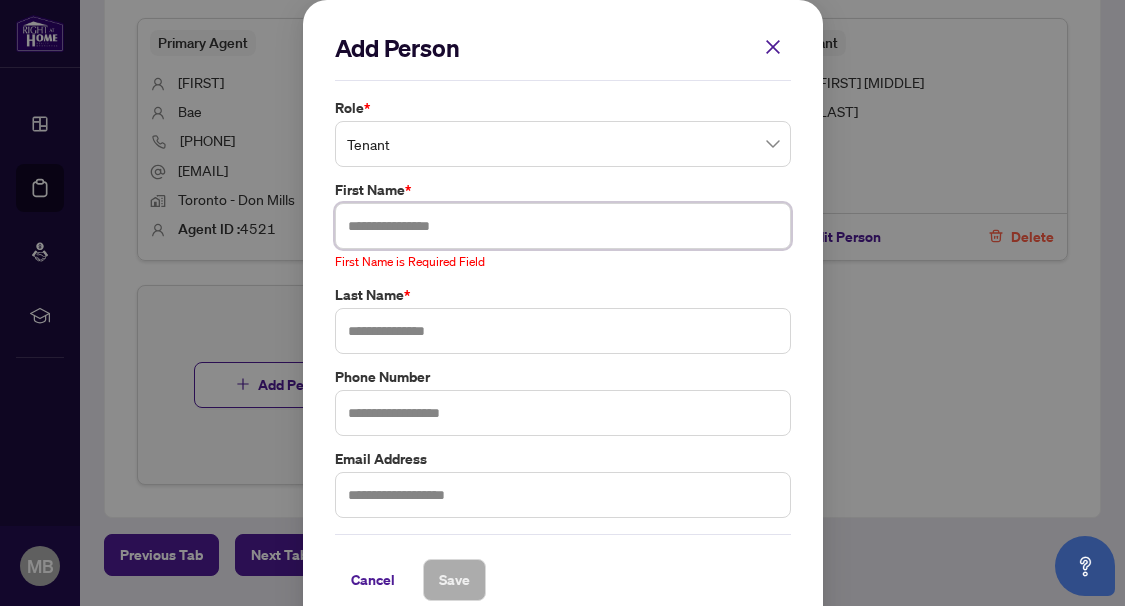click at bounding box center (563, 226) 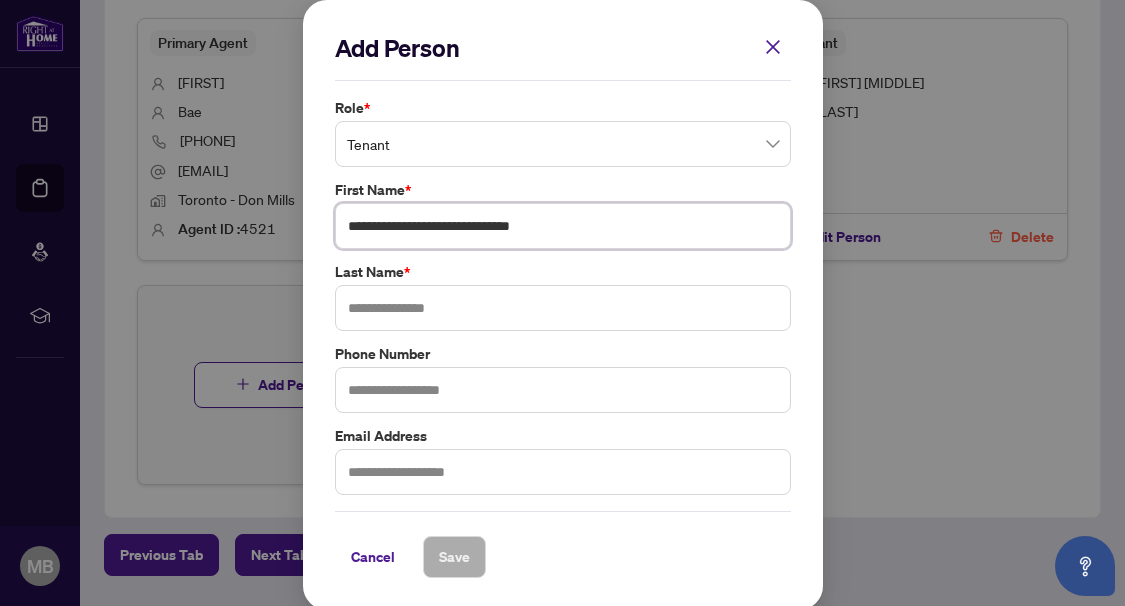 type on "**********" 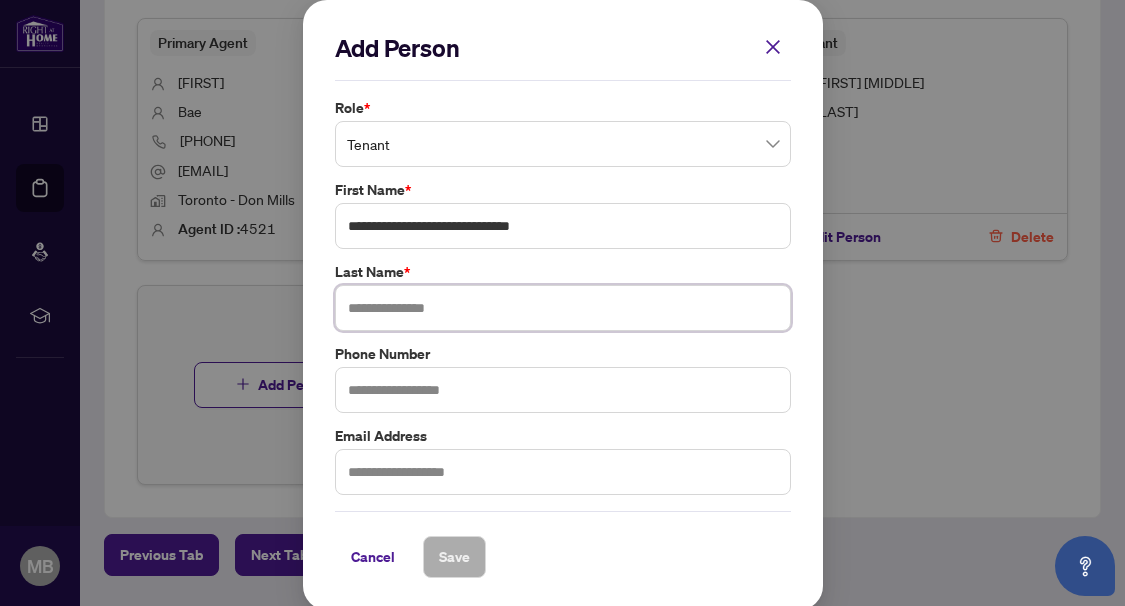 click at bounding box center (563, 308) 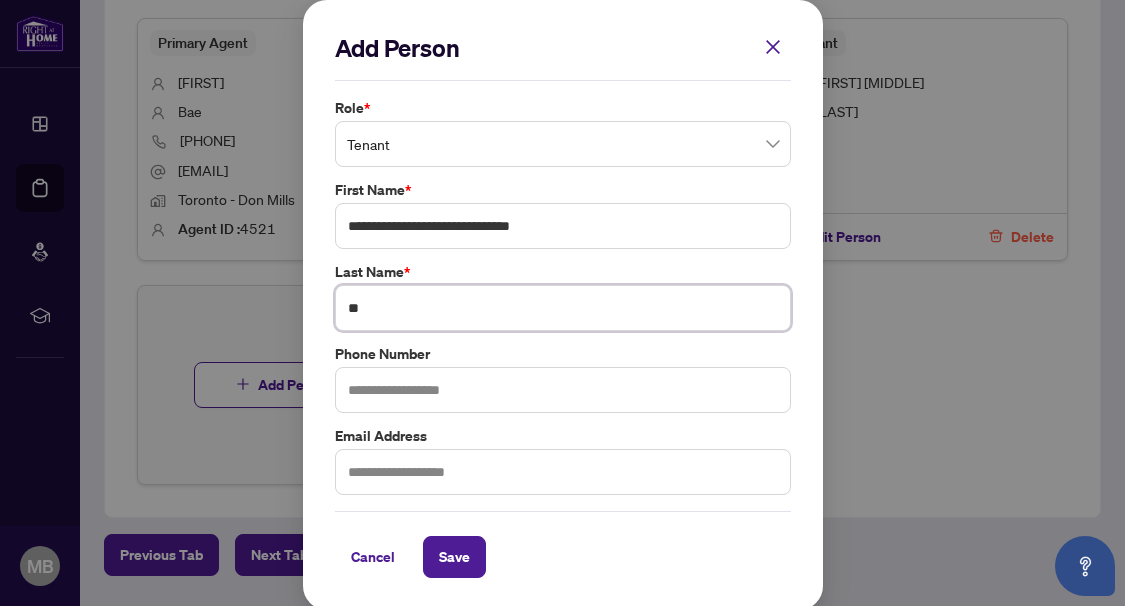 type on "*" 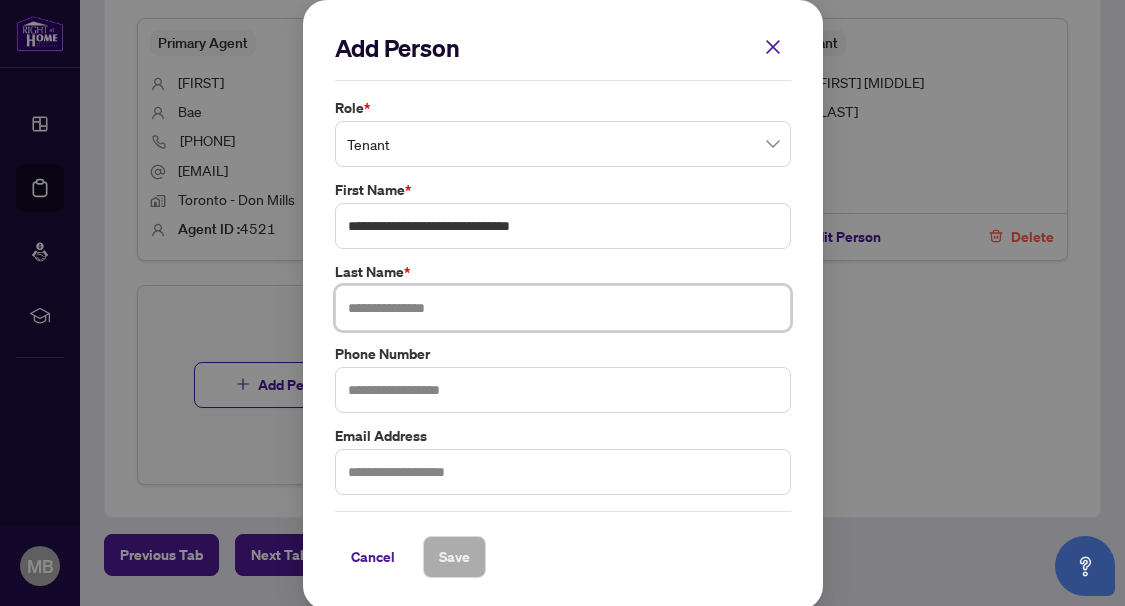 paste on "**********" 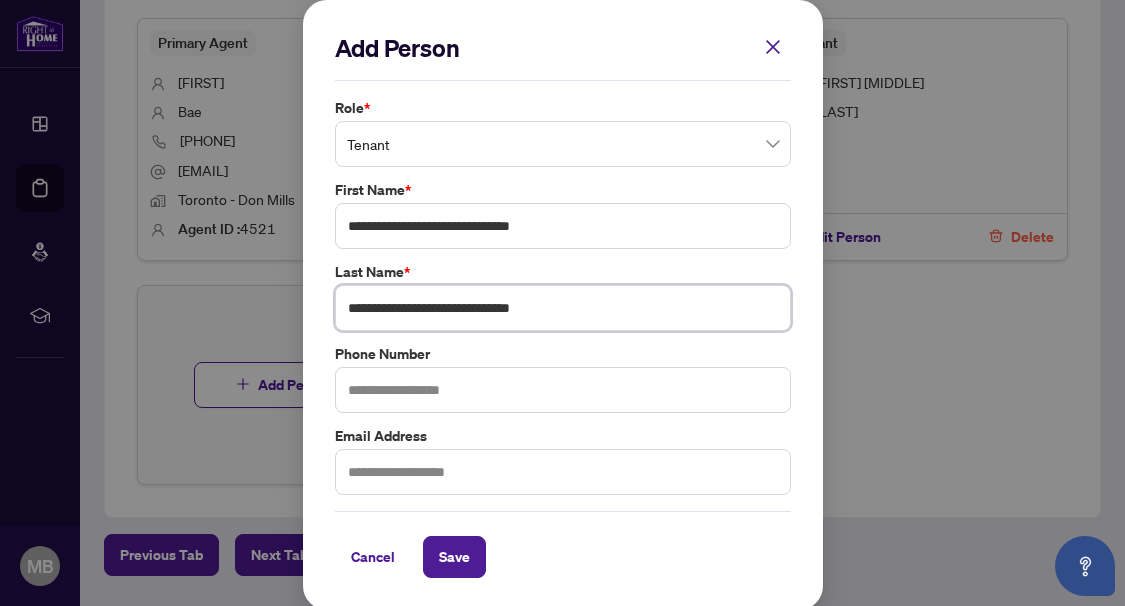 drag, startPoint x: 461, startPoint y: 310, endPoint x: 262, endPoint y: 297, distance: 199.42416 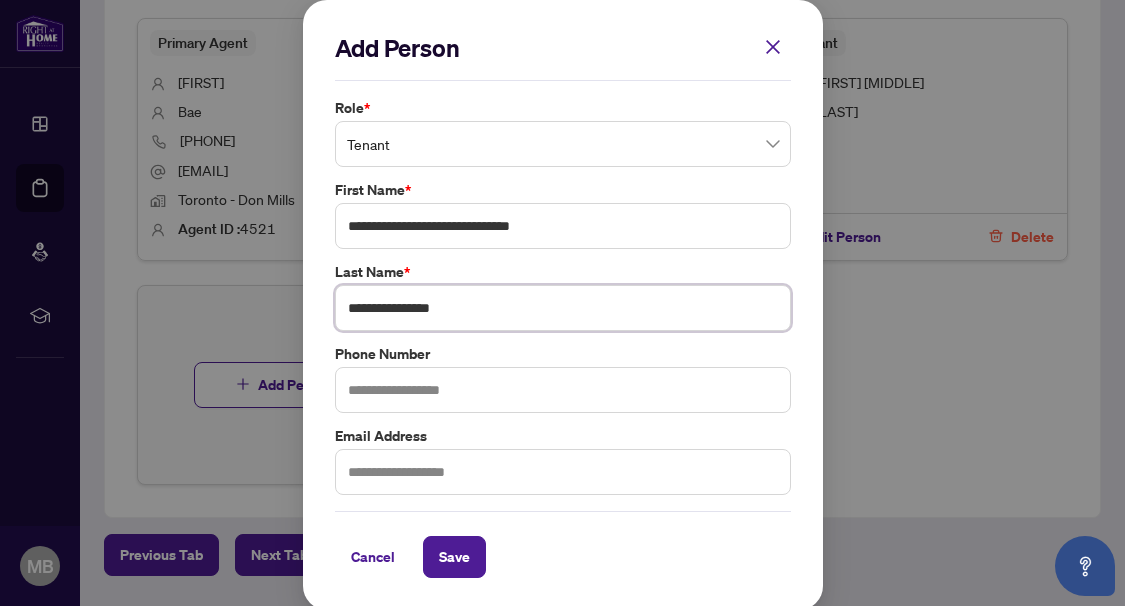 type on "**********" 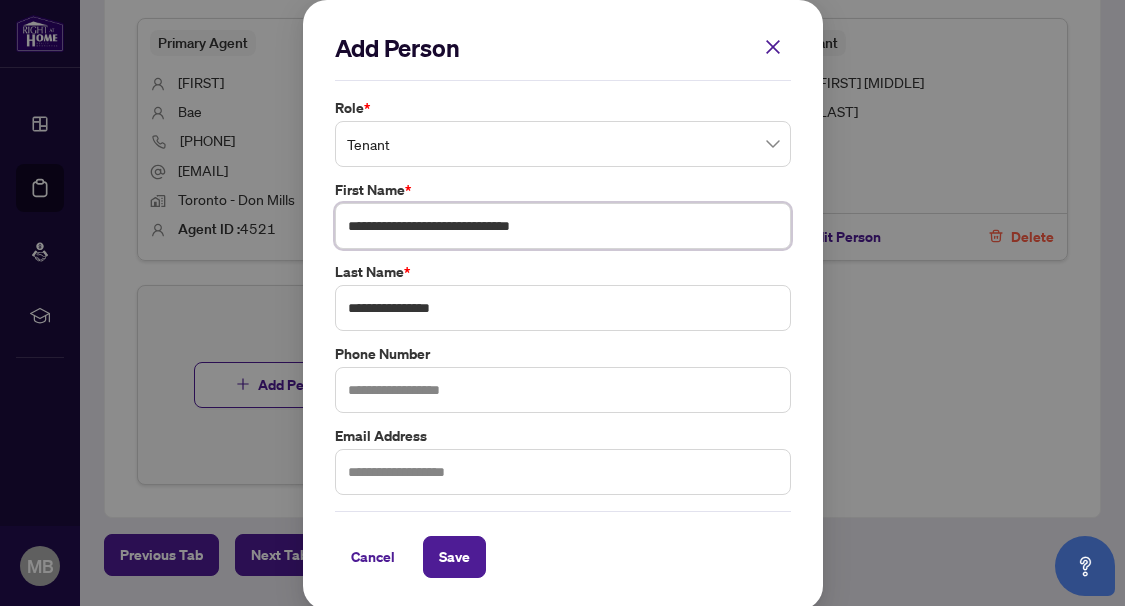click on "**********" at bounding box center (563, 226) 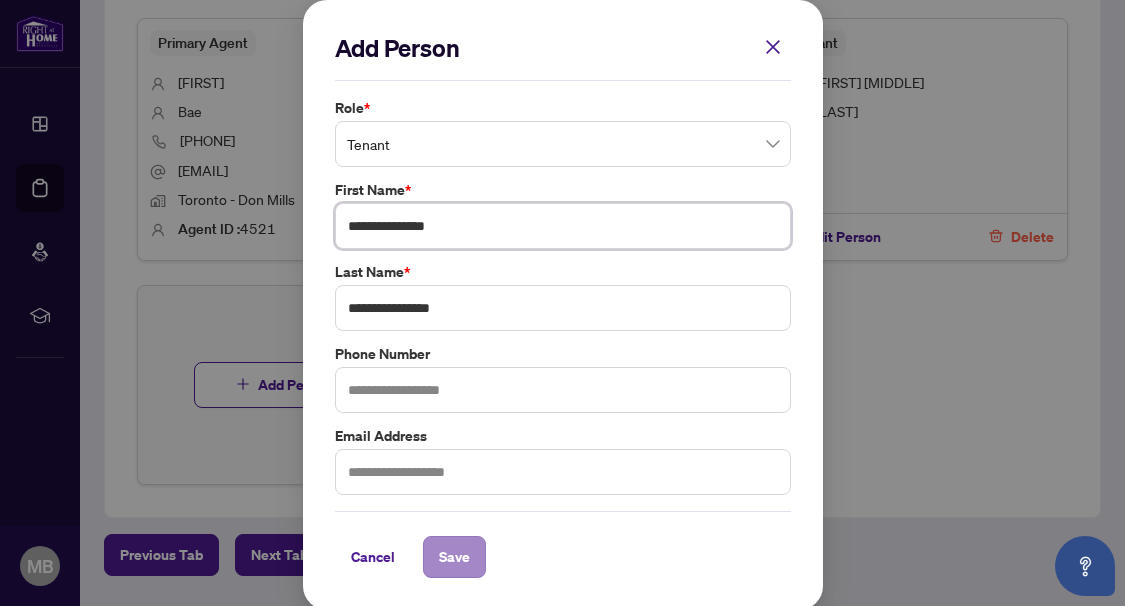 type on "**********" 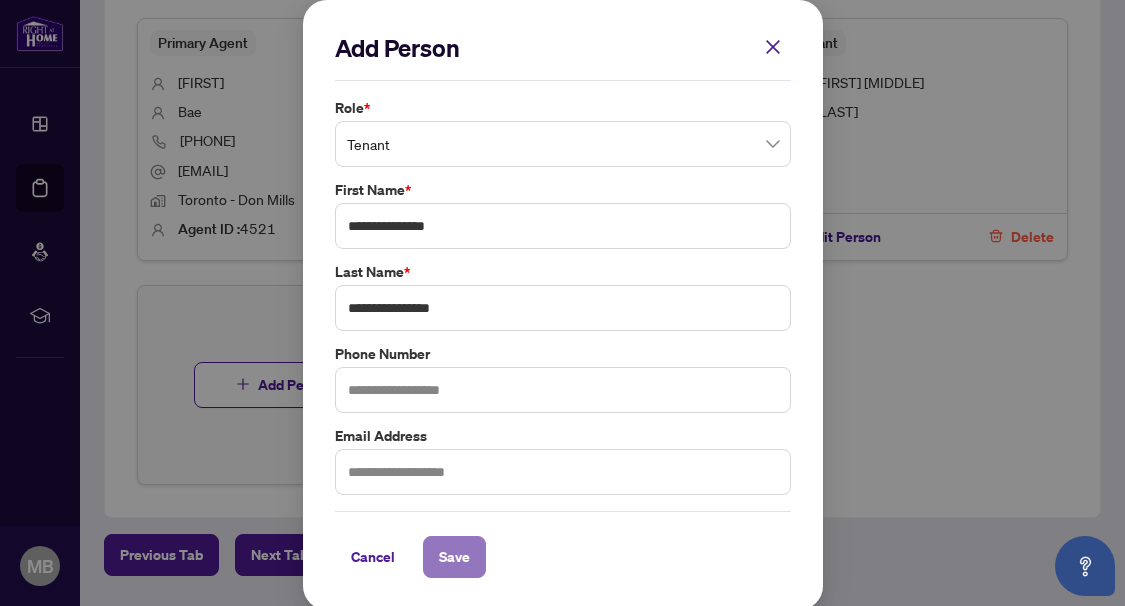 click on "Save" at bounding box center [454, 557] 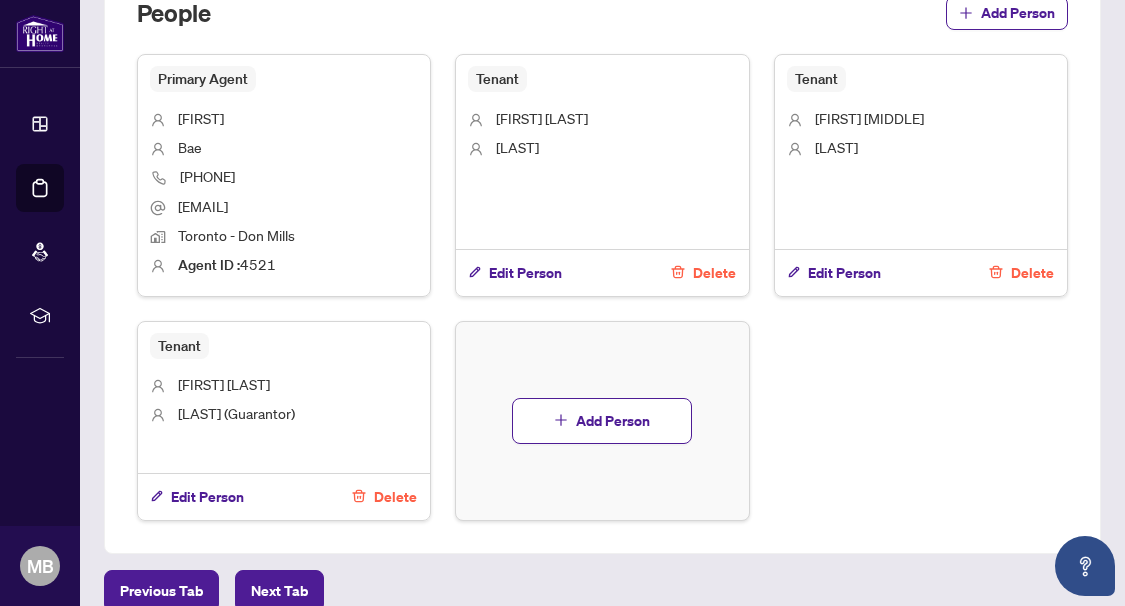scroll, scrollTop: 1275, scrollLeft: 0, axis: vertical 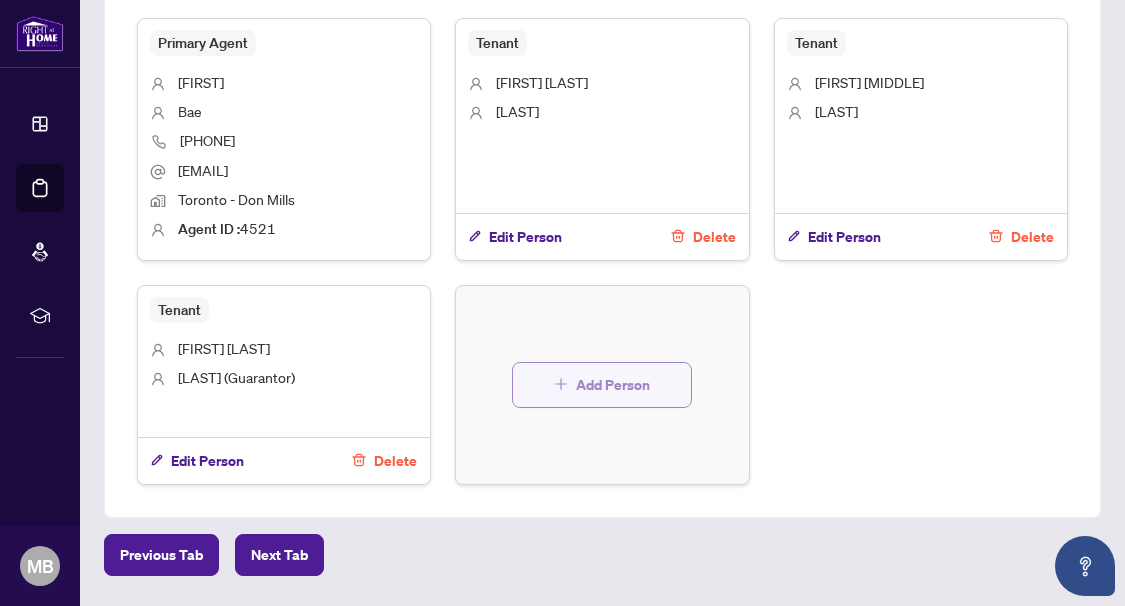 click on "Add Person" at bounding box center [602, 385] 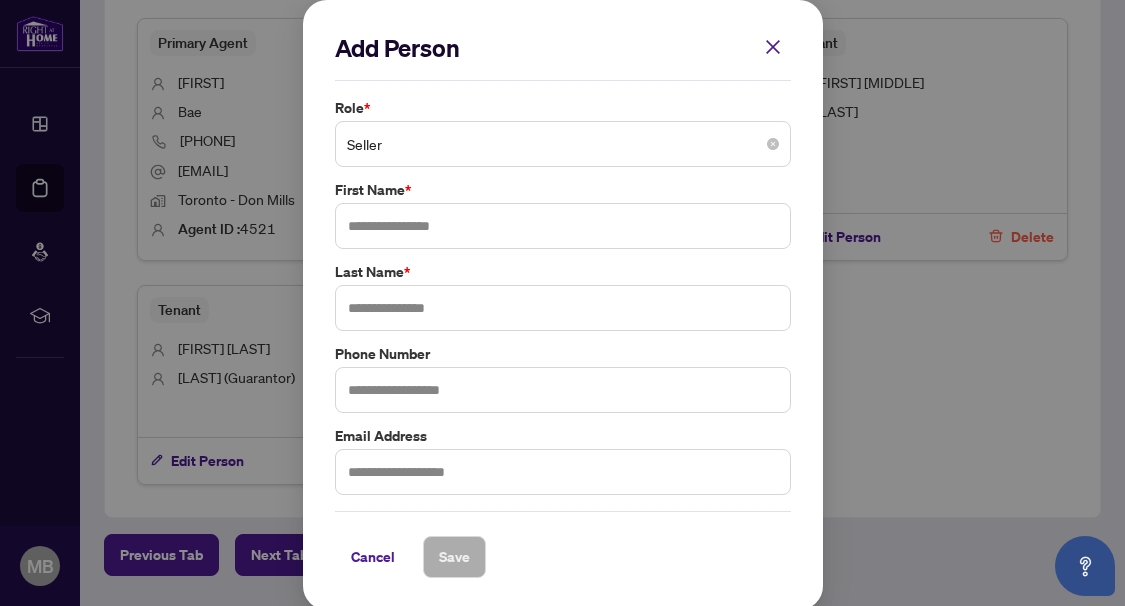 click on "Seller" at bounding box center [563, 144] 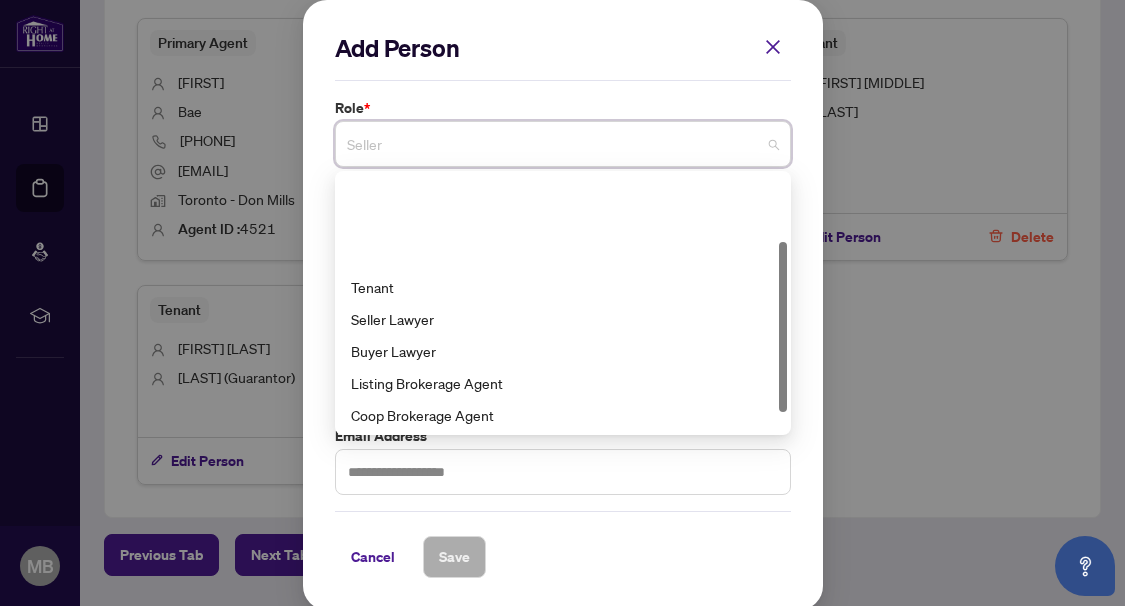 scroll, scrollTop: 128, scrollLeft: 0, axis: vertical 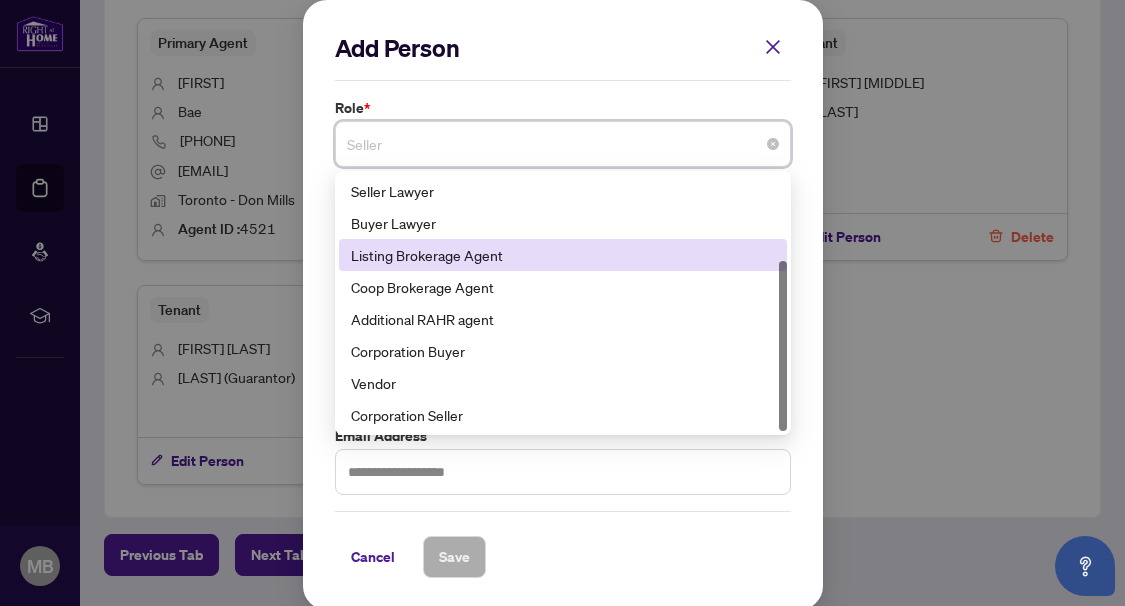 click on "Listing Brokerage Agent" at bounding box center [563, 255] 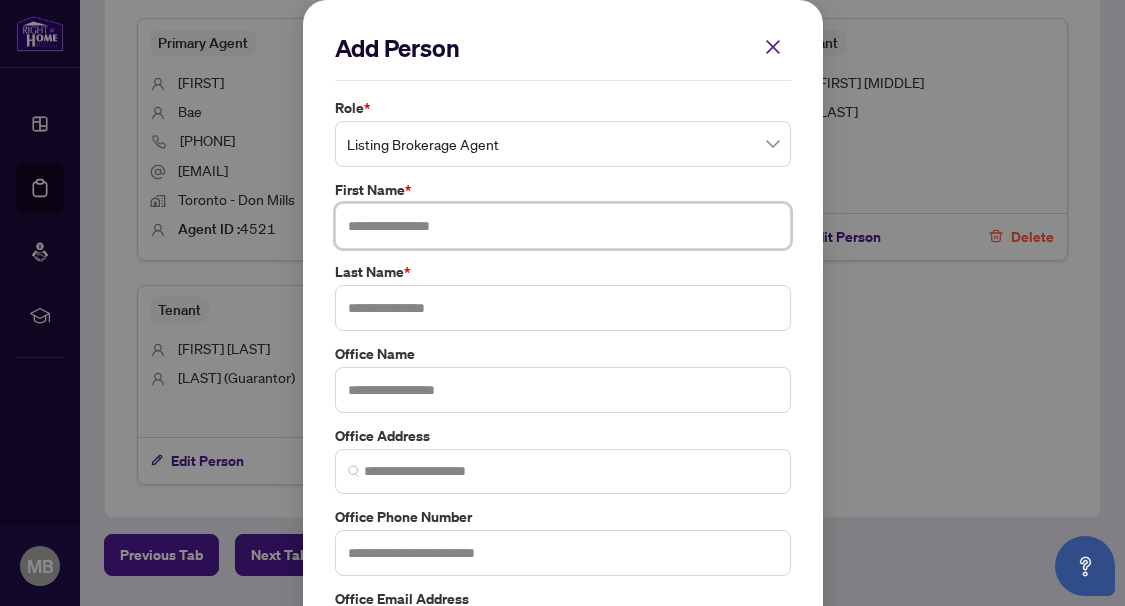 click at bounding box center (563, 226) 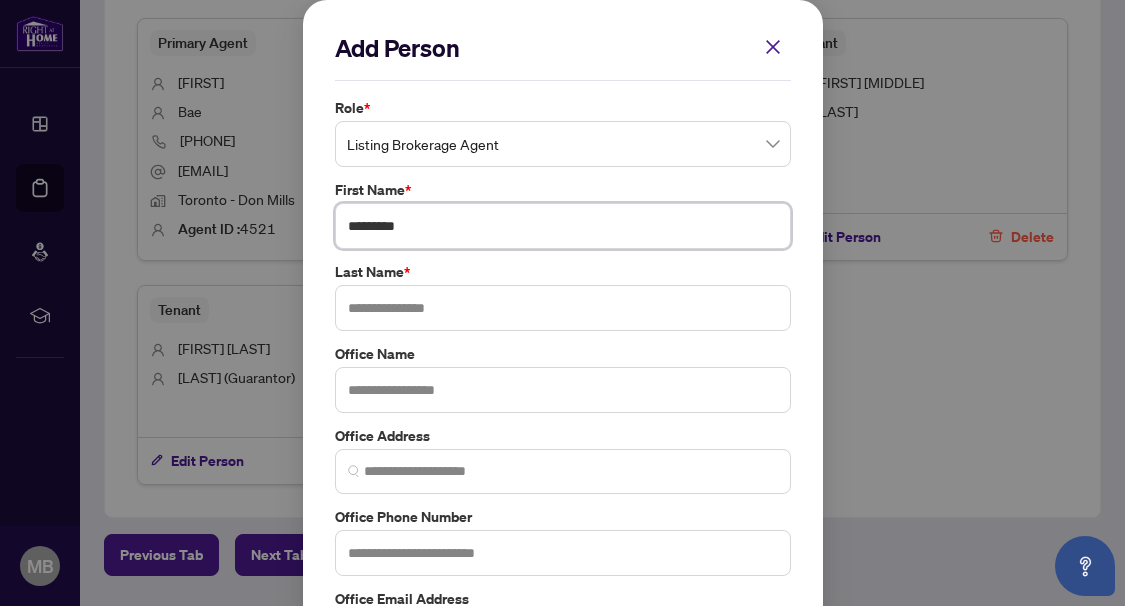 type on "*********" 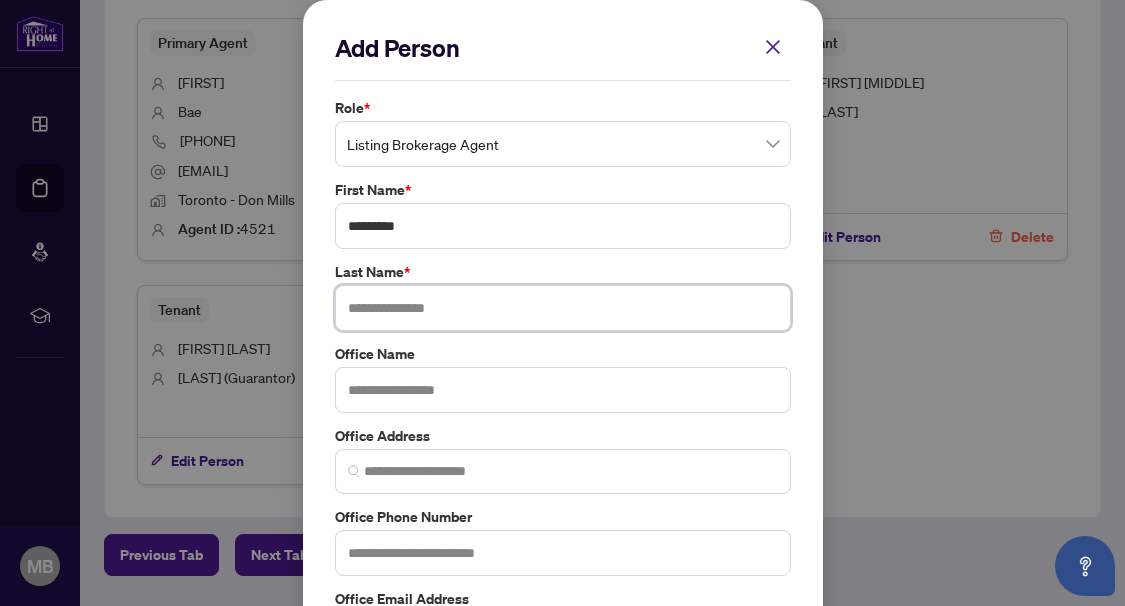 click at bounding box center (563, 308) 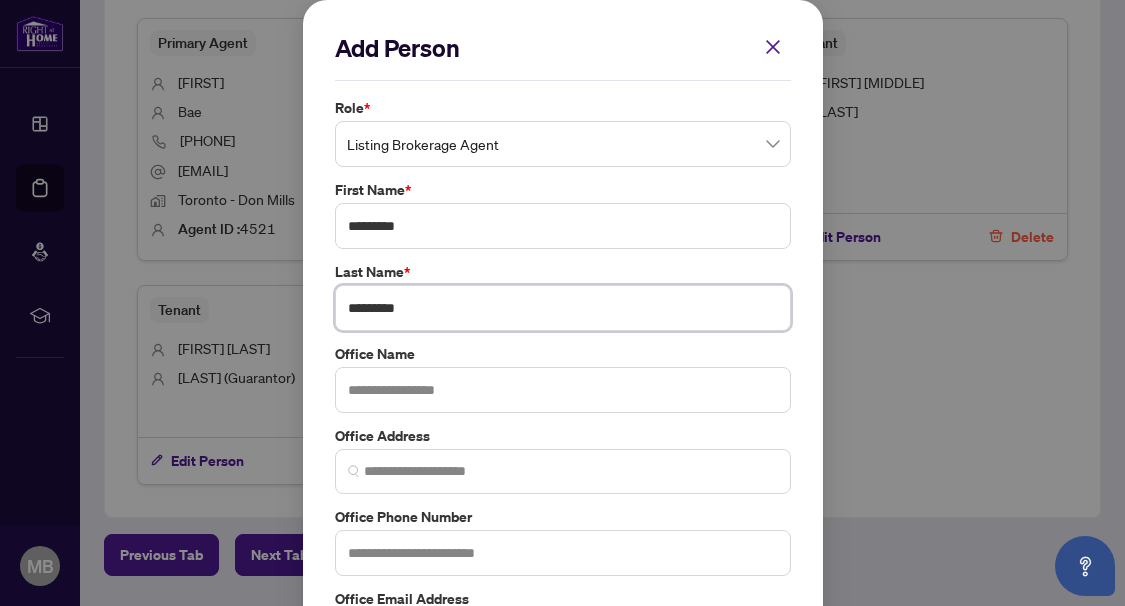 click on "*********" at bounding box center (563, 308) 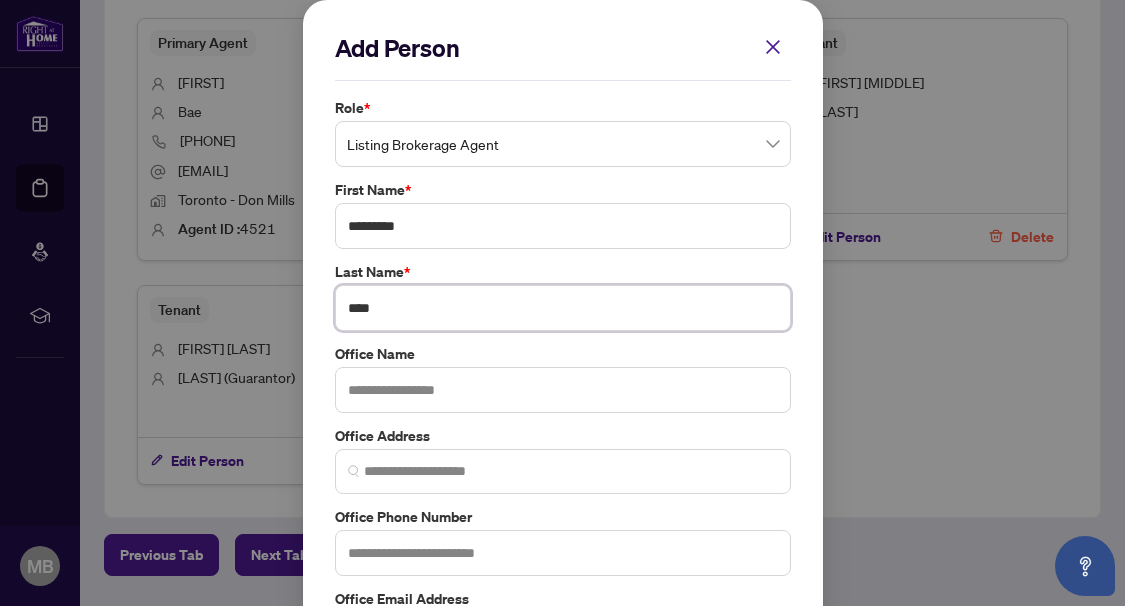 type on "****" 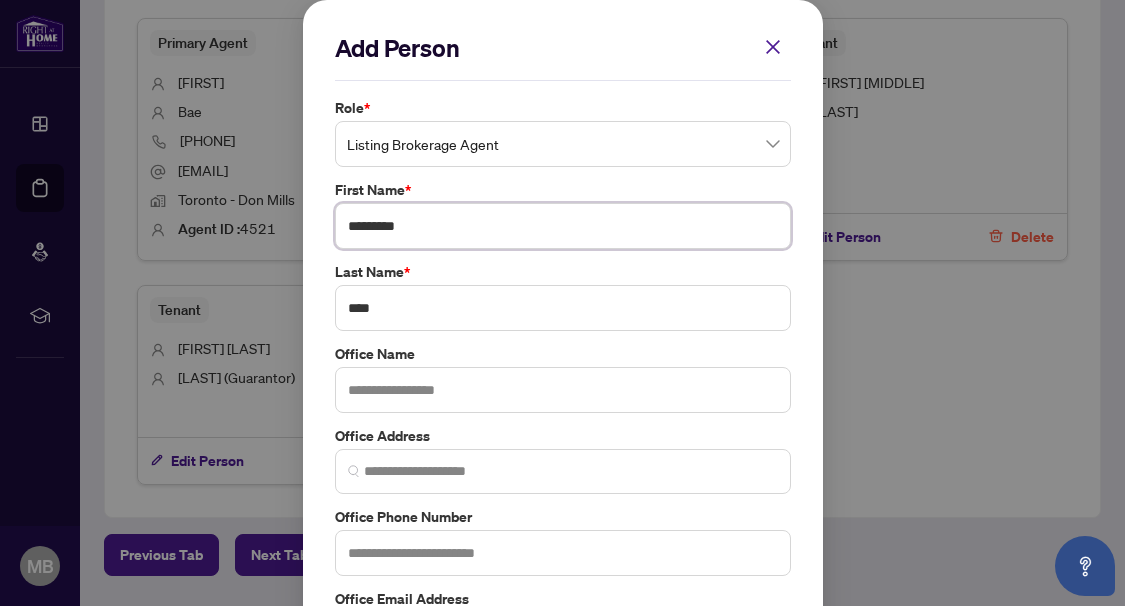 click on "*********" at bounding box center [563, 226] 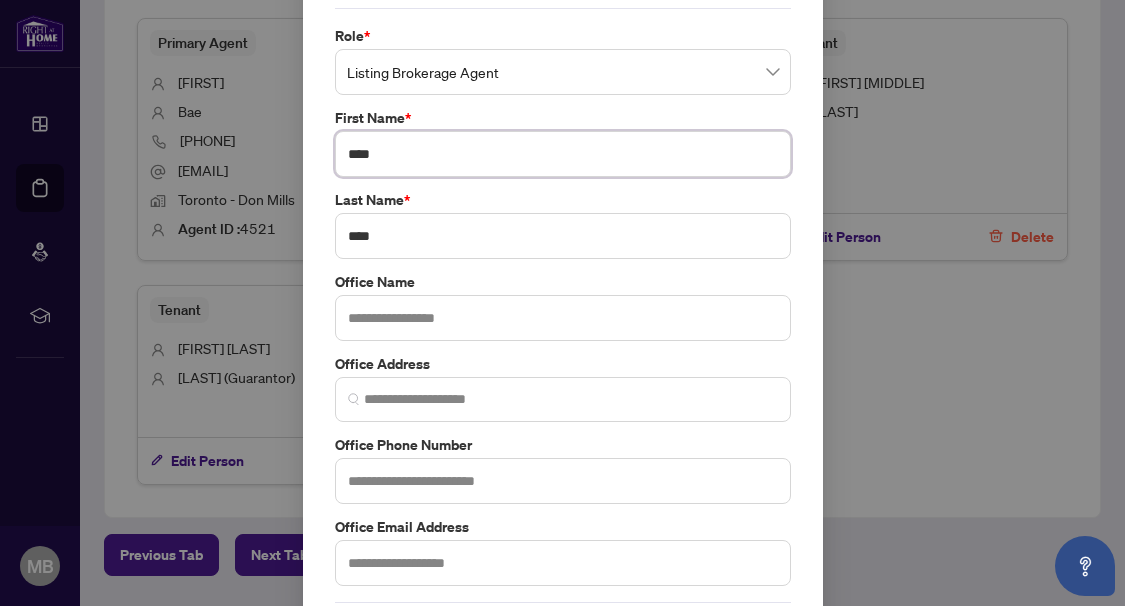 scroll, scrollTop: 167, scrollLeft: 0, axis: vertical 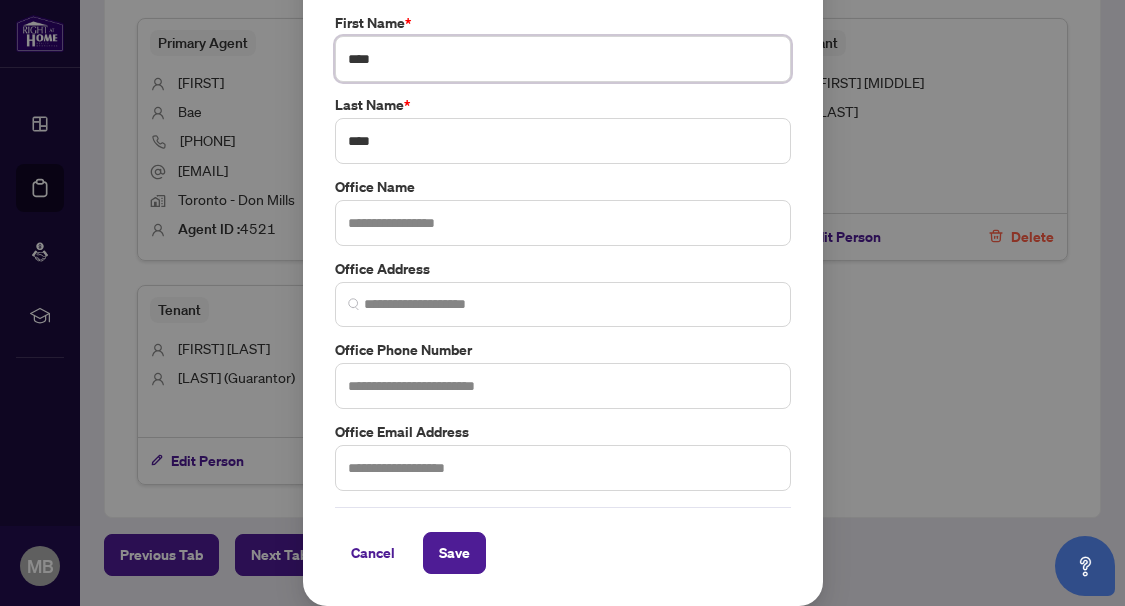 type on "****" 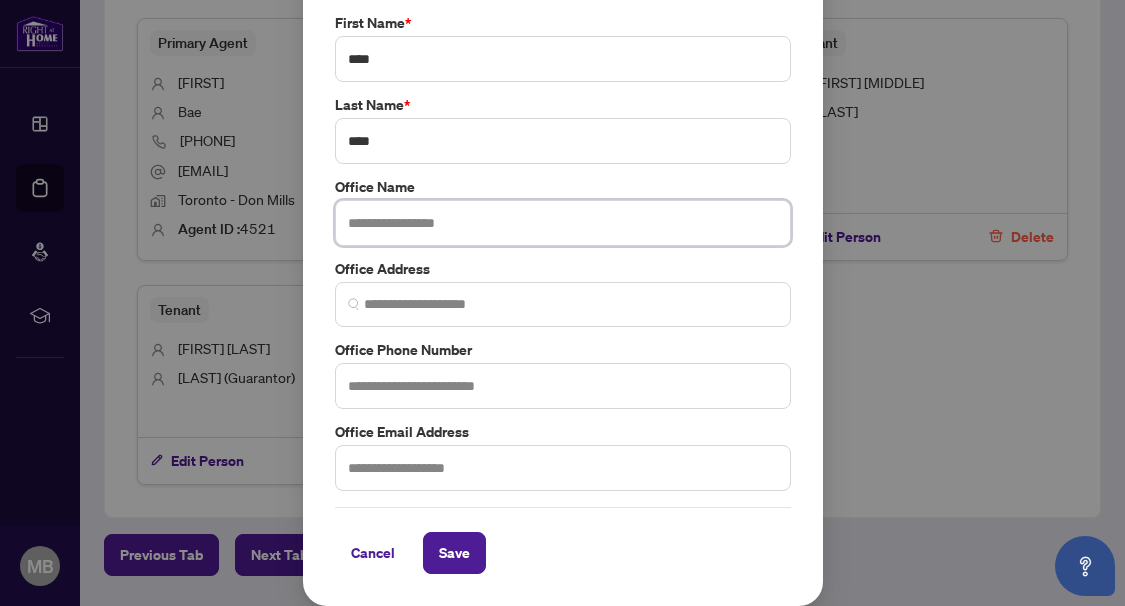 click at bounding box center (563, 223) 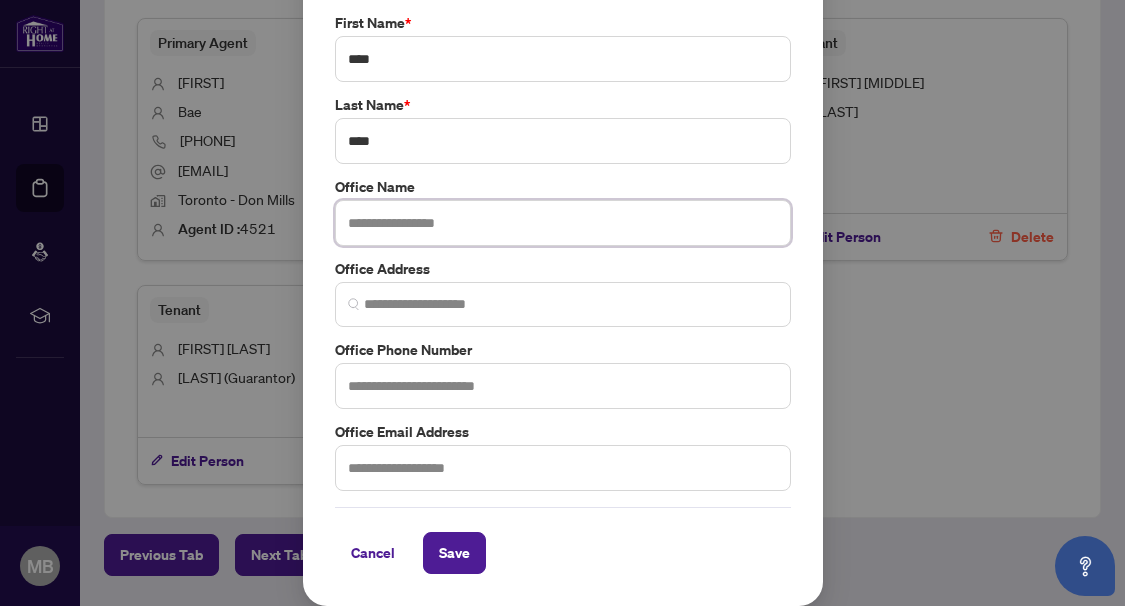 paste on "**********" 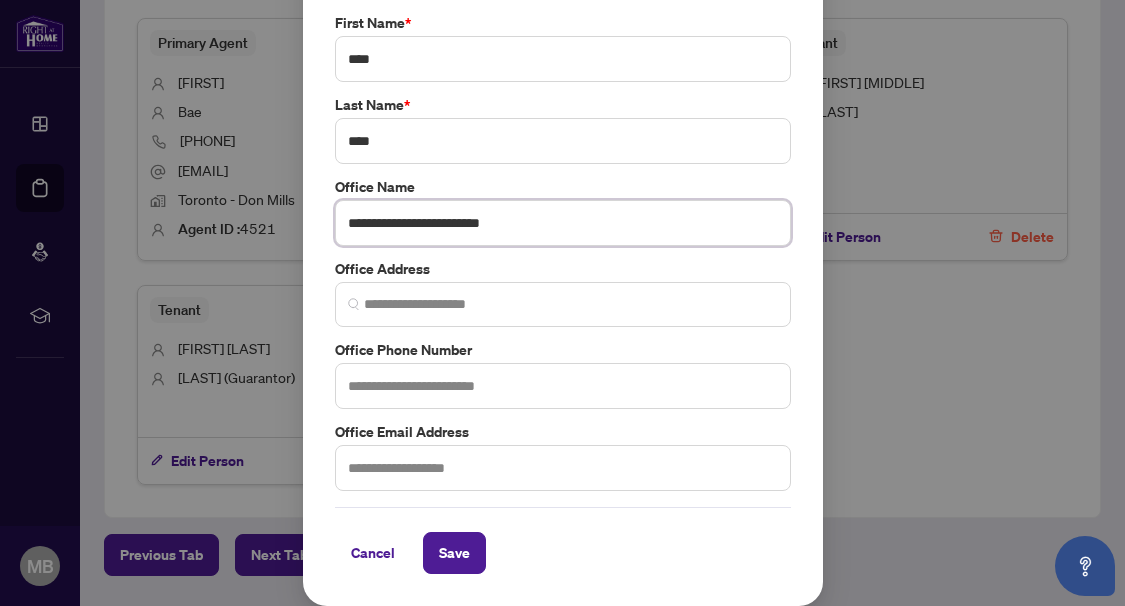 type on "**********" 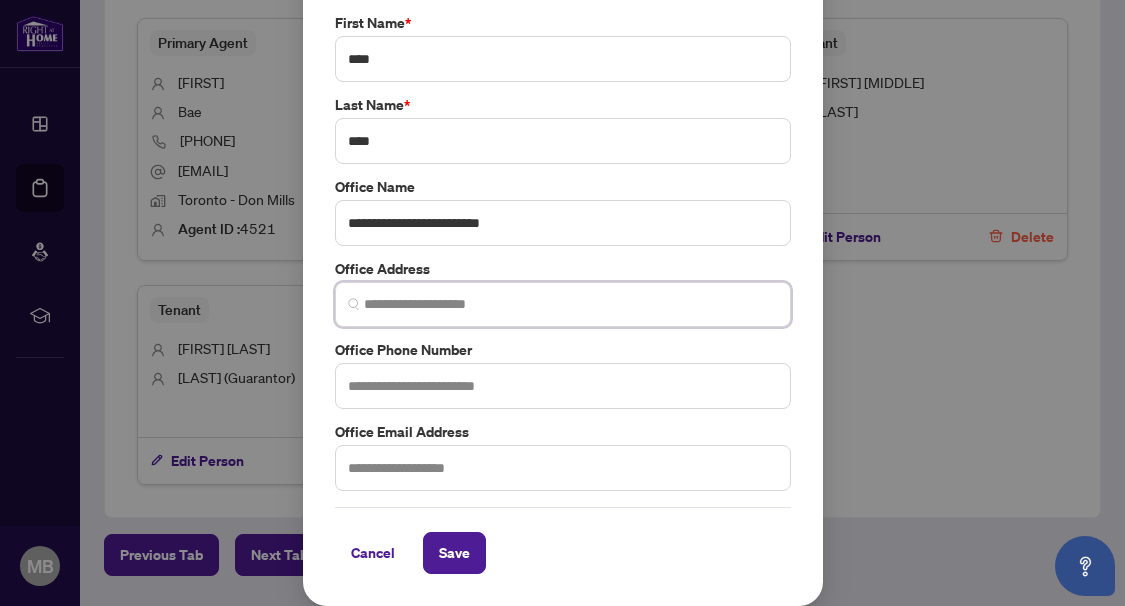 click at bounding box center [571, 304] 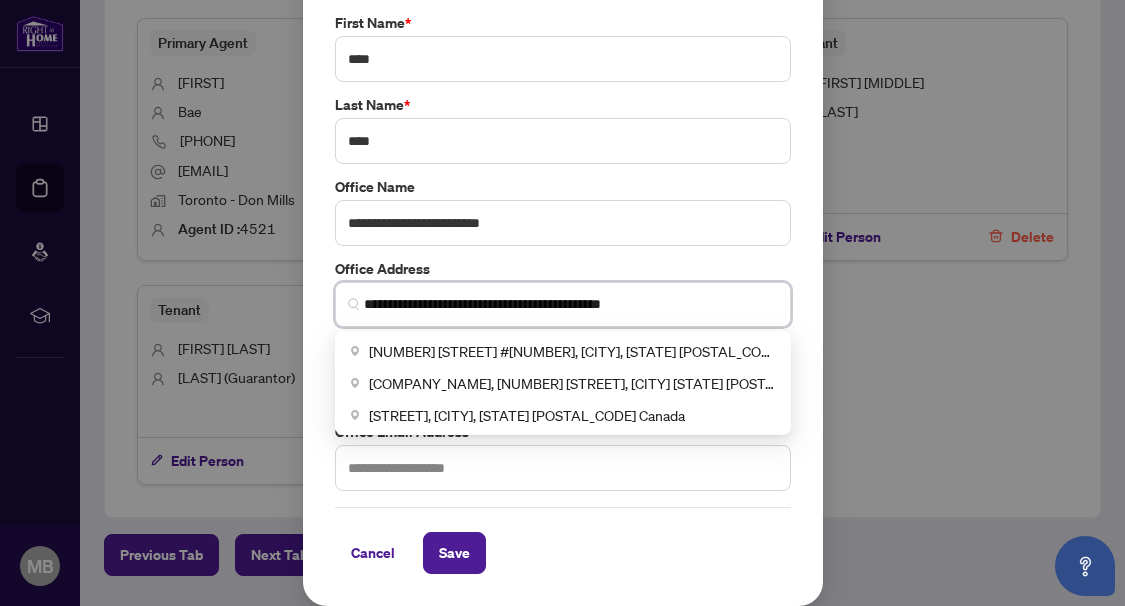 type on "**********" 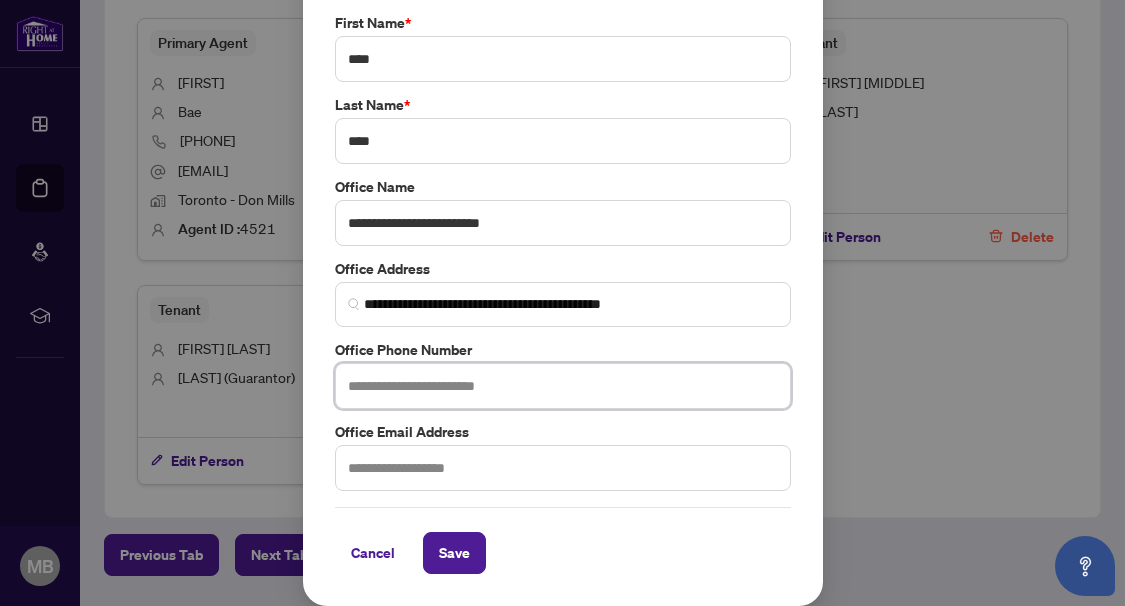 drag, startPoint x: 461, startPoint y: 375, endPoint x: 501, endPoint y: 375, distance: 40 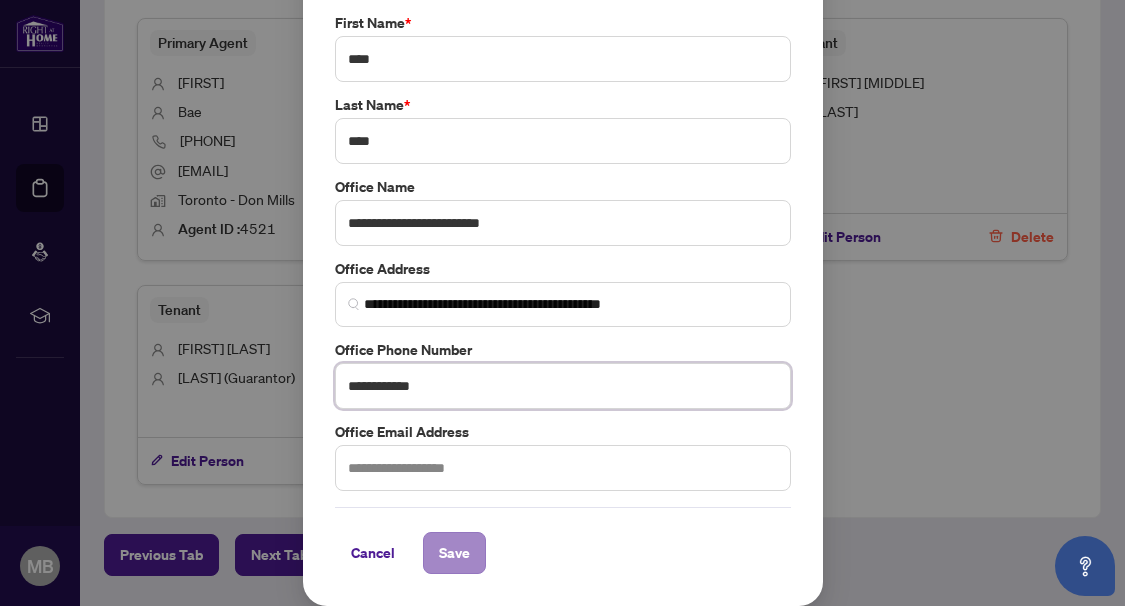 type on "**********" 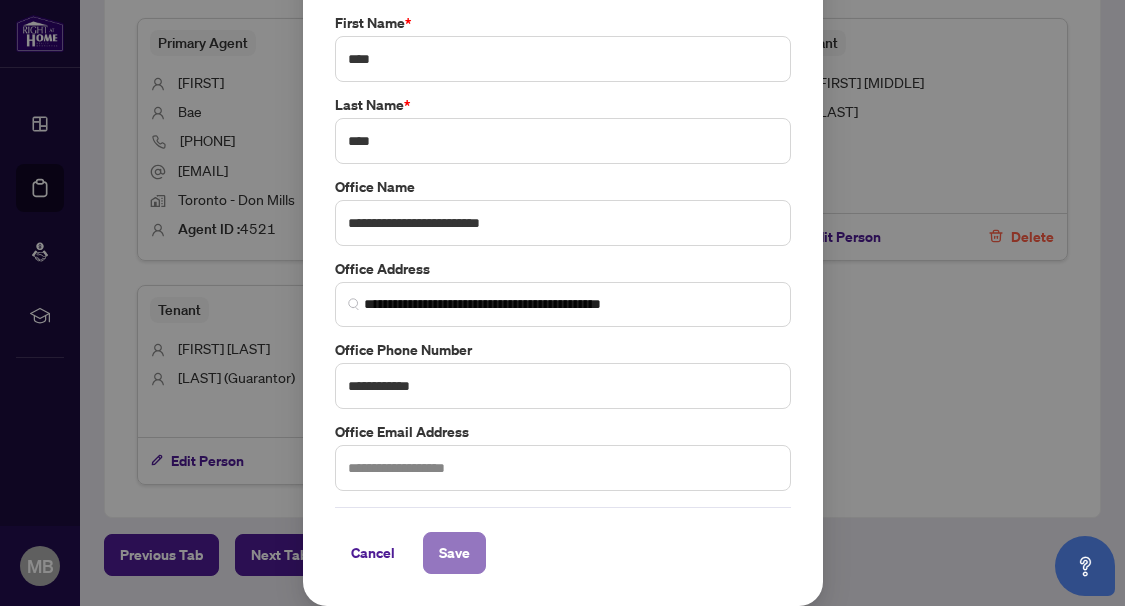 click on "Save" at bounding box center [454, 553] 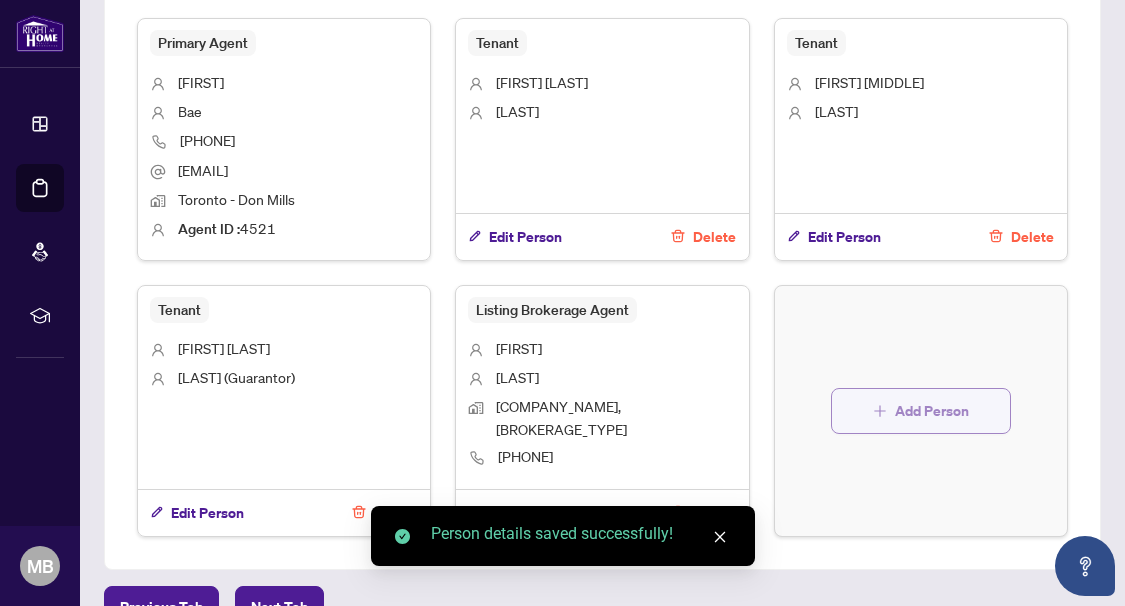 click on "Add Person" at bounding box center [921, 411] 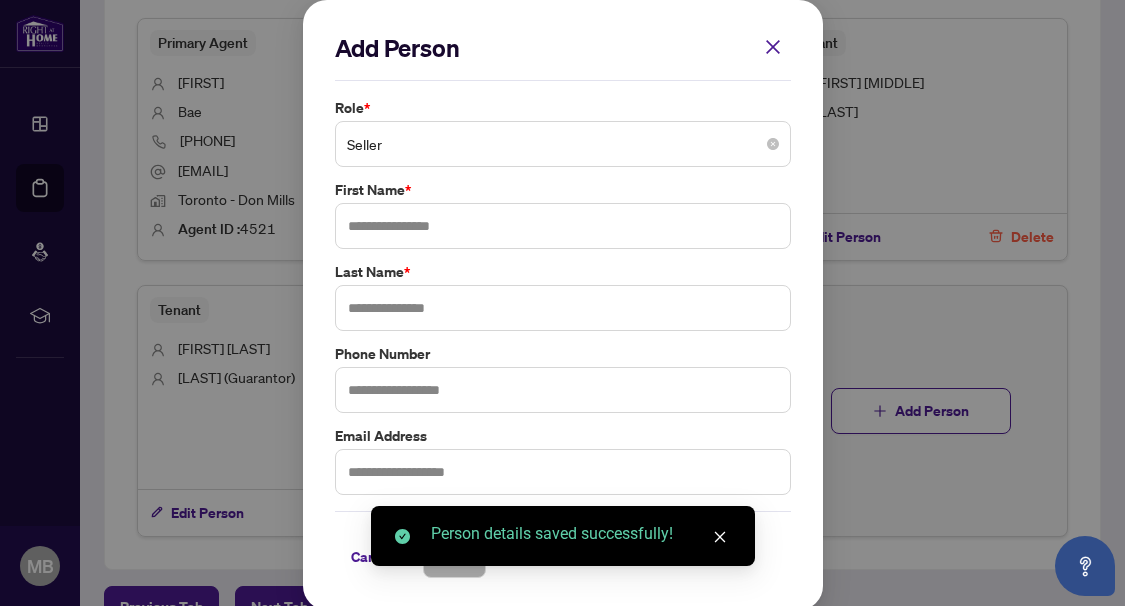 click on "Seller" at bounding box center (563, 144) 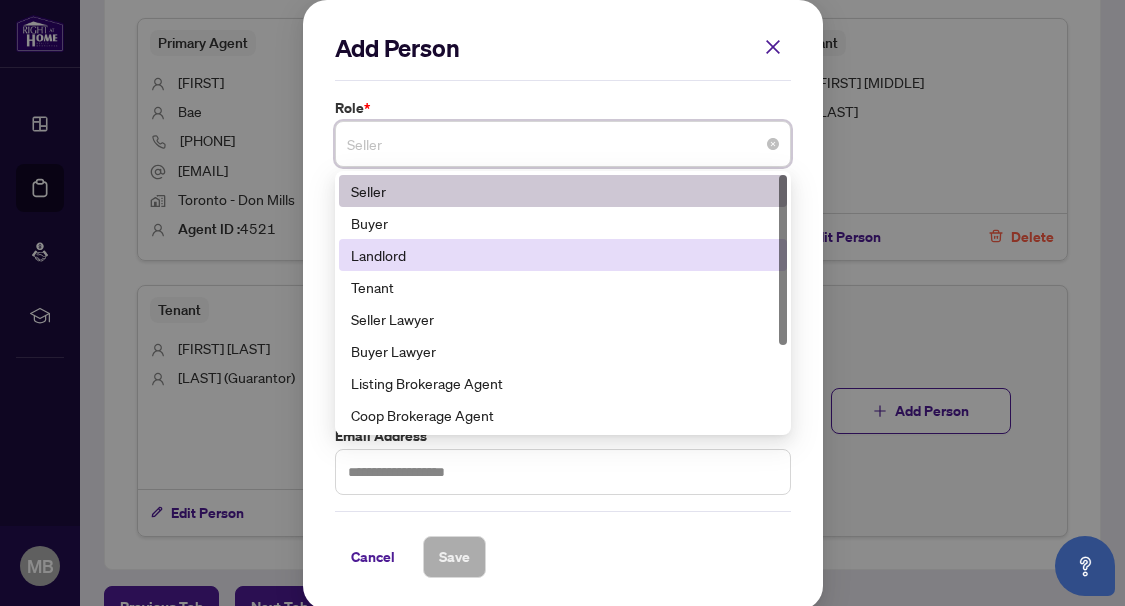 click on "Landlord" at bounding box center [563, 255] 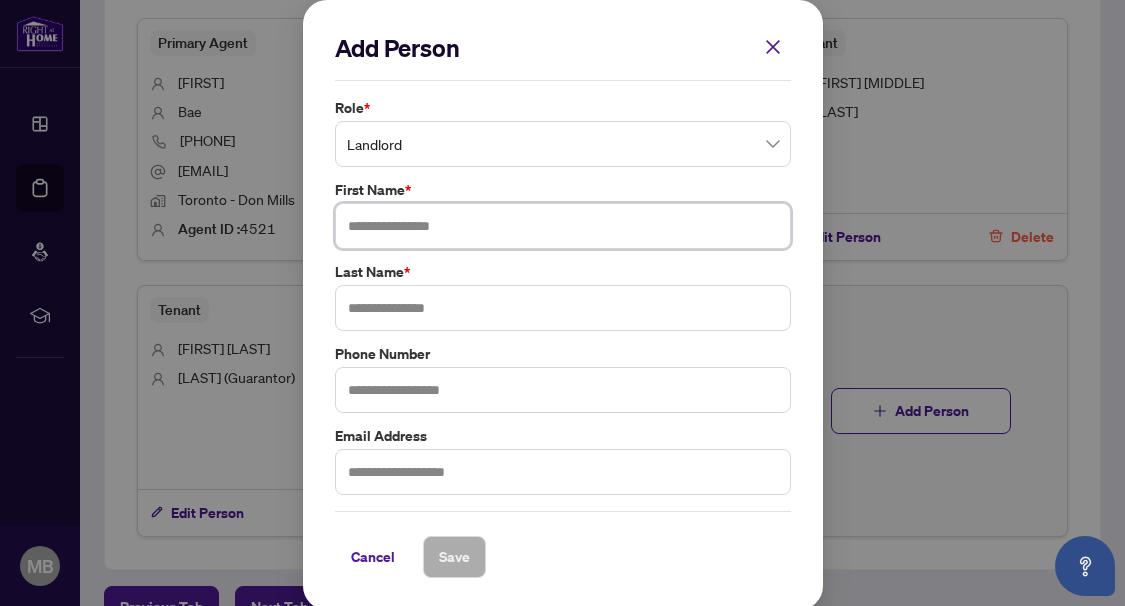 click at bounding box center (563, 226) 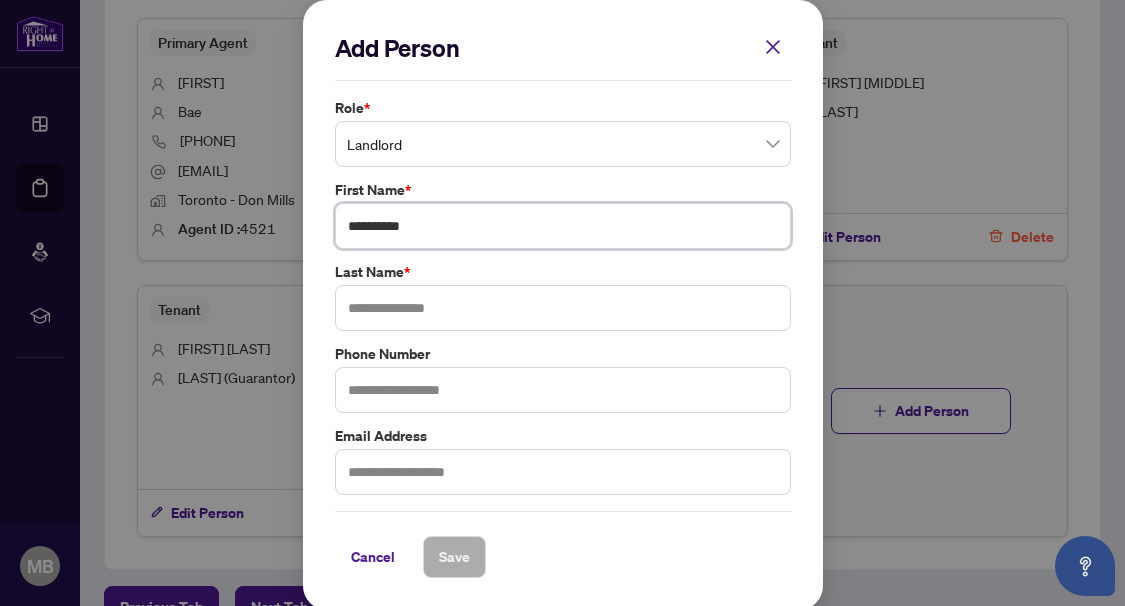 type on "**********" 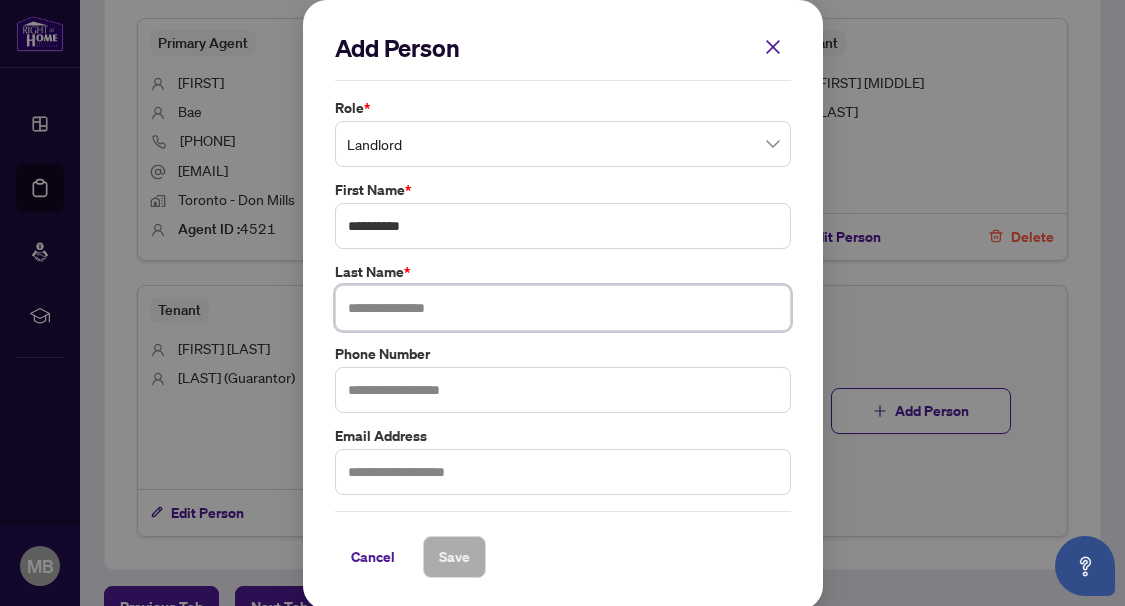 click at bounding box center [563, 308] 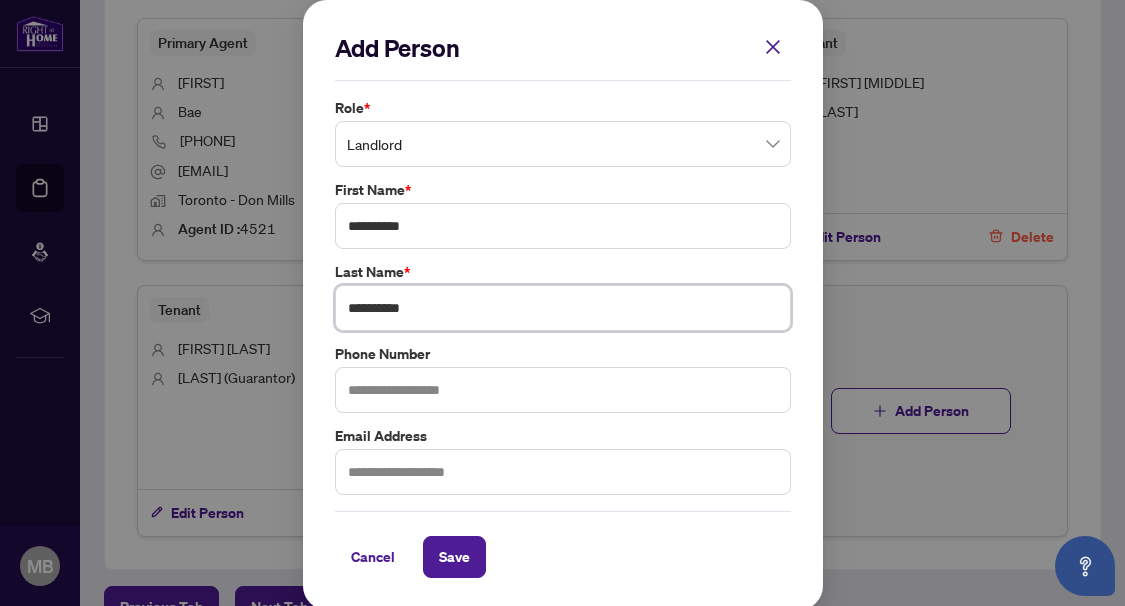 drag, startPoint x: 382, startPoint y: 312, endPoint x: 271, endPoint y: 308, distance: 111.07205 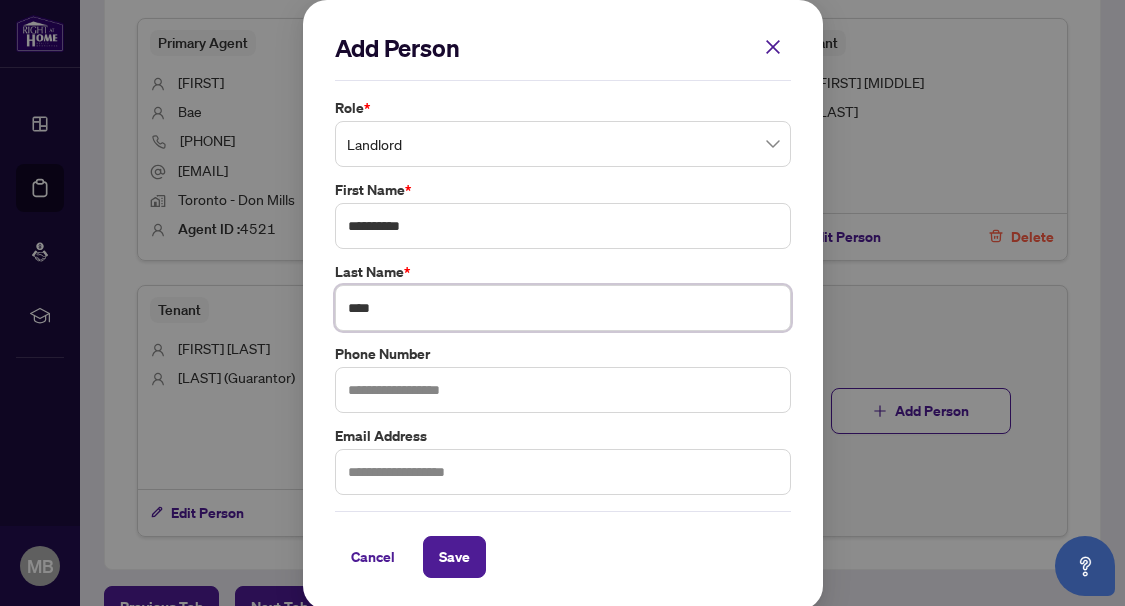 type on "****" 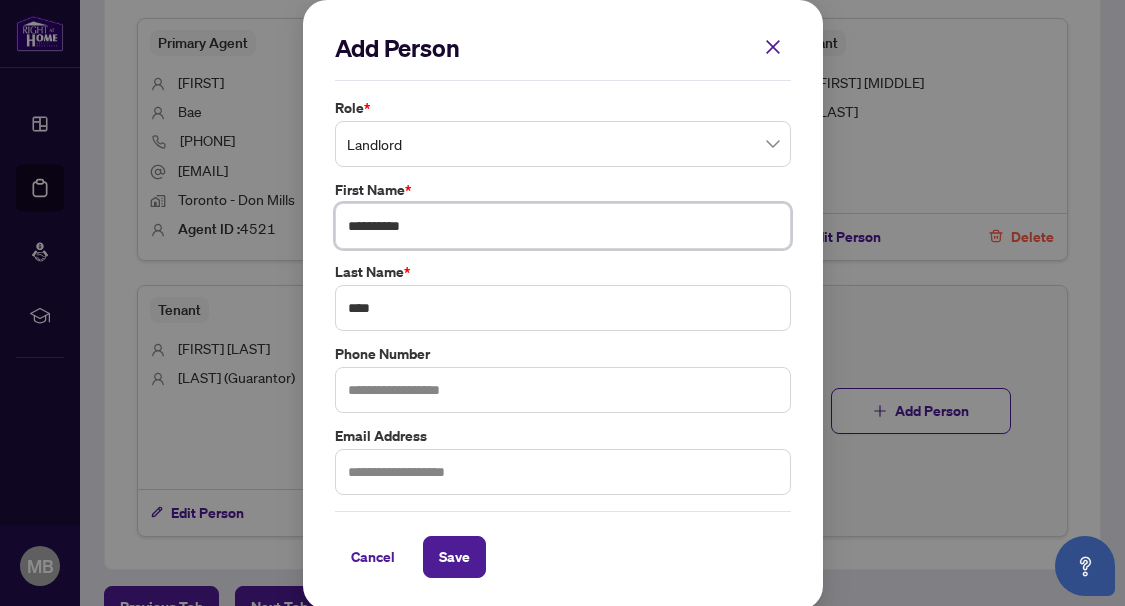 click on "**********" at bounding box center [563, 226] 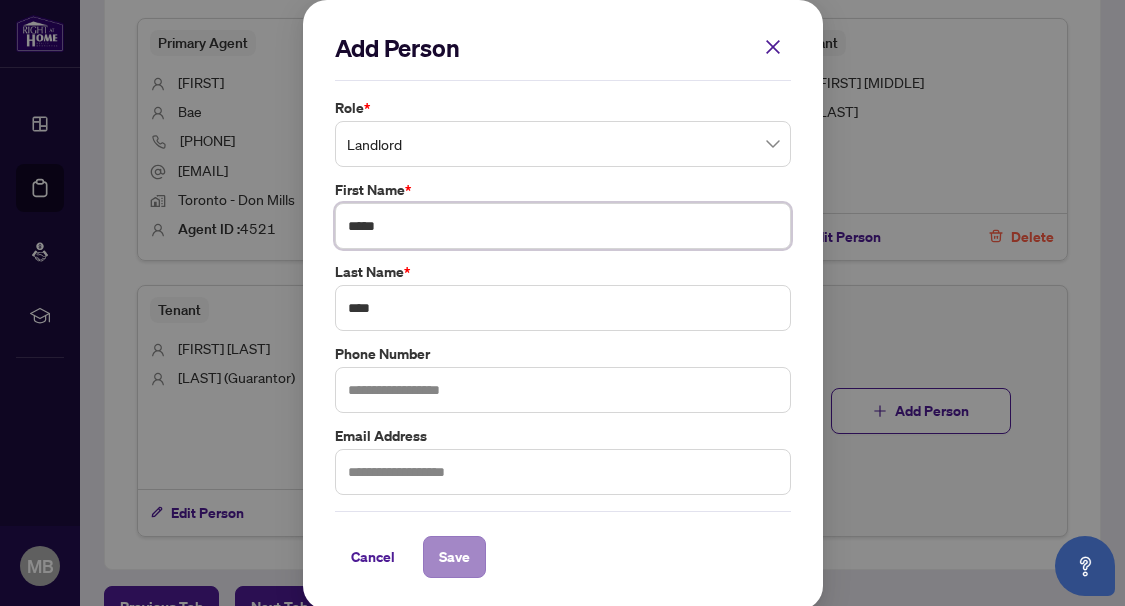 type on "*****" 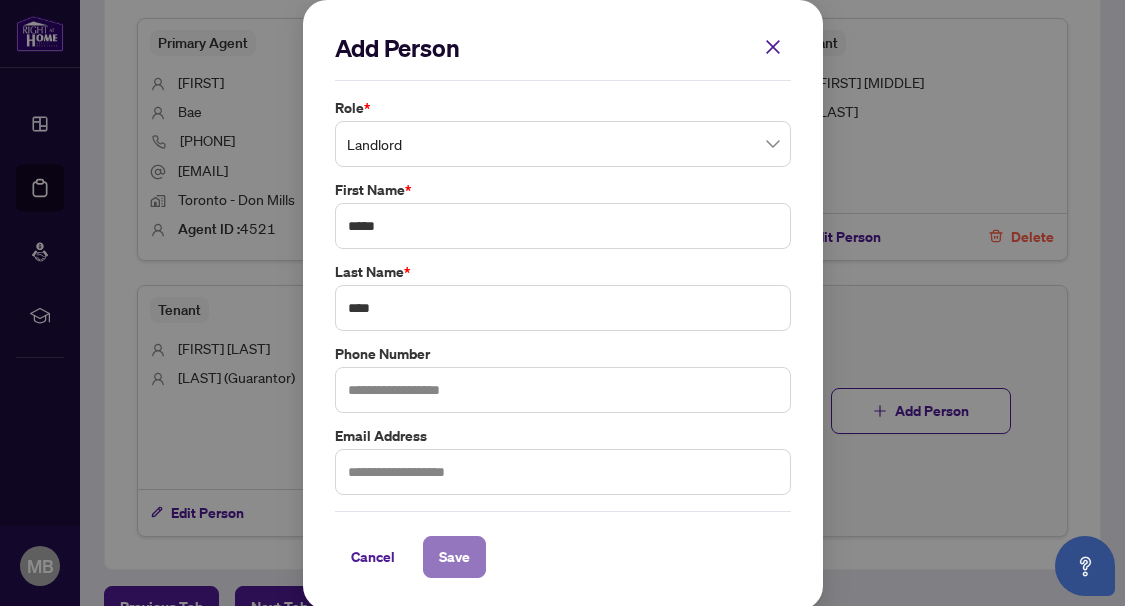 click on "Save" at bounding box center (454, 557) 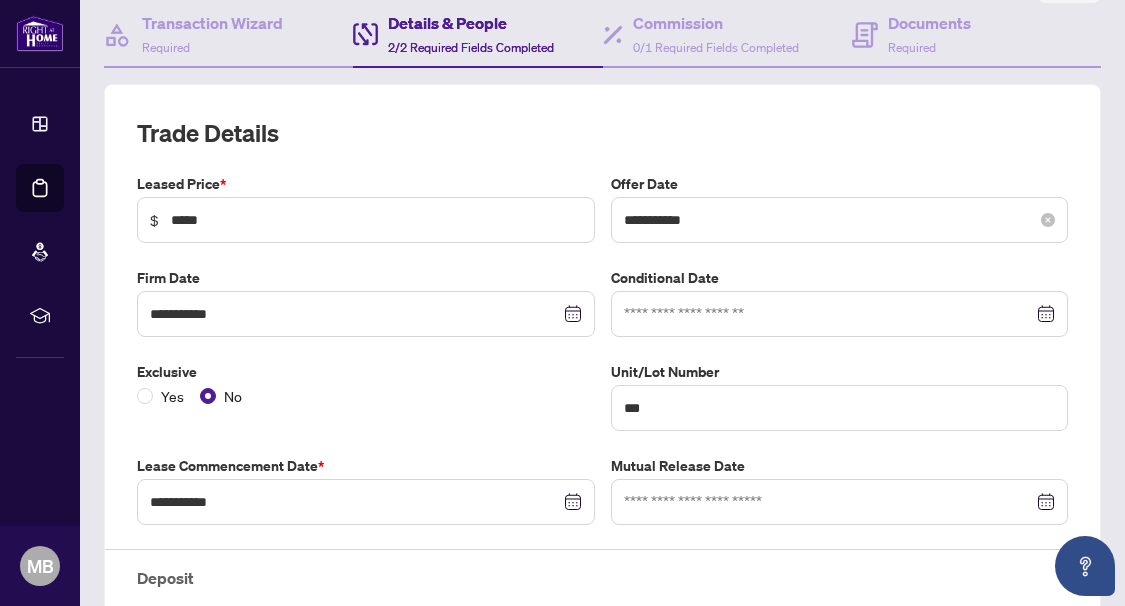 scroll, scrollTop: 0, scrollLeft: 0, axis: both 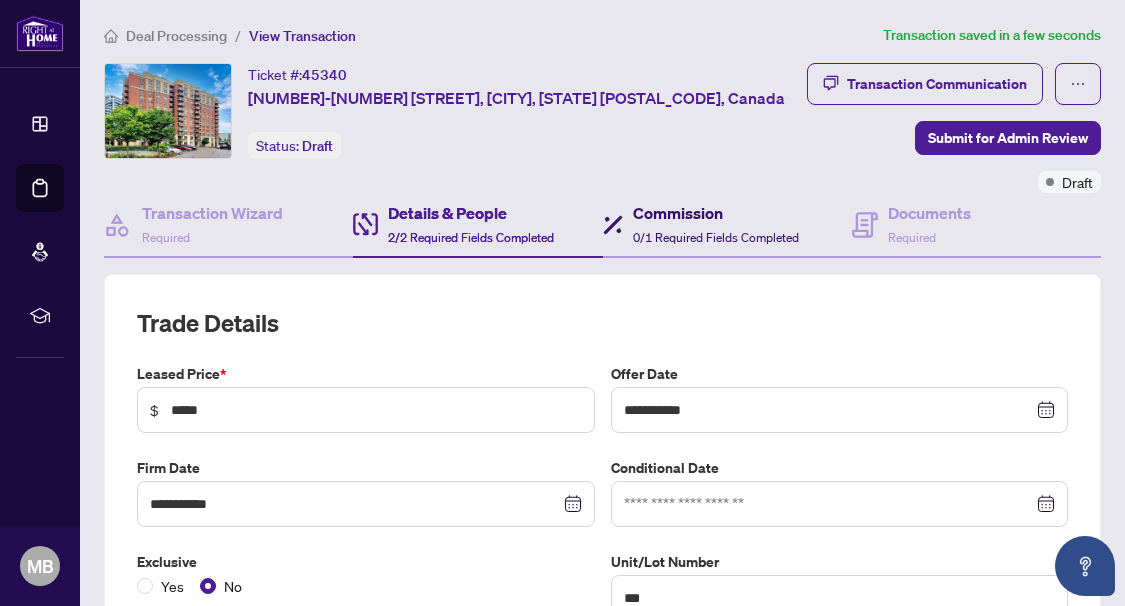 click on "0/1 Required Fields Completed" at bounding box center [716, 237] 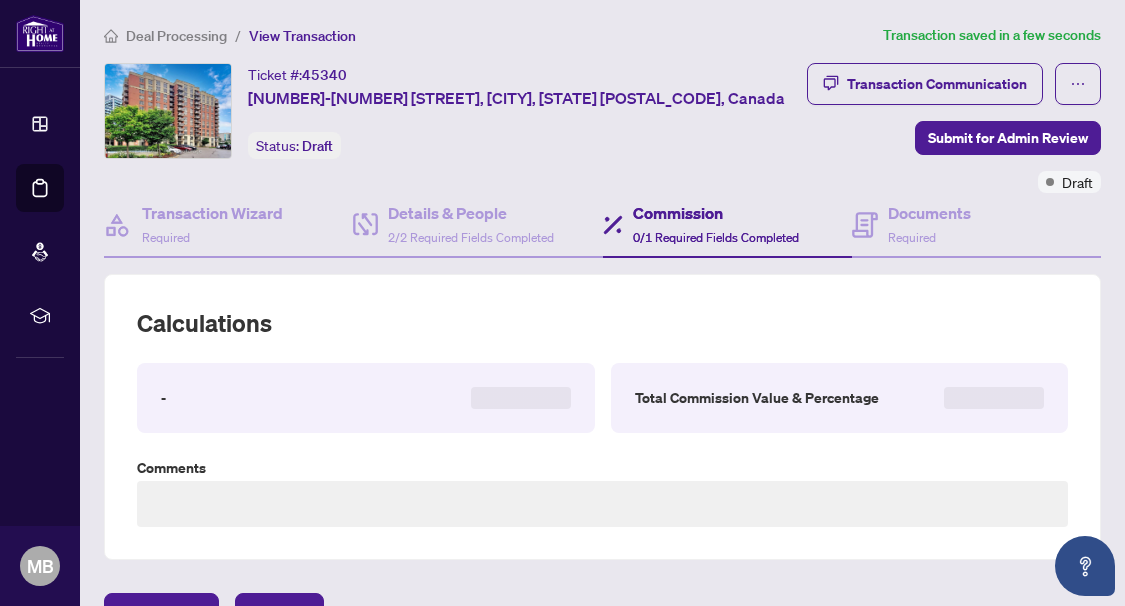 type on "**********" 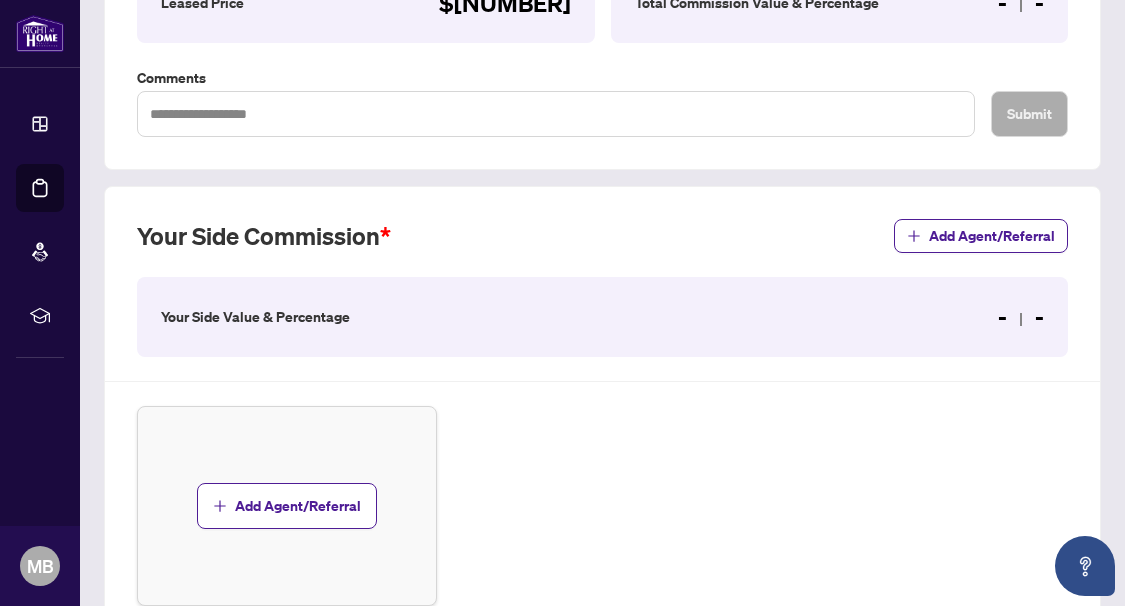 scroll, scrollTop: 500, scrollLeft: 0, axis: vertical 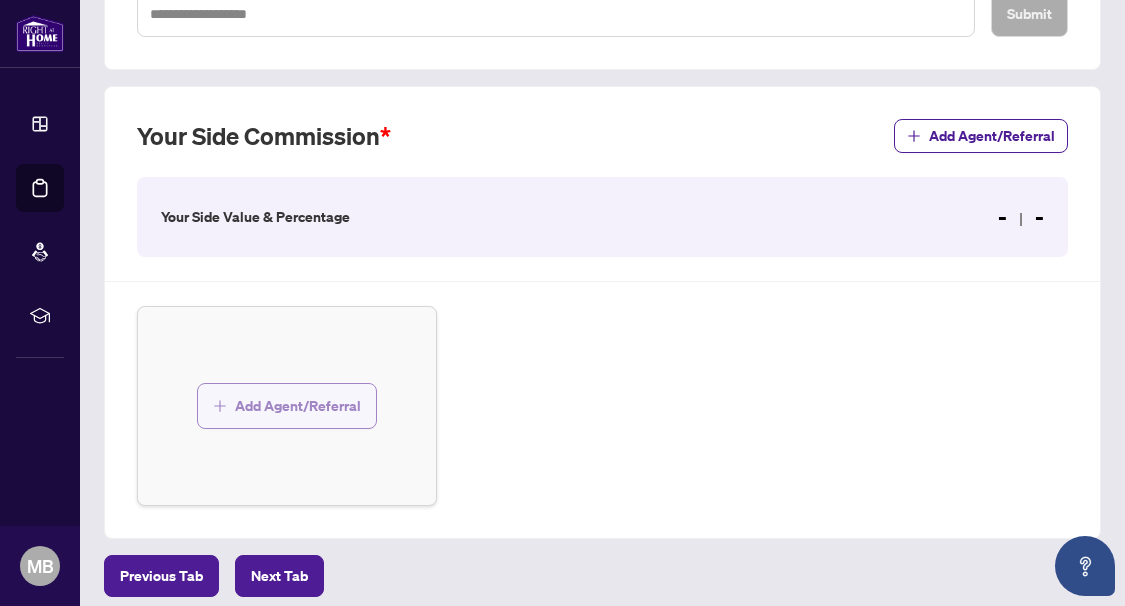 click on "Add Agent/Referral" at bounding box center [298, 406] 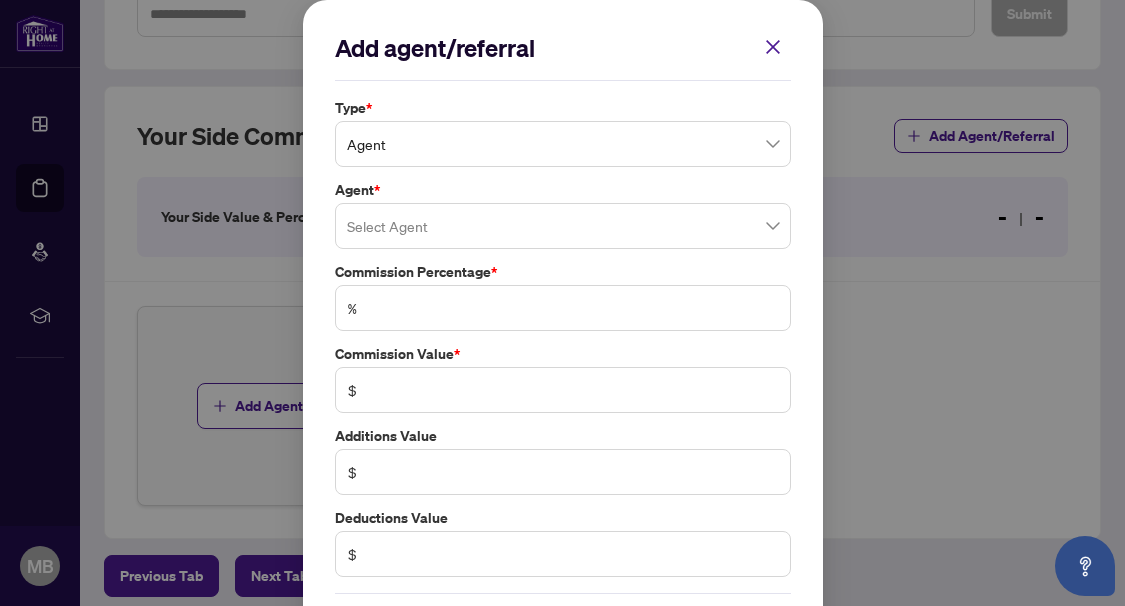 click on "Agent" at bounding box center (563, 144) 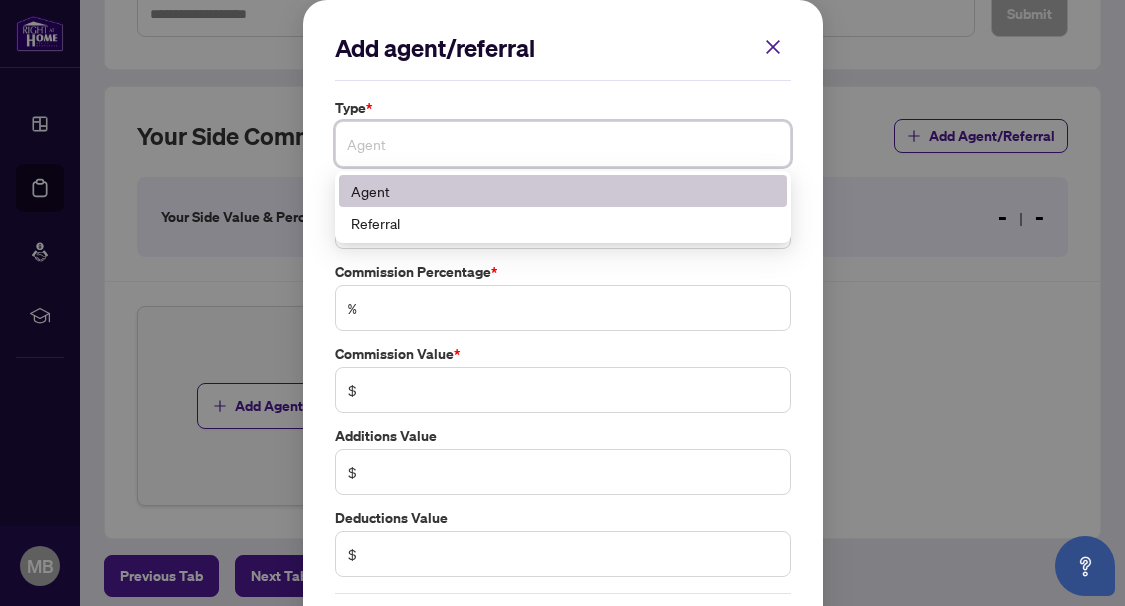 click on "Agent" at bounding box center (563, 144) 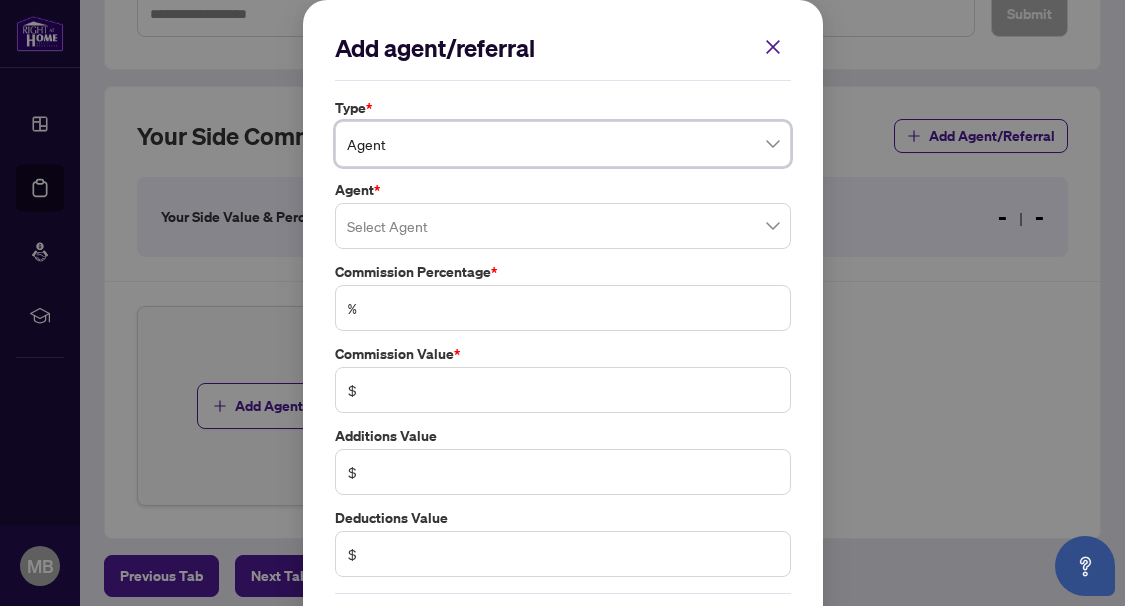 click at bounding box center (563, 226) 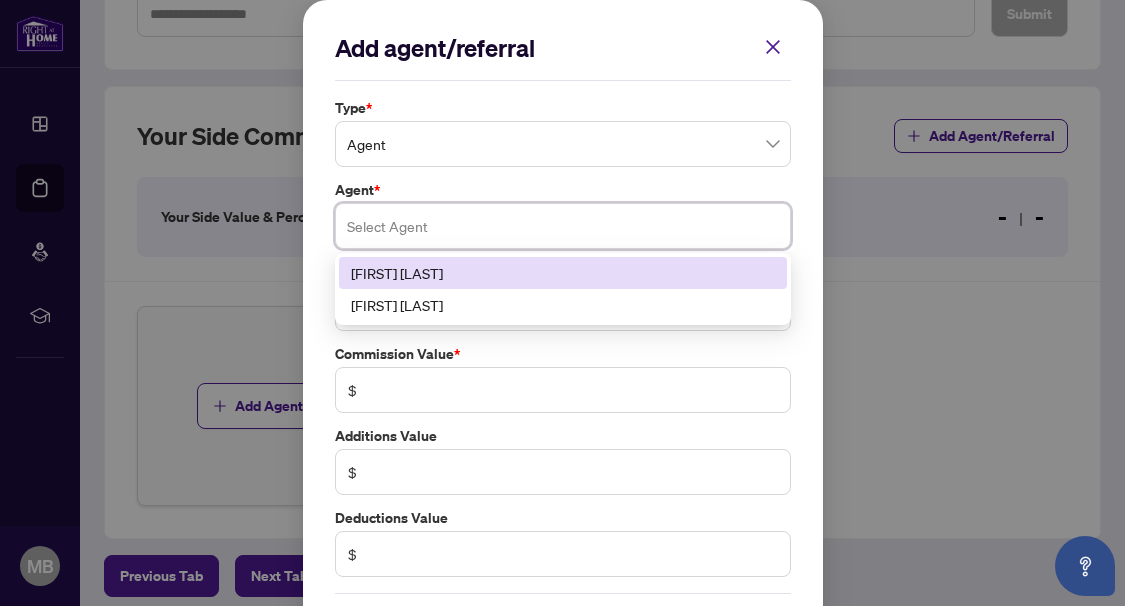 click on "[FIRST] [LAST]" at bounding box center (563, 273) 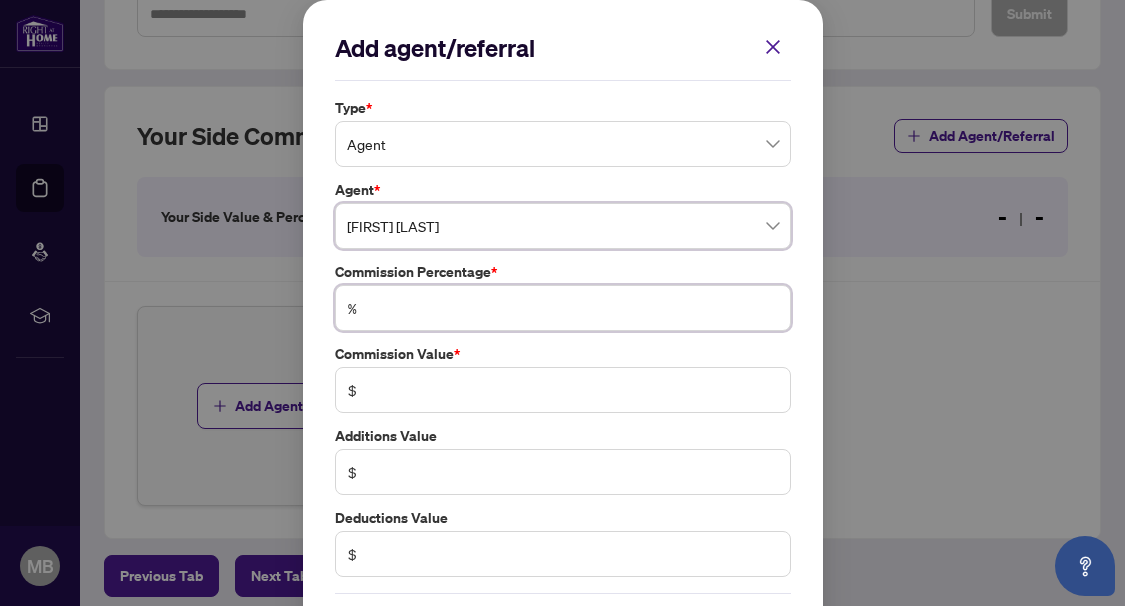 click at bounding box center [573, 308] 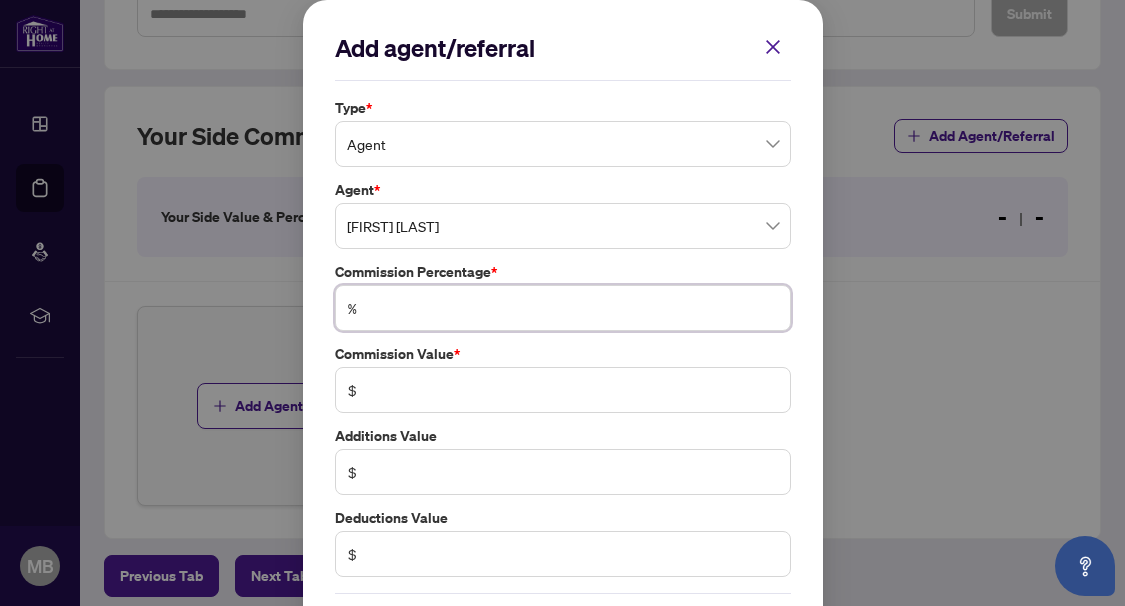 type on "*" 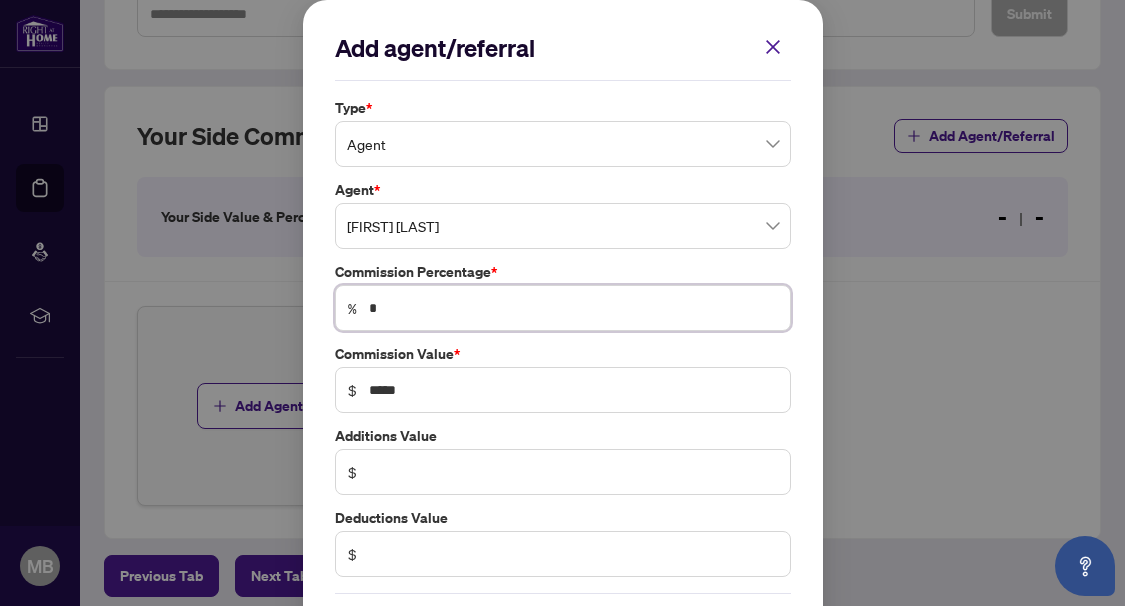 type on "**" 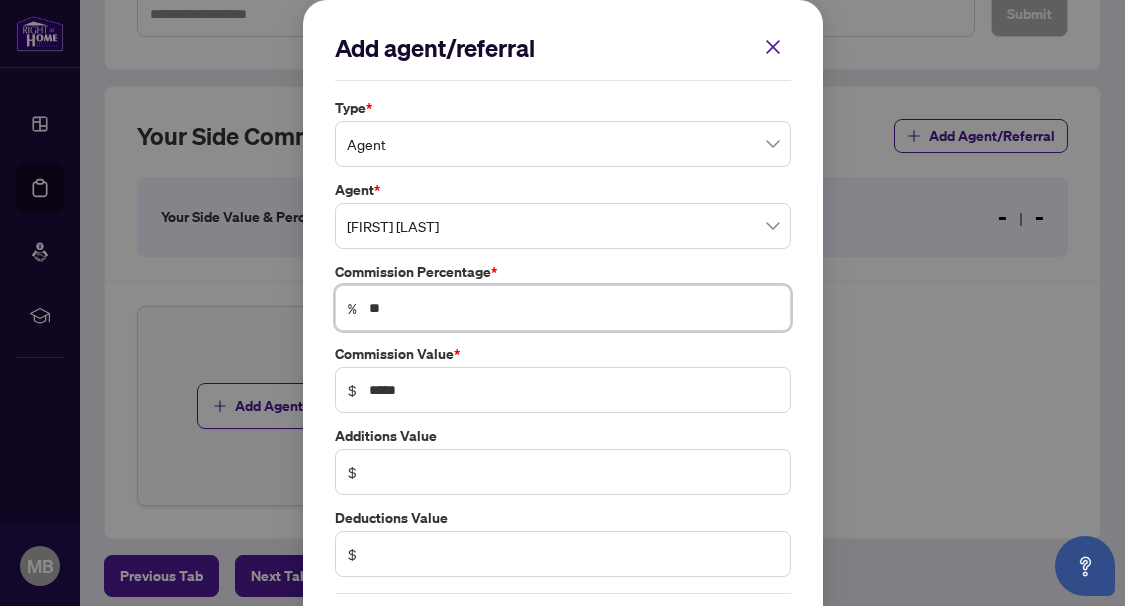 type on "**" 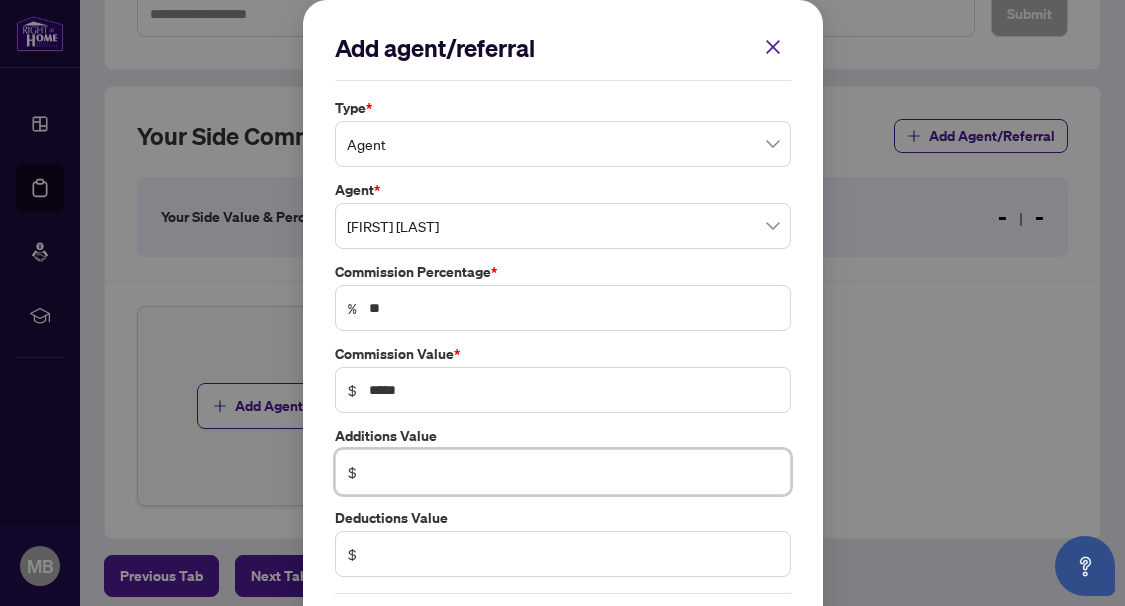 click at bounding box center (573, 472) 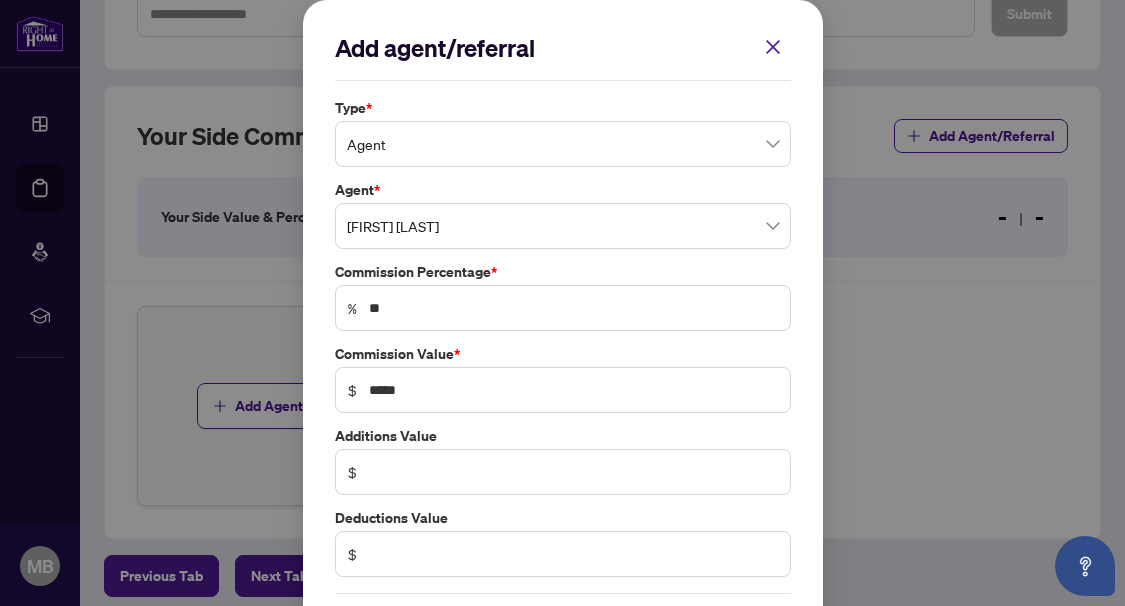 click on "$" at bounding box center [563, 472] 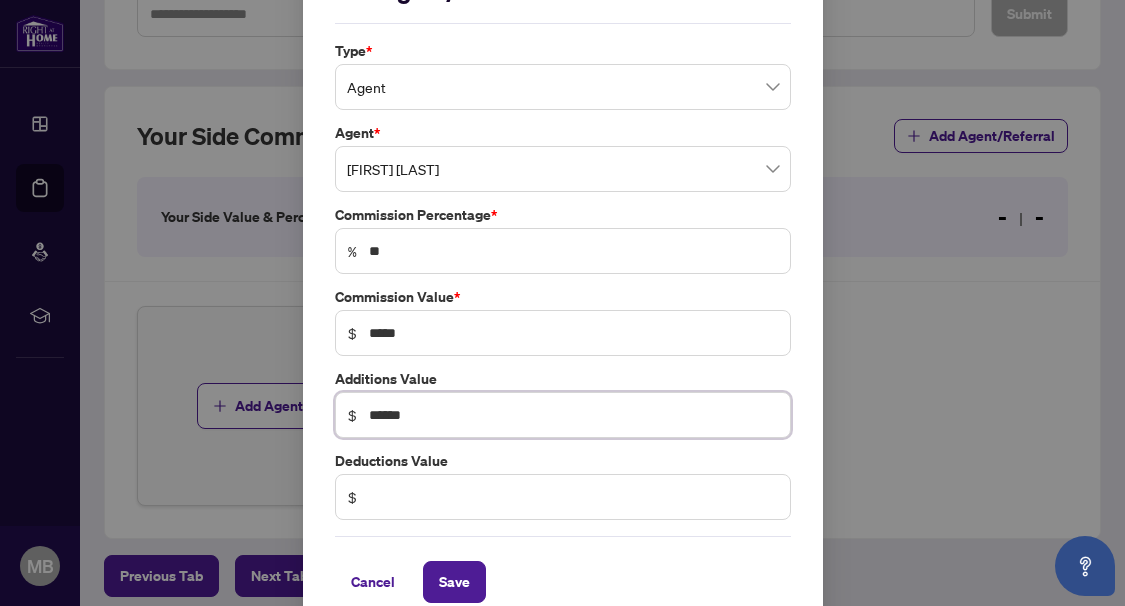 scroll, scrollTop: 86, scrollLeft: 0, axis: vertical 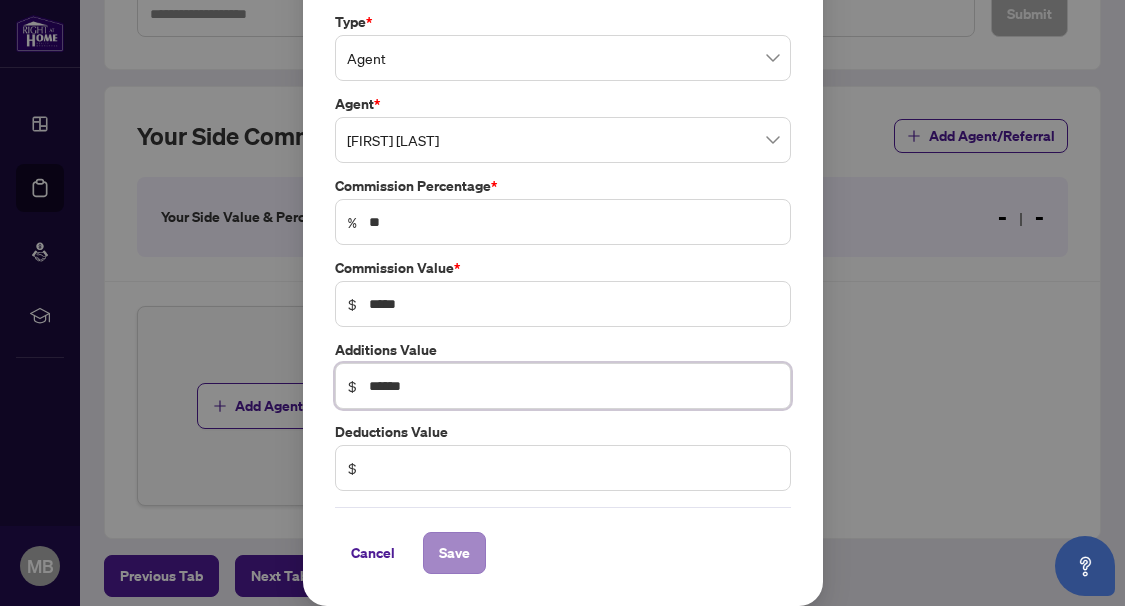 type on "******" 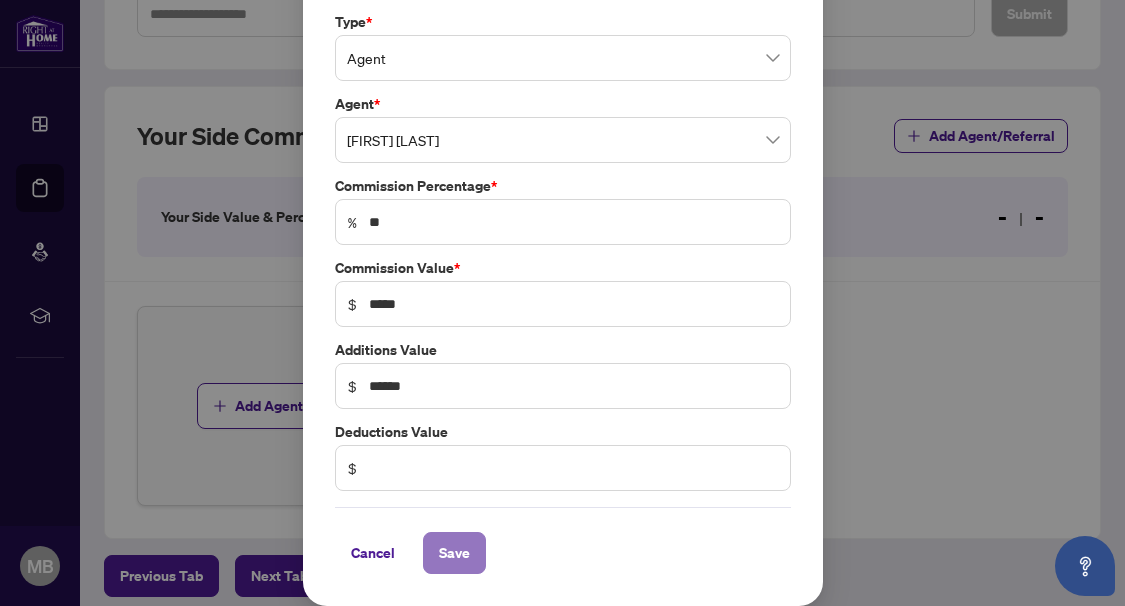 click on "Save" at bounding box center [454, 553] 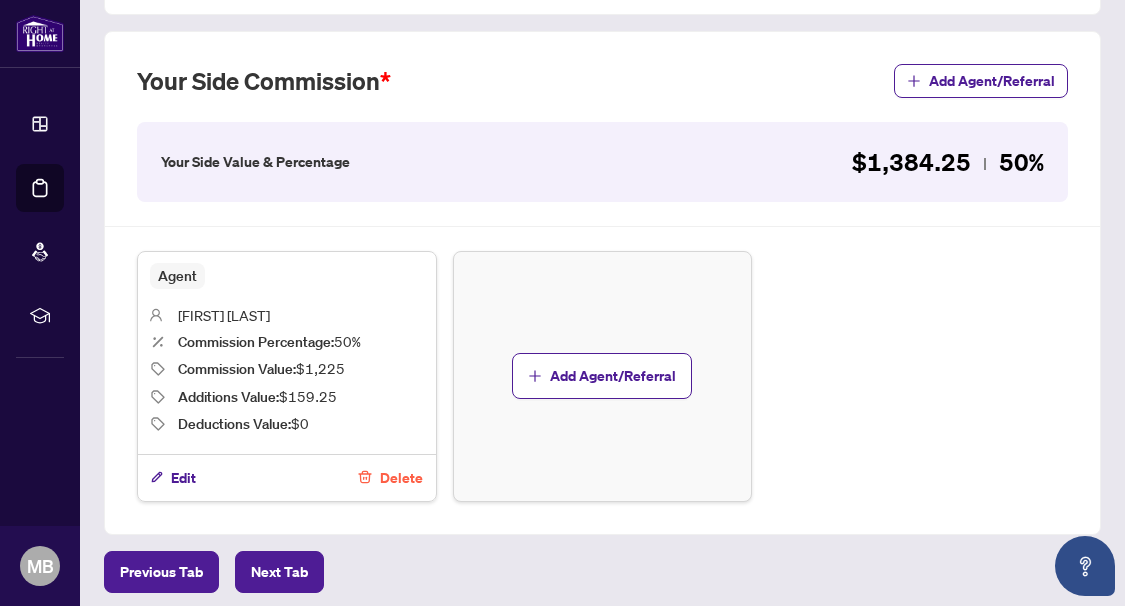 scroll, scrollTop: 541, scrollLeft: 0, axis: vertical 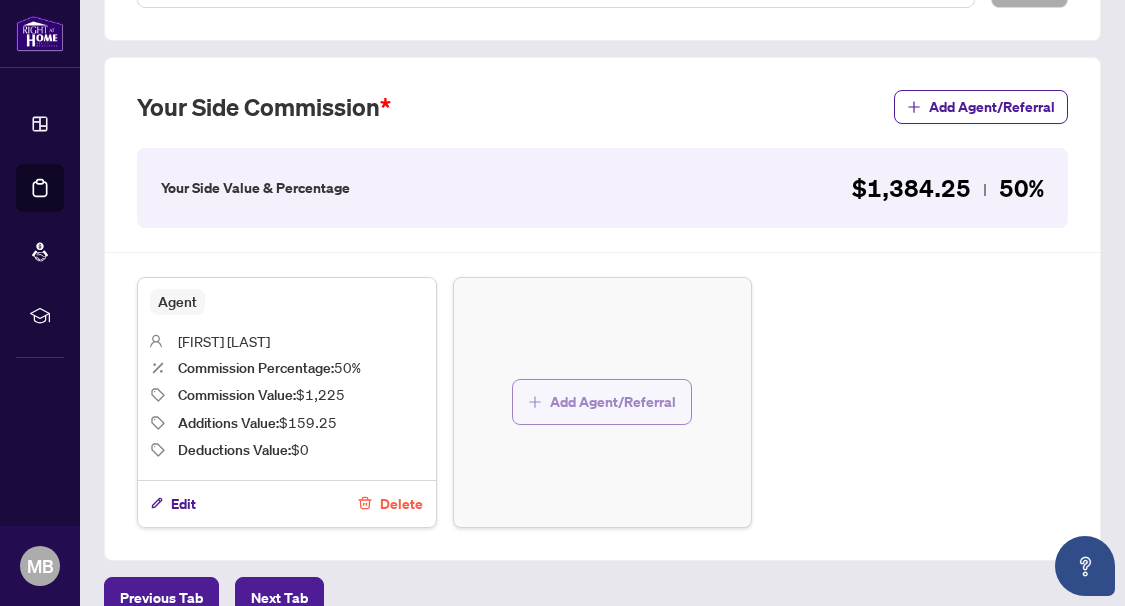 click on "Add Agent/Referral" at bounding box center (613, 402) 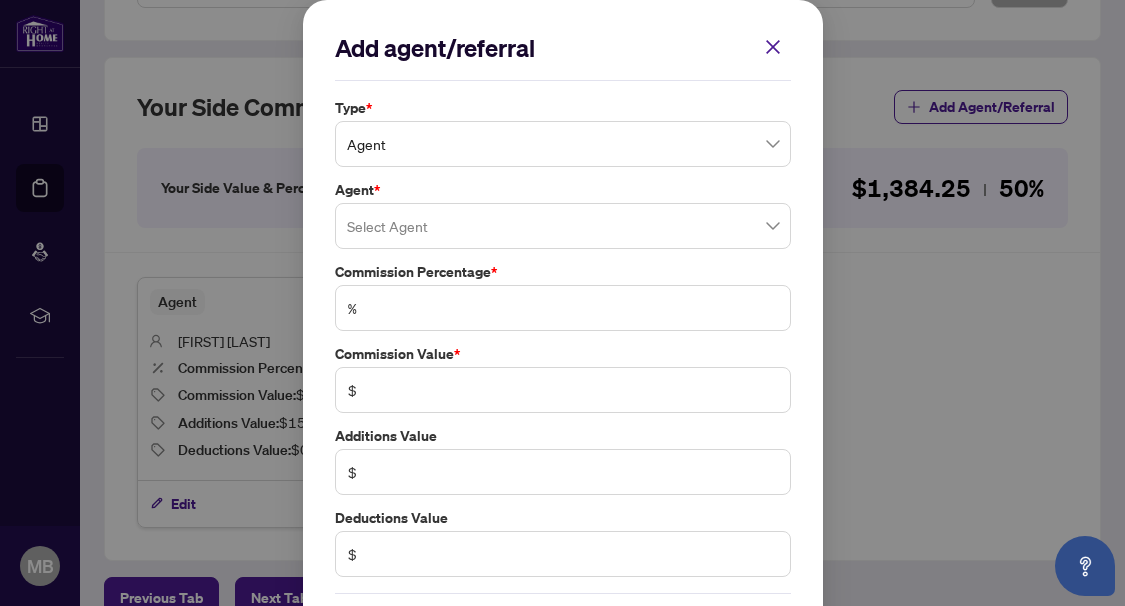 click at bounding box center (563, 226) 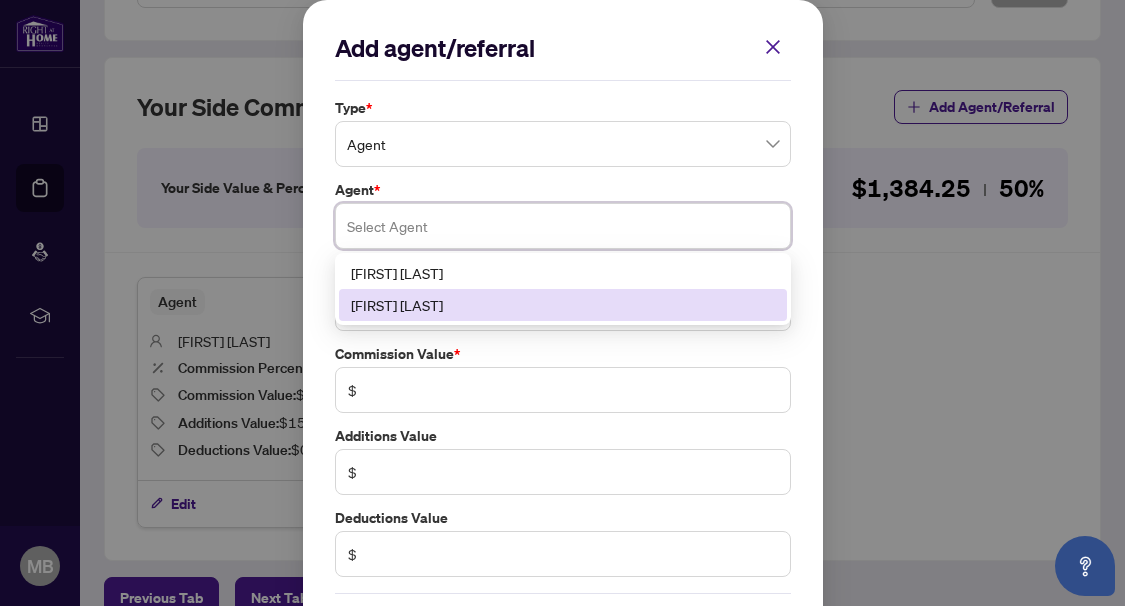 click on "[FIRST] [LAST]" at bounding box center [563, 305] 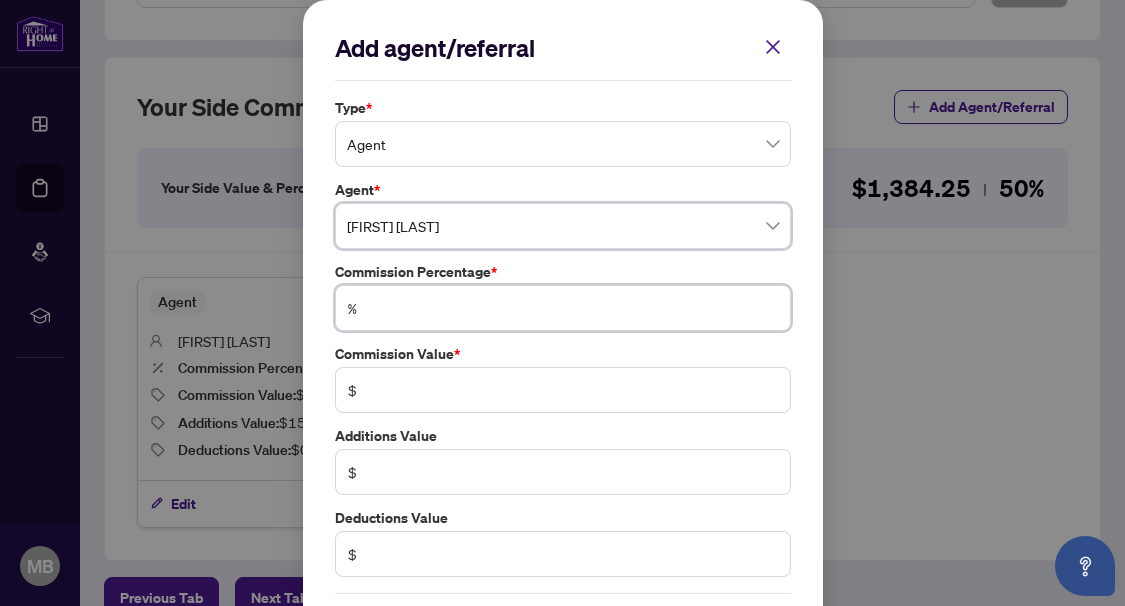 click at bounding box center [573, 308] 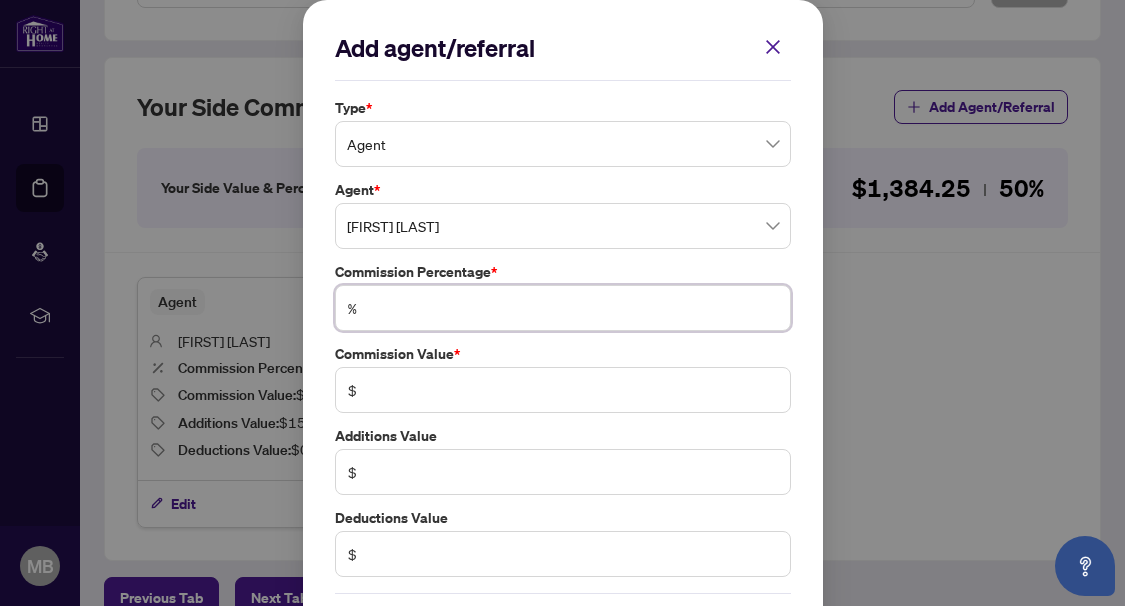 type on "*" 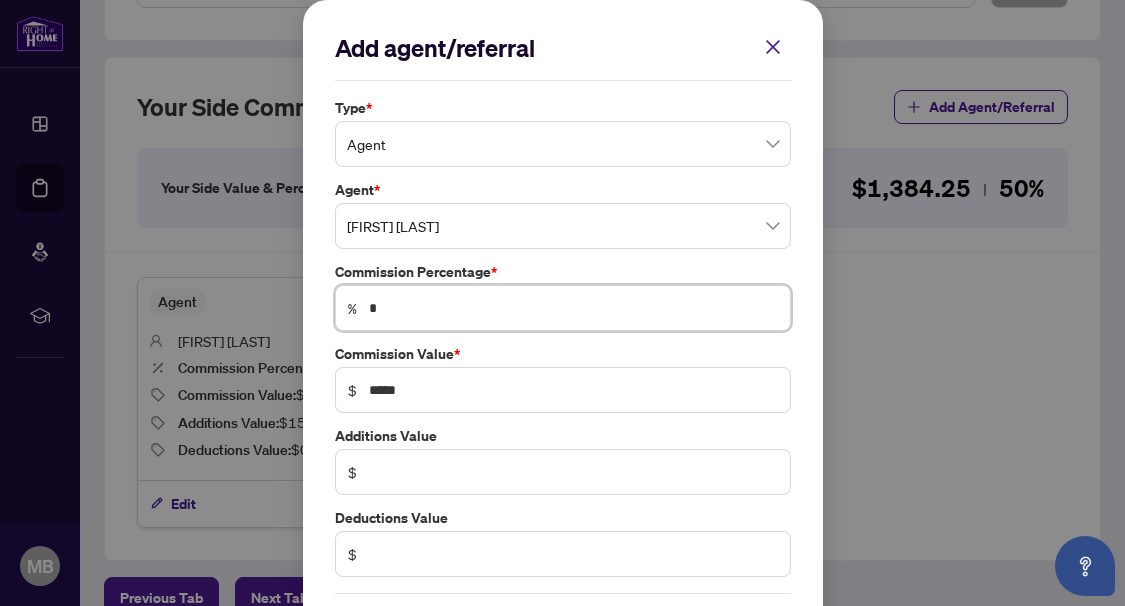type on "**" 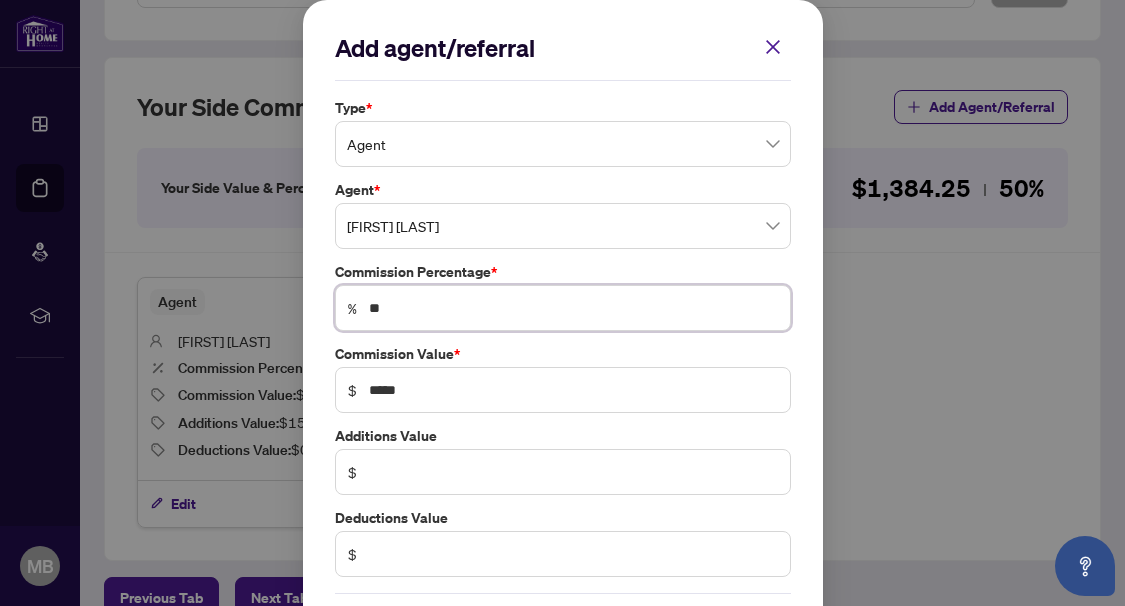 type on "**" 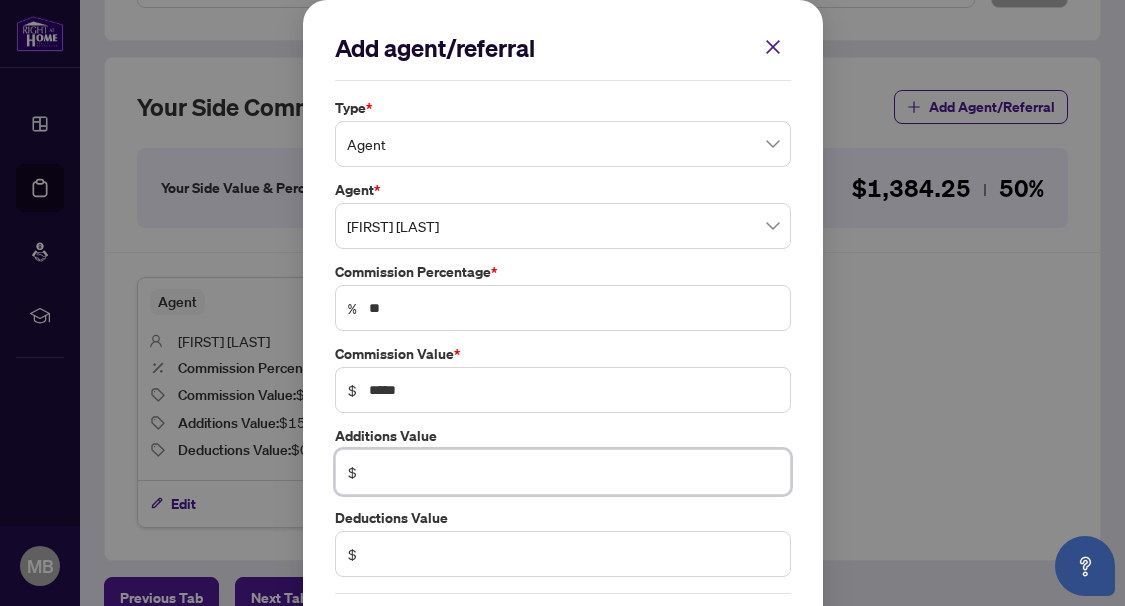 click at bounding box center (573, 472) 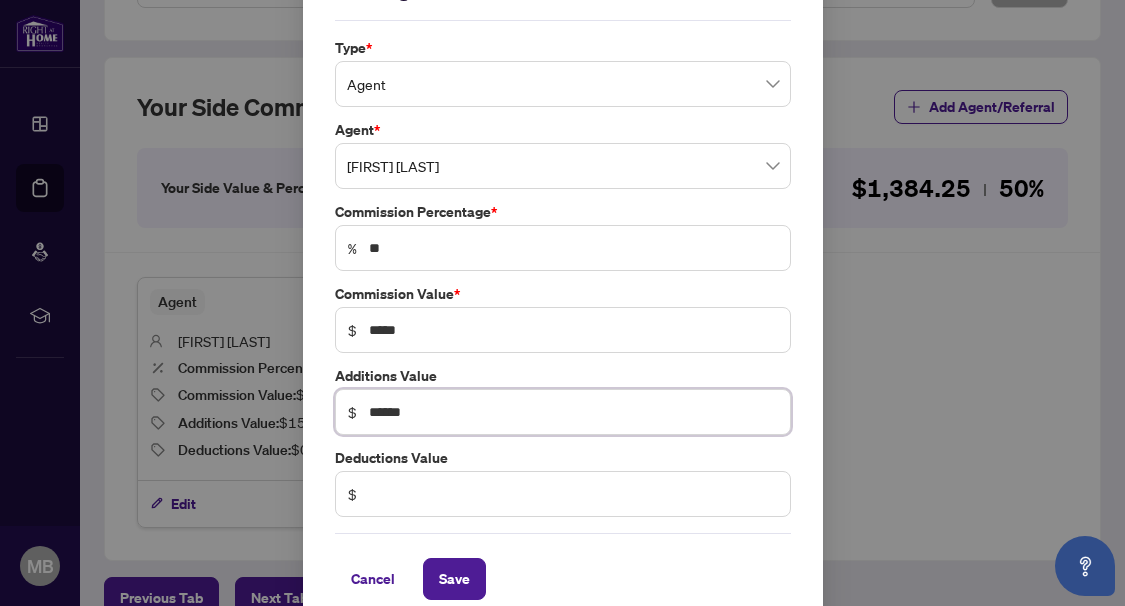 scroll, scrollTop: 86, scrollLeft: 0, axis: vertical 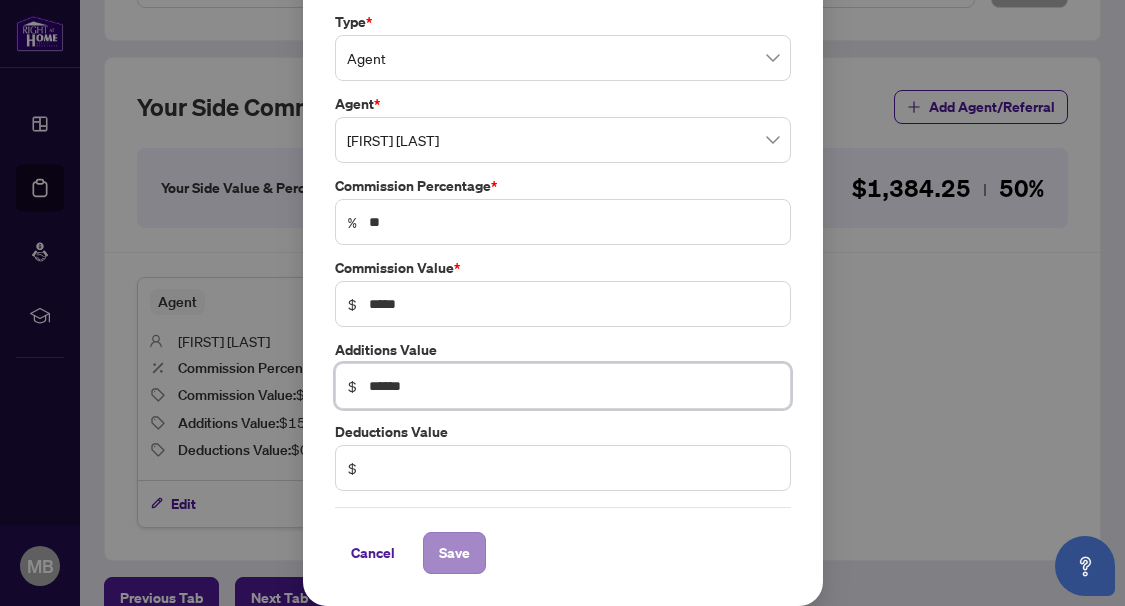 type on "******" 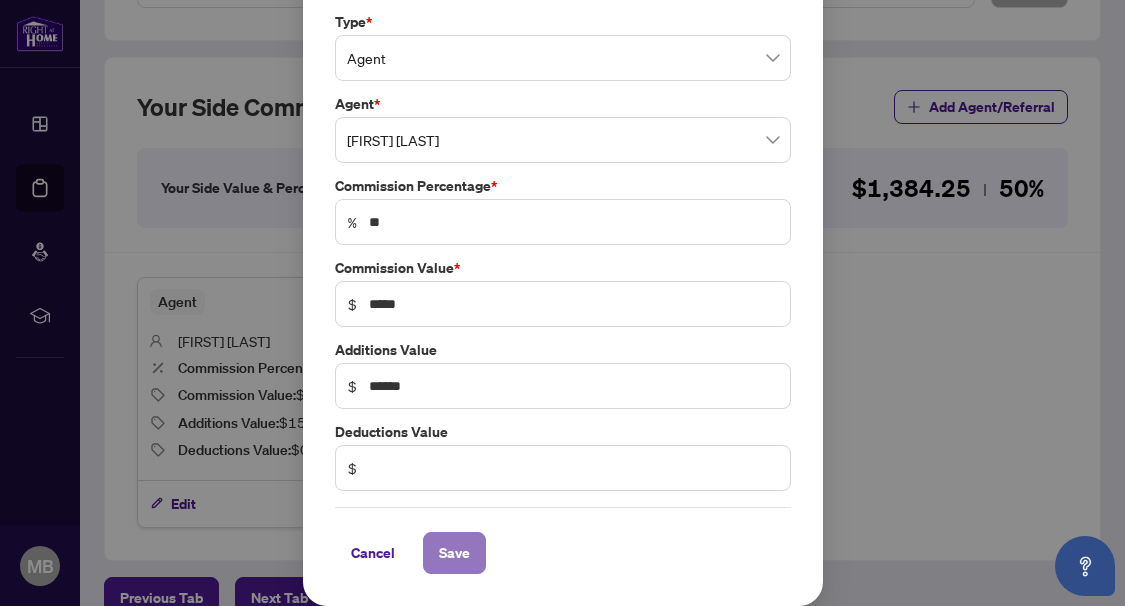 click on "Save" at bounding box center (454, 553) 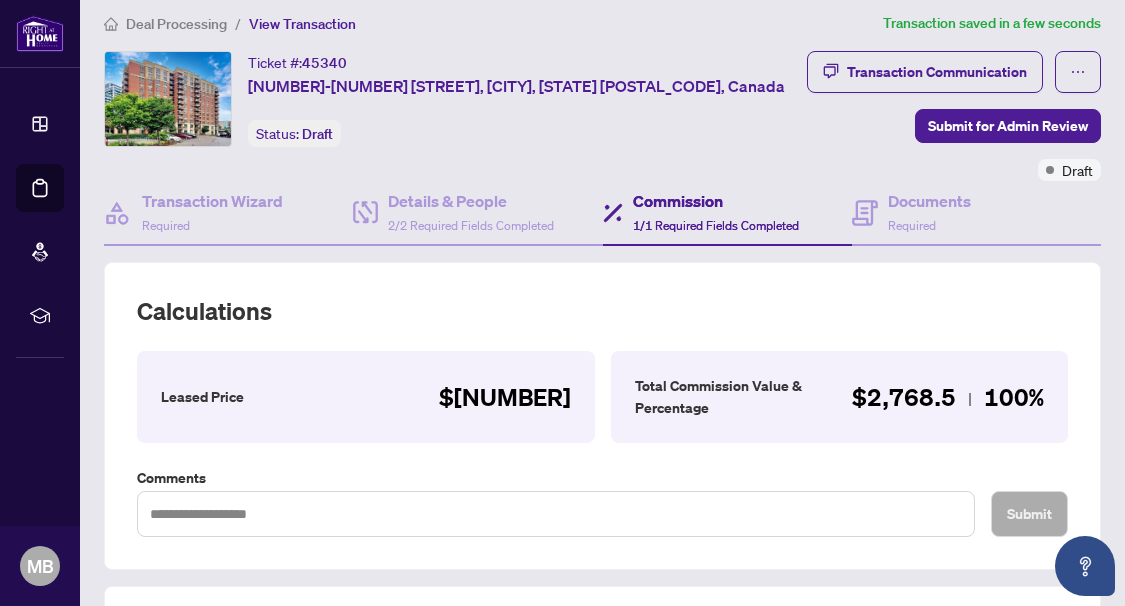 scroll, scrollTop: 0, scrollLeft: 0, axis: both 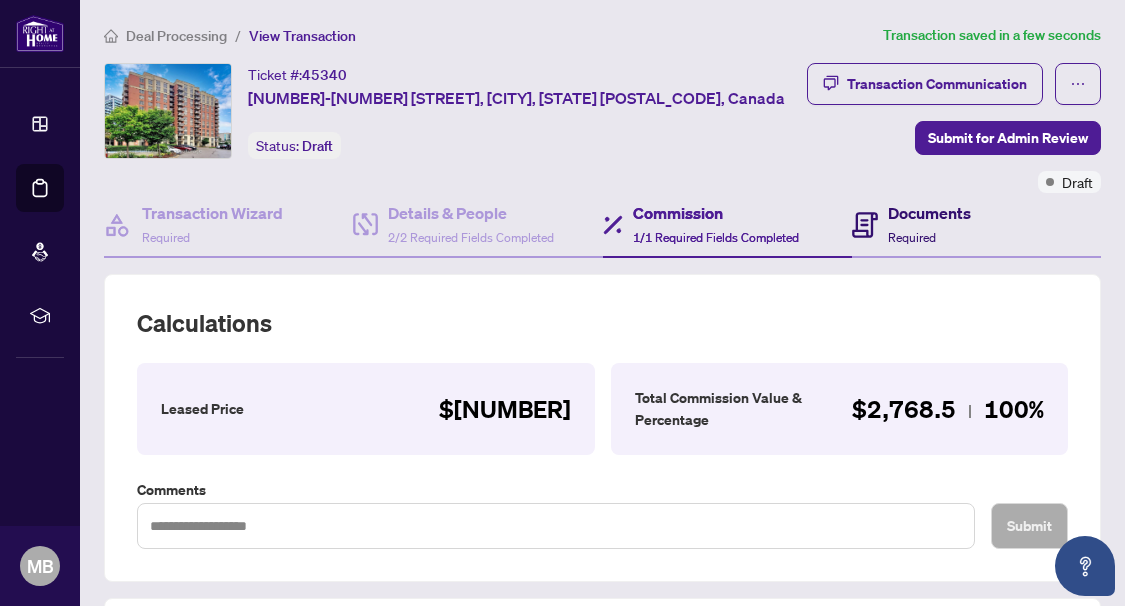 click on "Required" at bounding box center (912, 237) 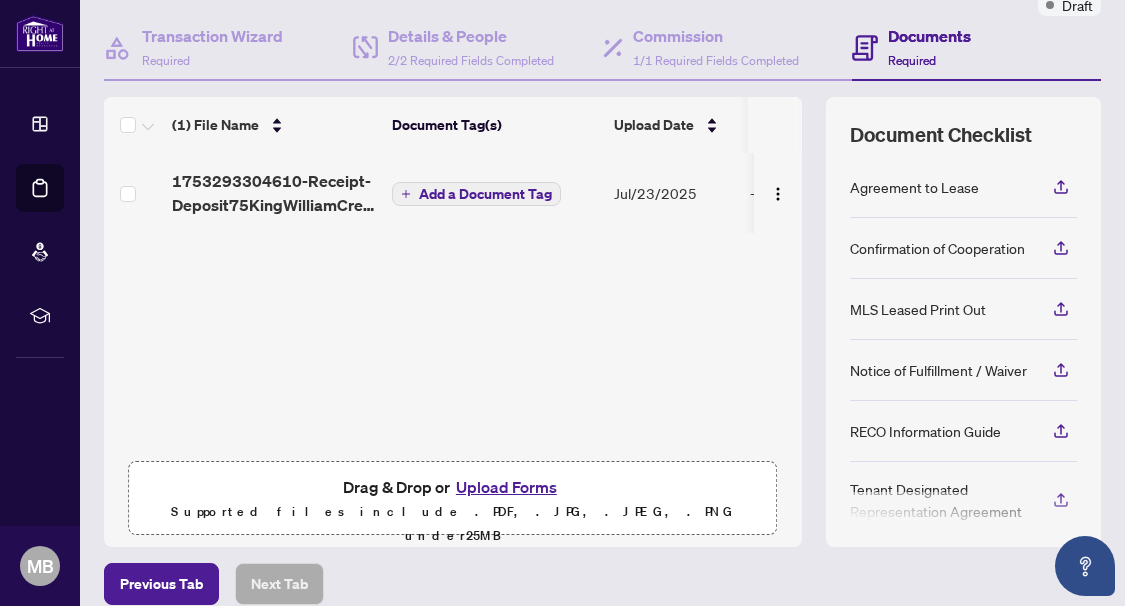 scroll, scrollTop: 268, scrollLeft: 0, axis: vertical 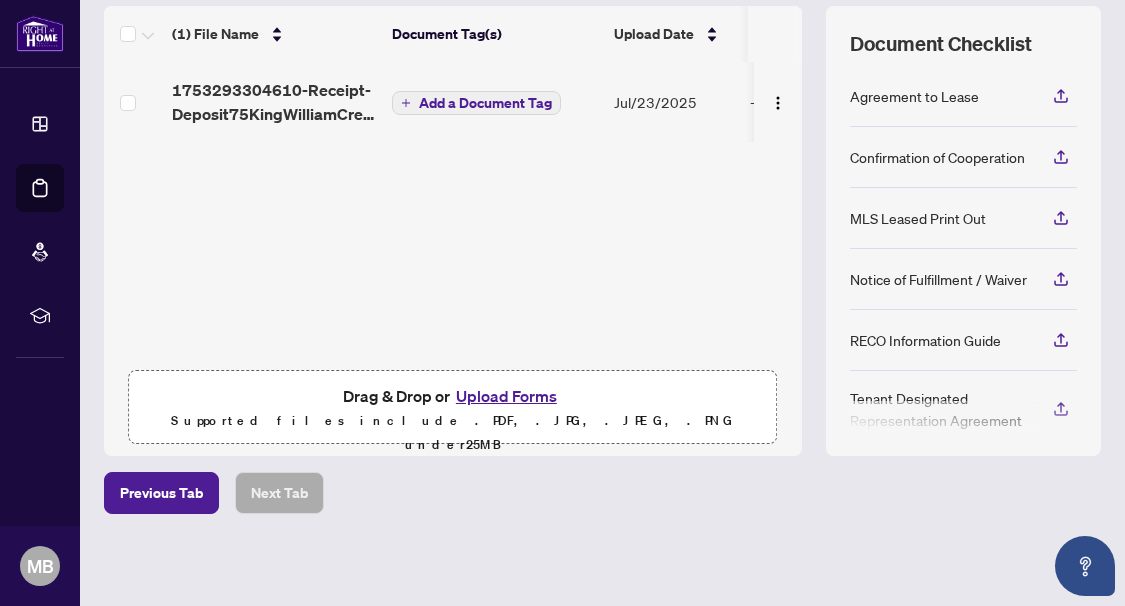 click on "Upload Forms" at bounding box center [506, 396] 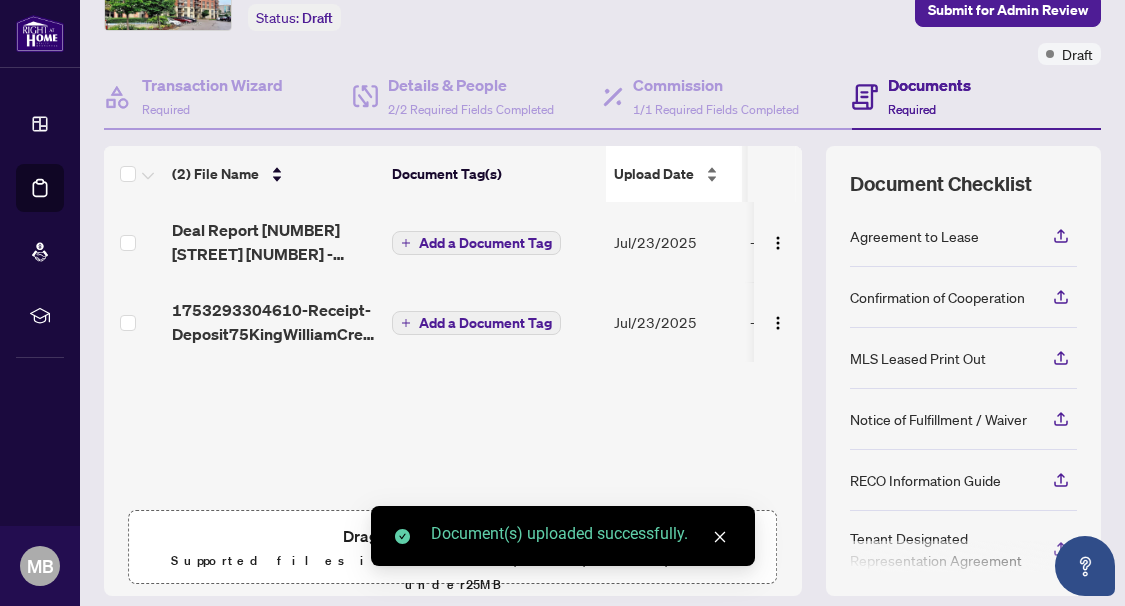 scroll, scrollTop: 0, scrollLeft: 0, axis: both 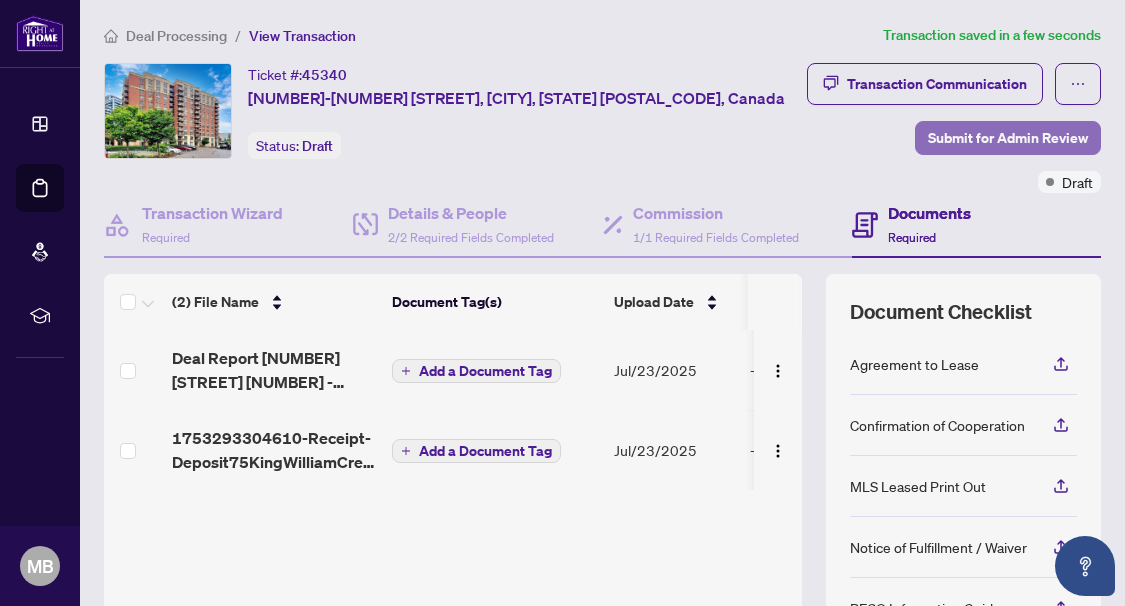click on "Submit for Admin Review" at bounding box center [1008, 138] 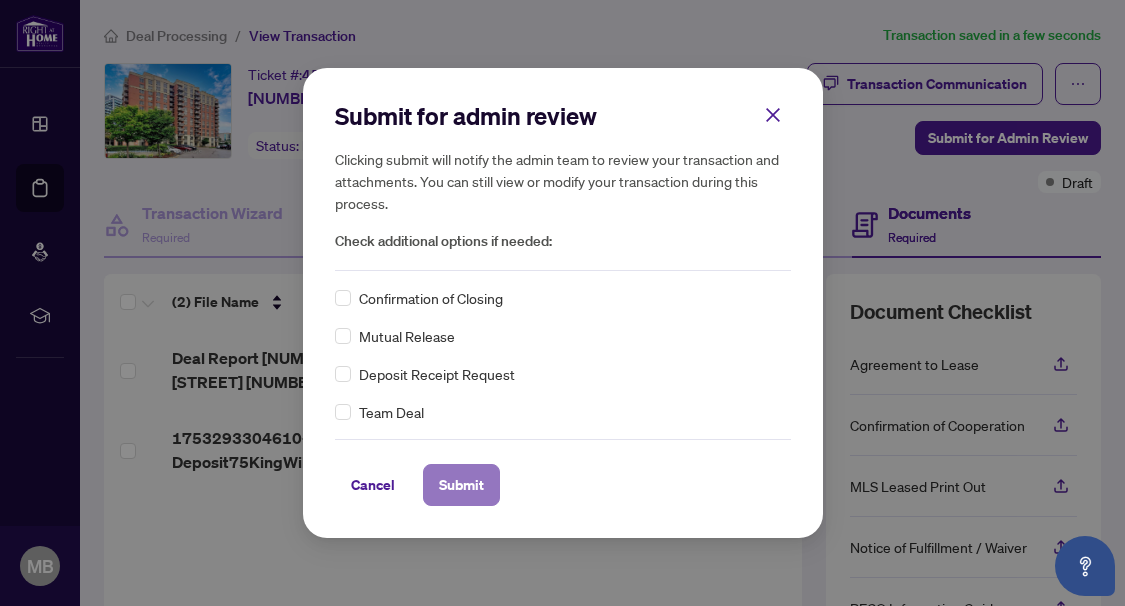 click on "Submit" at bounding box center [461, 485] 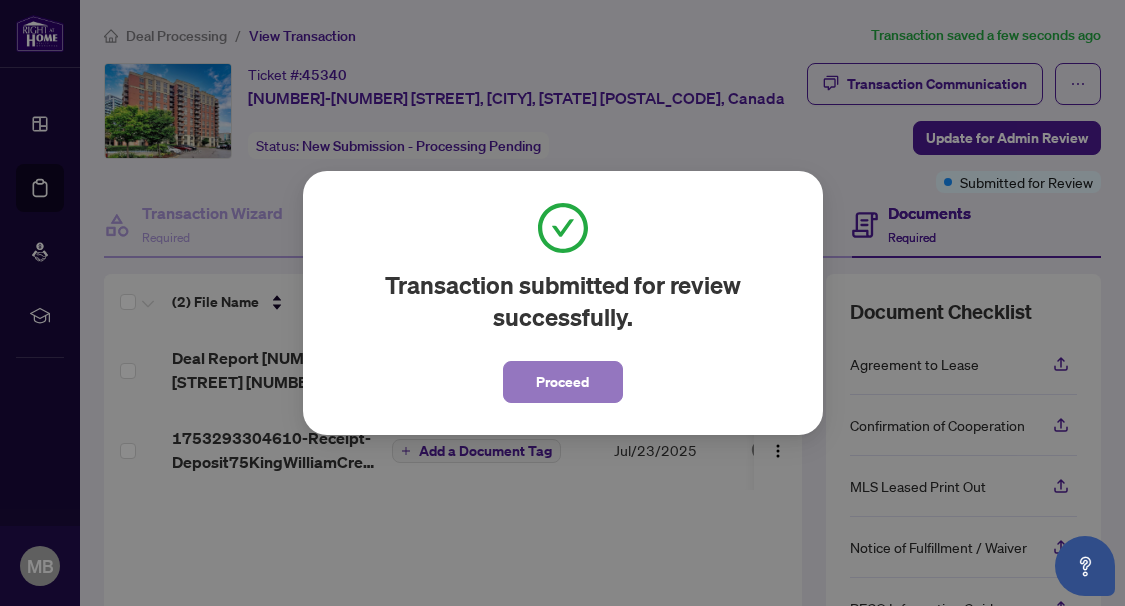 click on "Proceed" at bounding box center [563, 382] 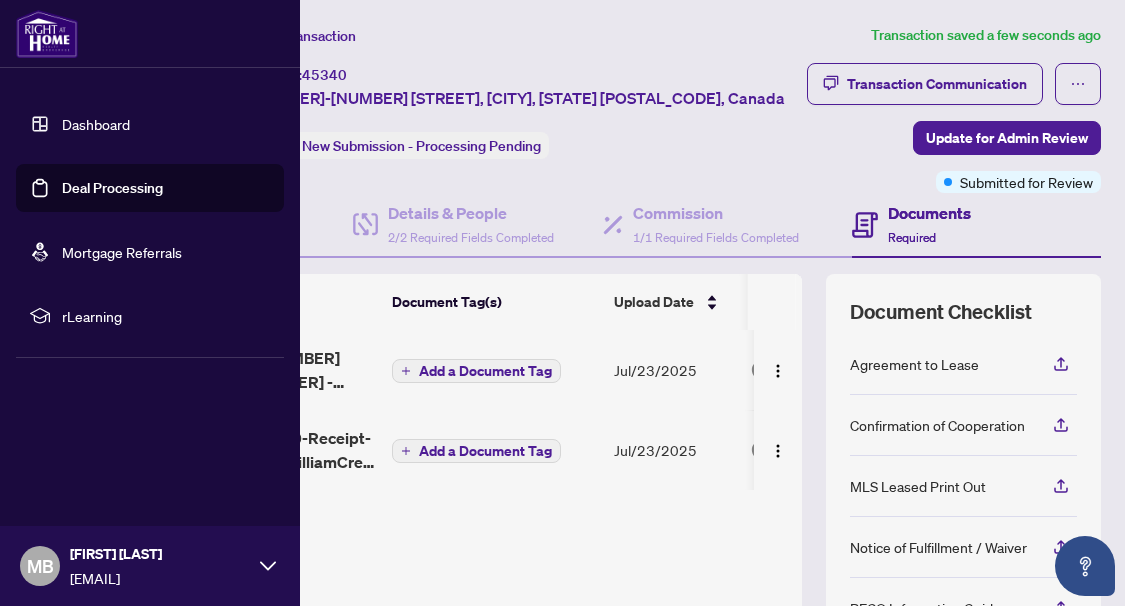 click on "Deal Processing" at bounding box center [112, 188] 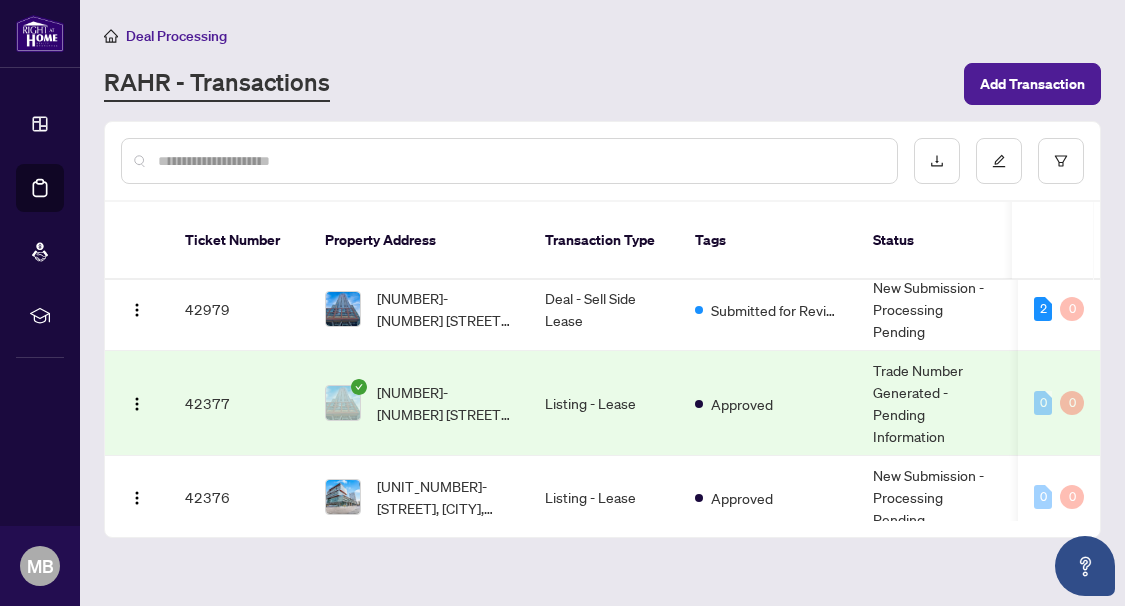 scroll, scrollTop: 0, scrollLeft: 0, axis: both 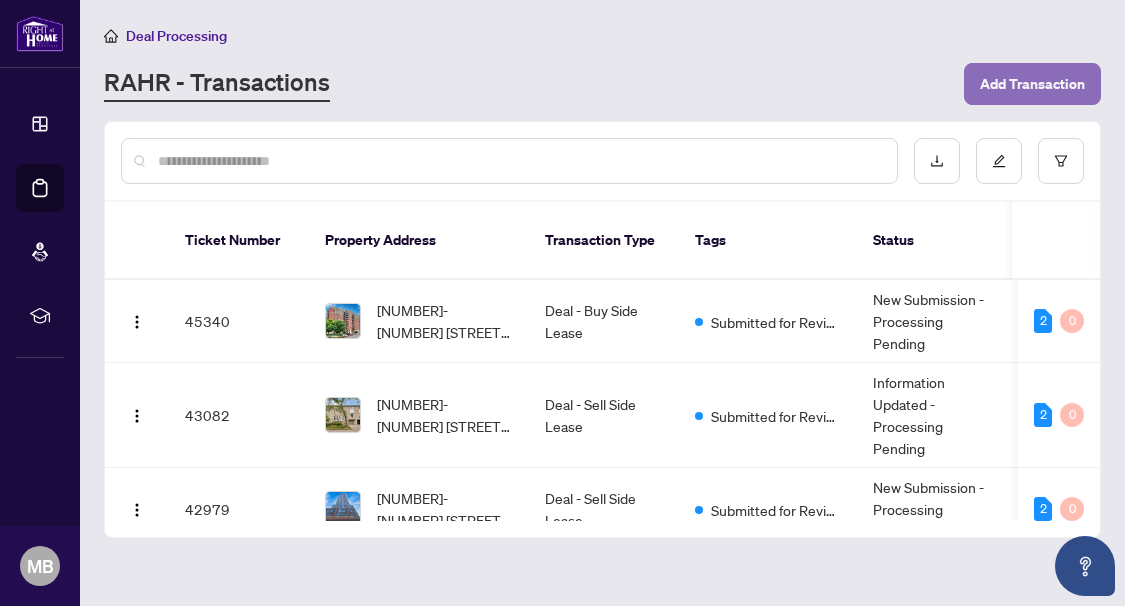 click on "Add Transaction" at bounding box center (1032, 84) 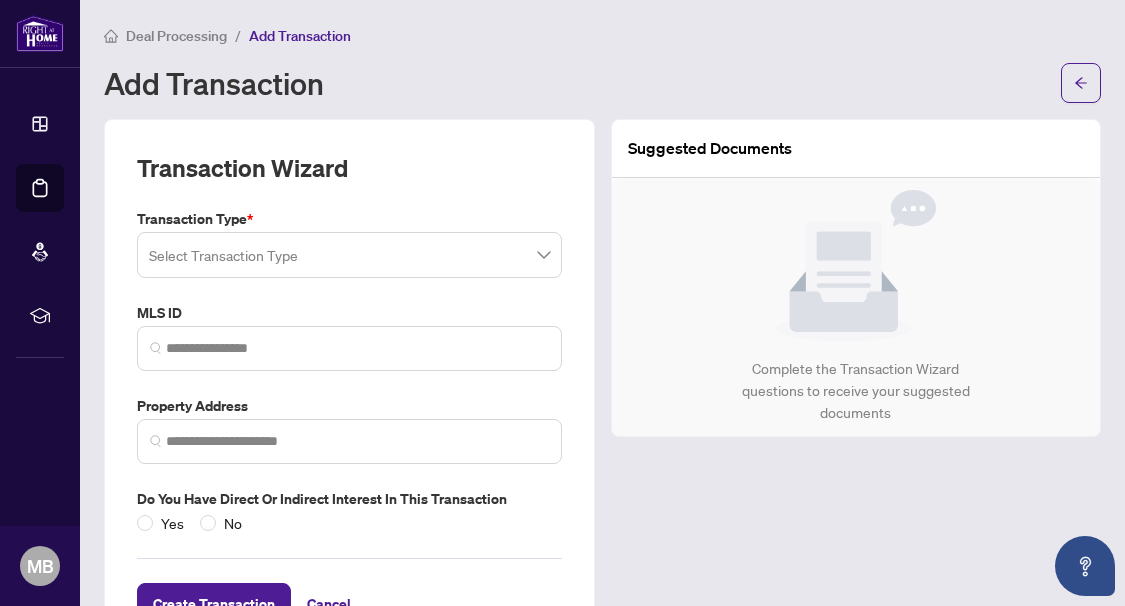 click at bounding box center (349, 255) 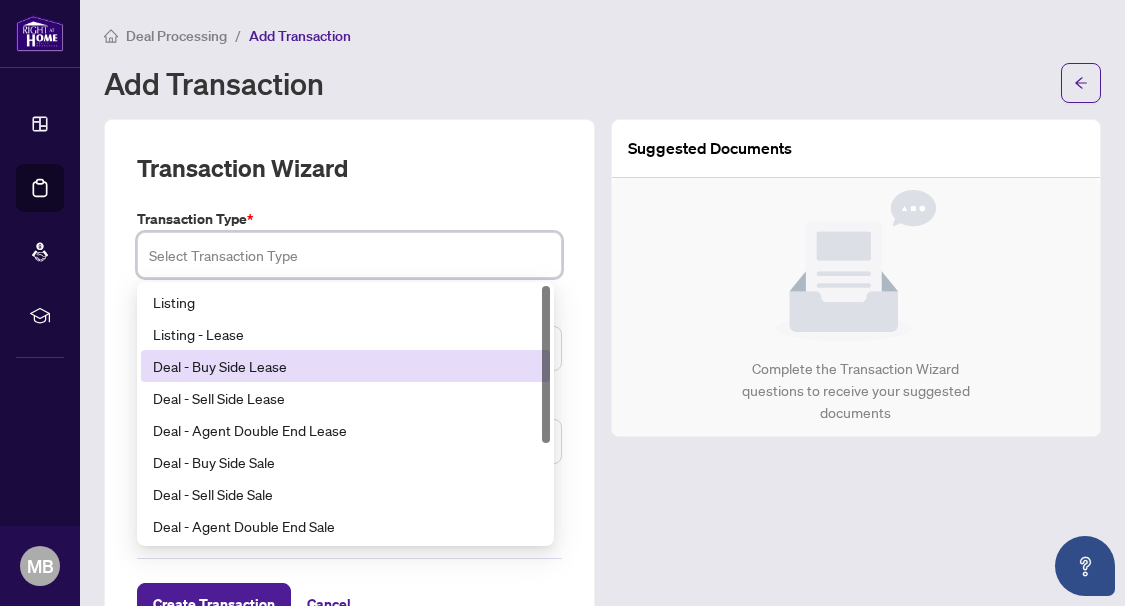 click on "Deal - Buy Side Lease" at bounding box center [345, 366] 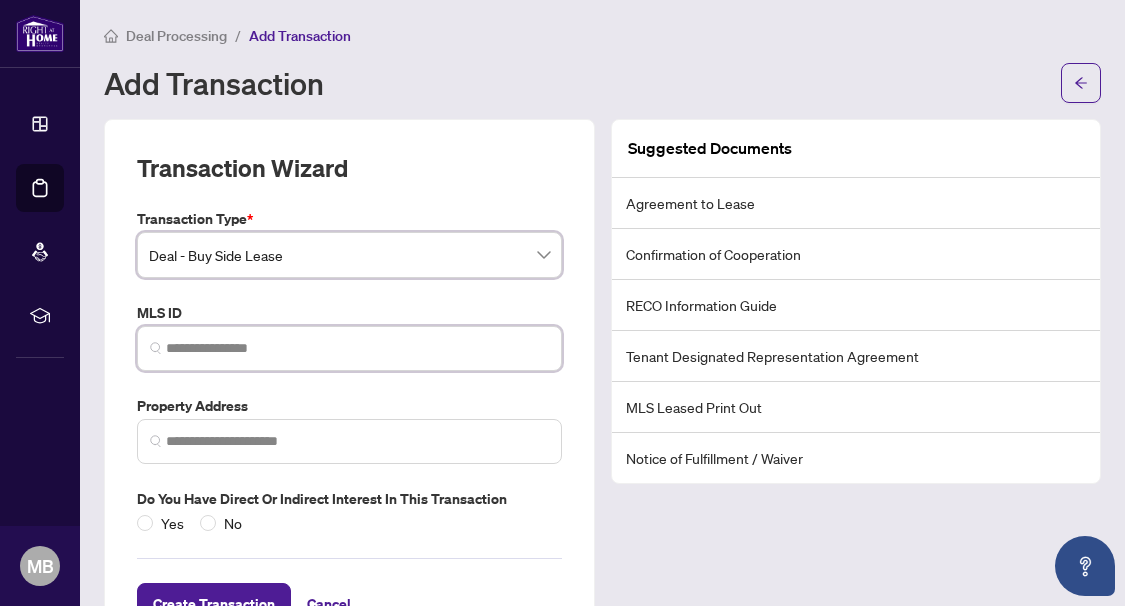 click at bounding box center [357, 348] 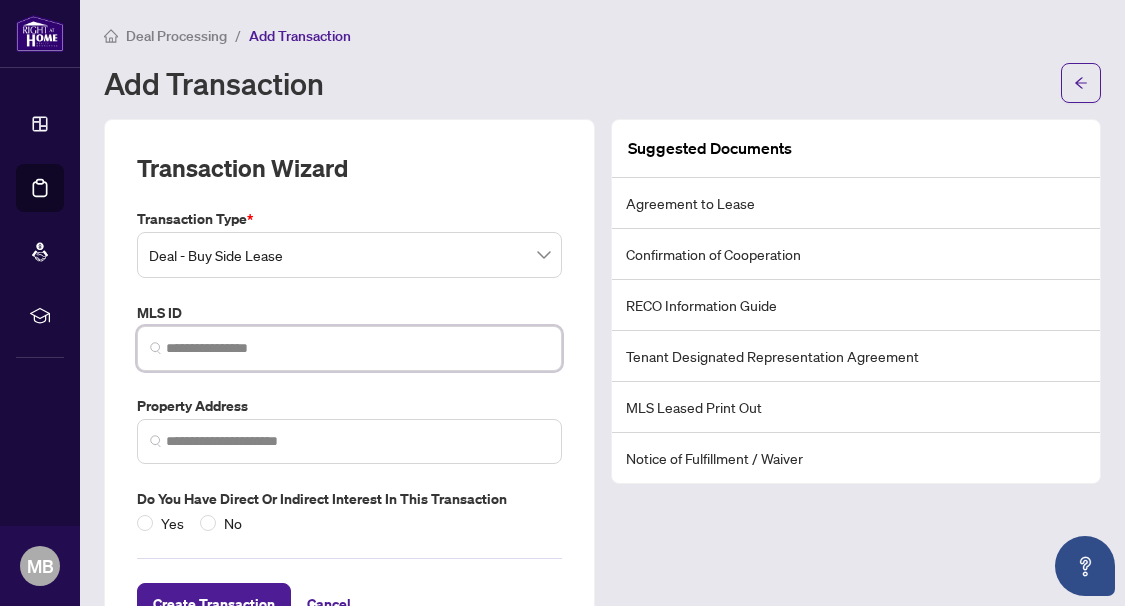 paste on "*********" 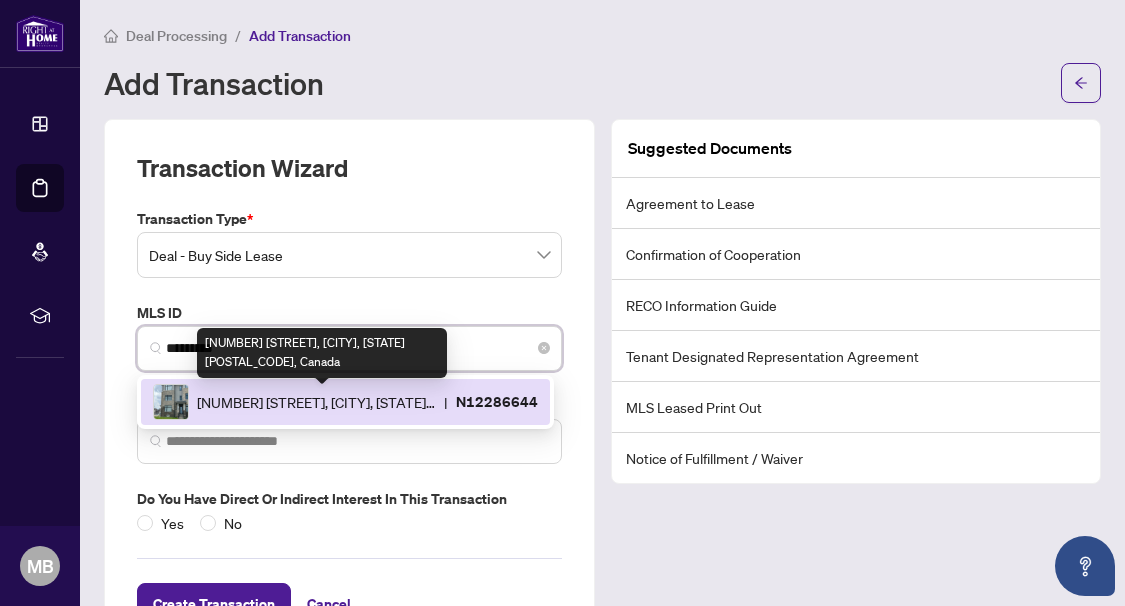 click on "[NUMBER] [STREET], [CITY], [STATE] [POSTAL_CODE], Canada" at bounding box center (316, 402) 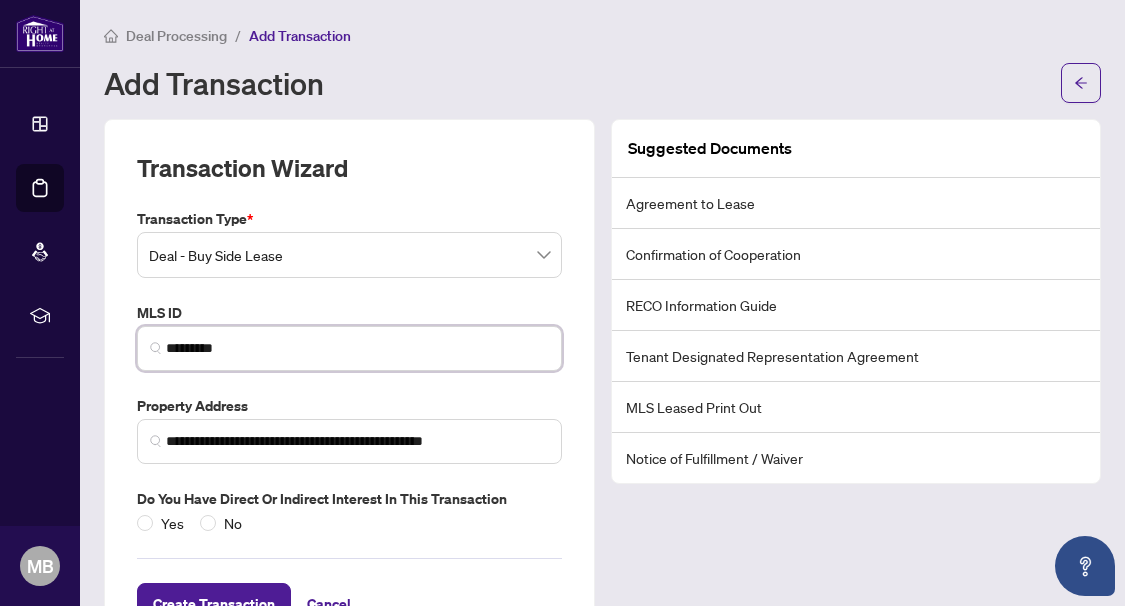 scroll, scrollTop: 75, scrollLeft: 0, axis: vertical 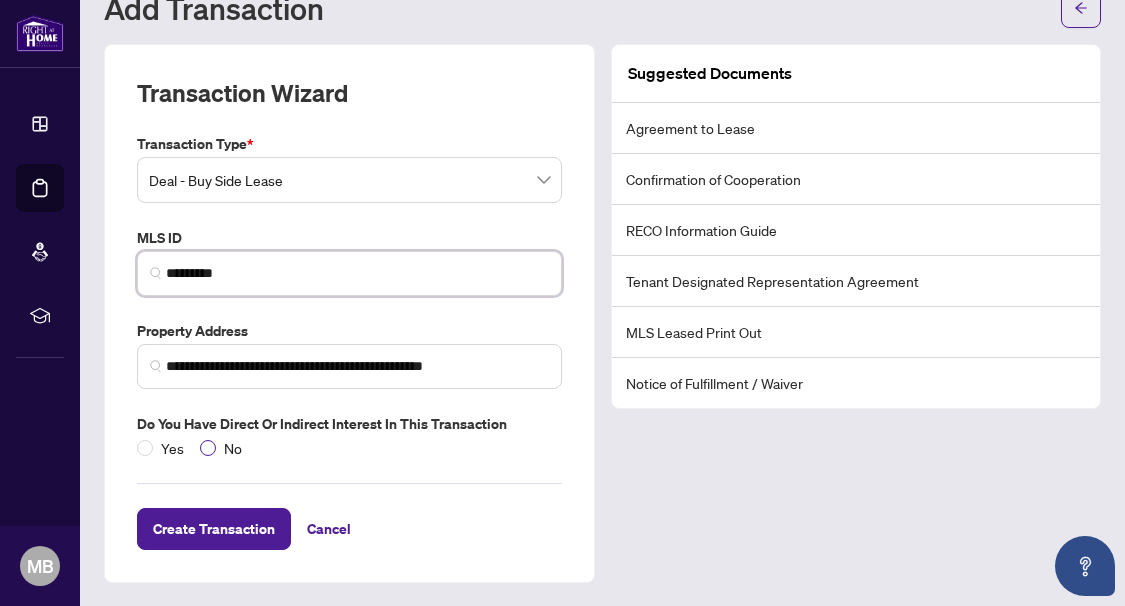 type on "*********" 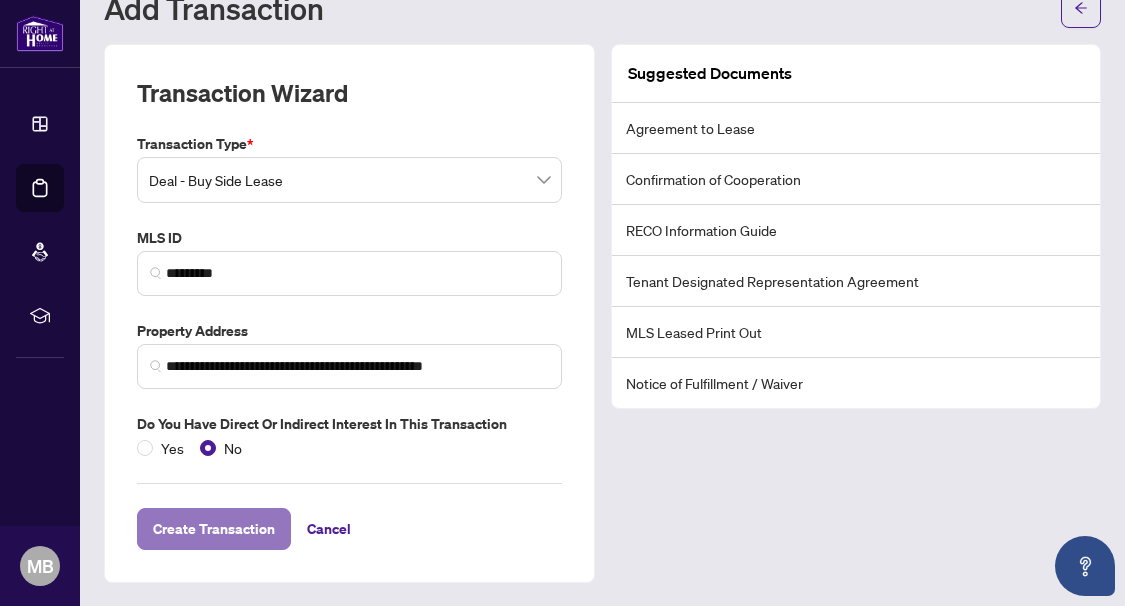 click on "Create Transaction" at bounding box center (214, 529) 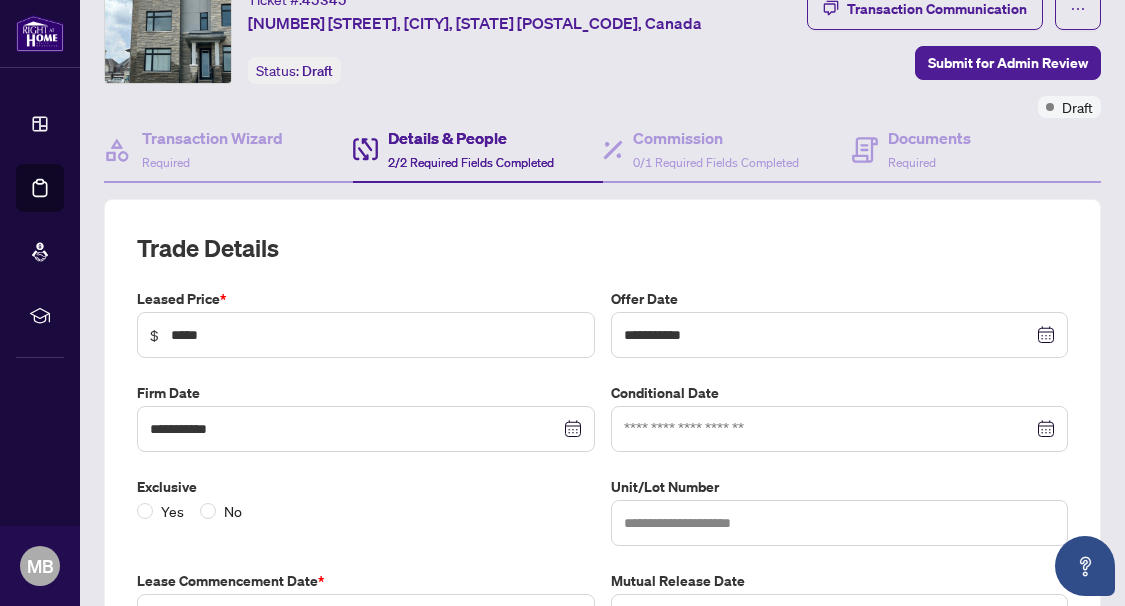 scroll, scrollTop: 175, scrollLeft: 0, axis: vertical 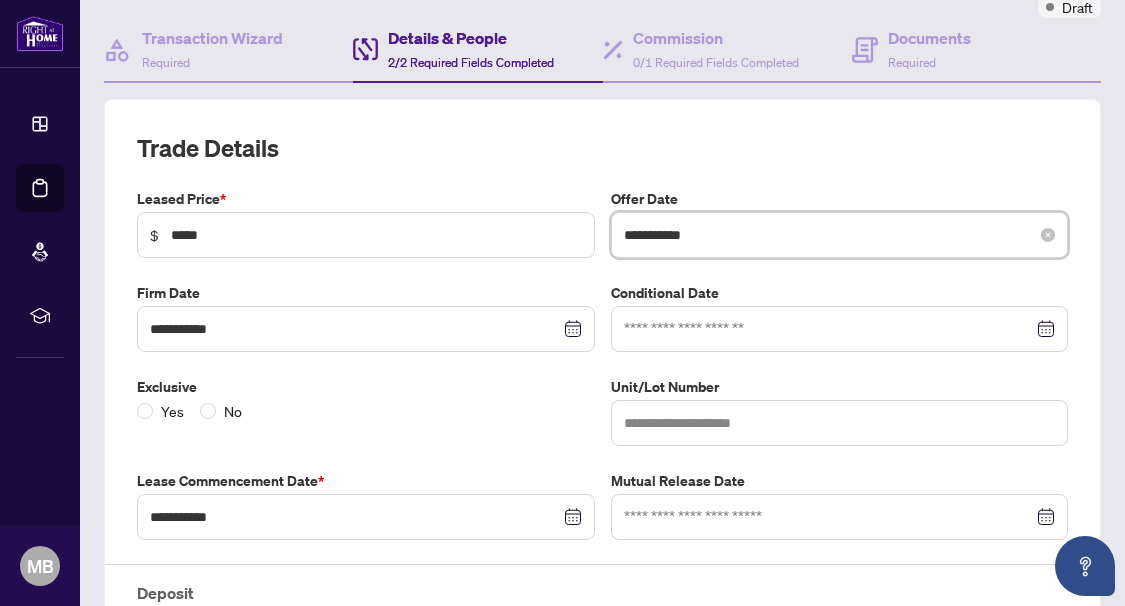 click on "**********" at bounding box center (829, 235) 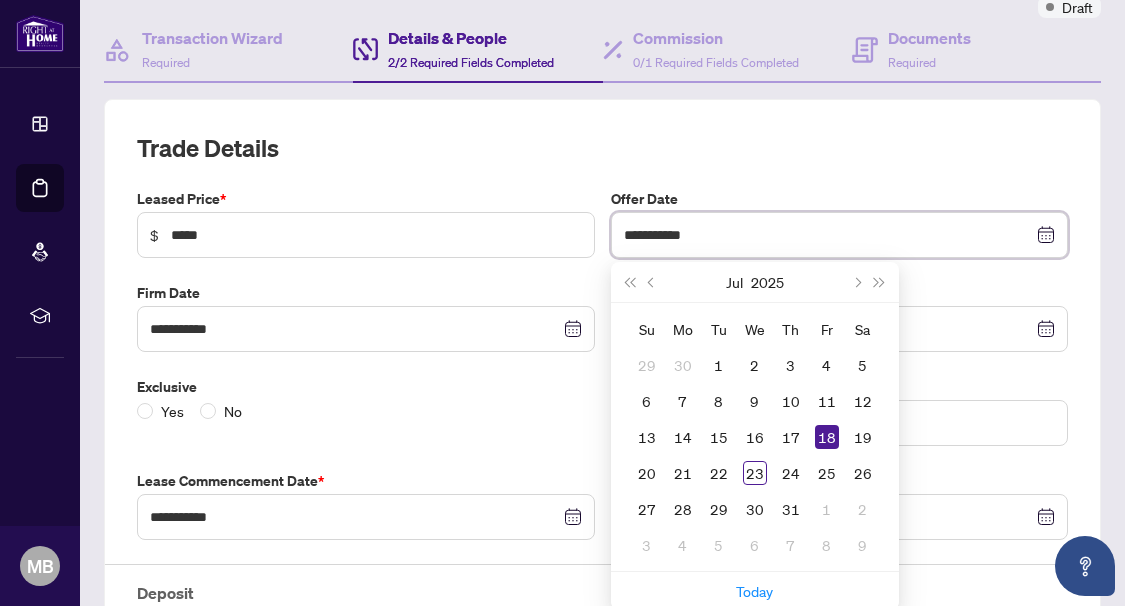 type on "**********" 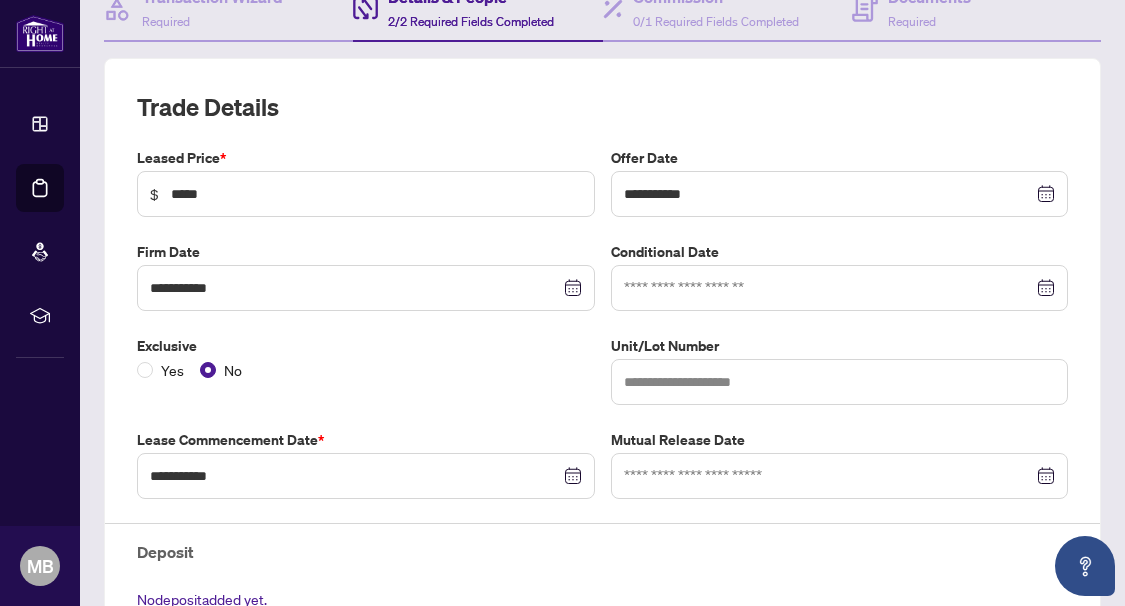 scroll, scrollTop: 275, scrollLeft: 0, axis: vertical 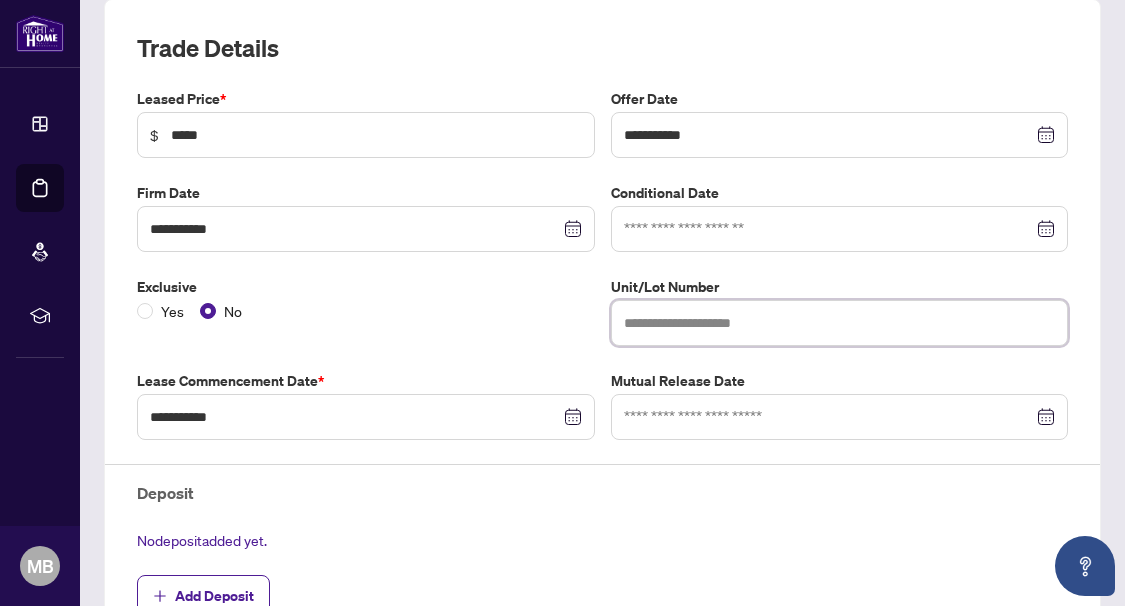 click at bounding box center (840, 323) 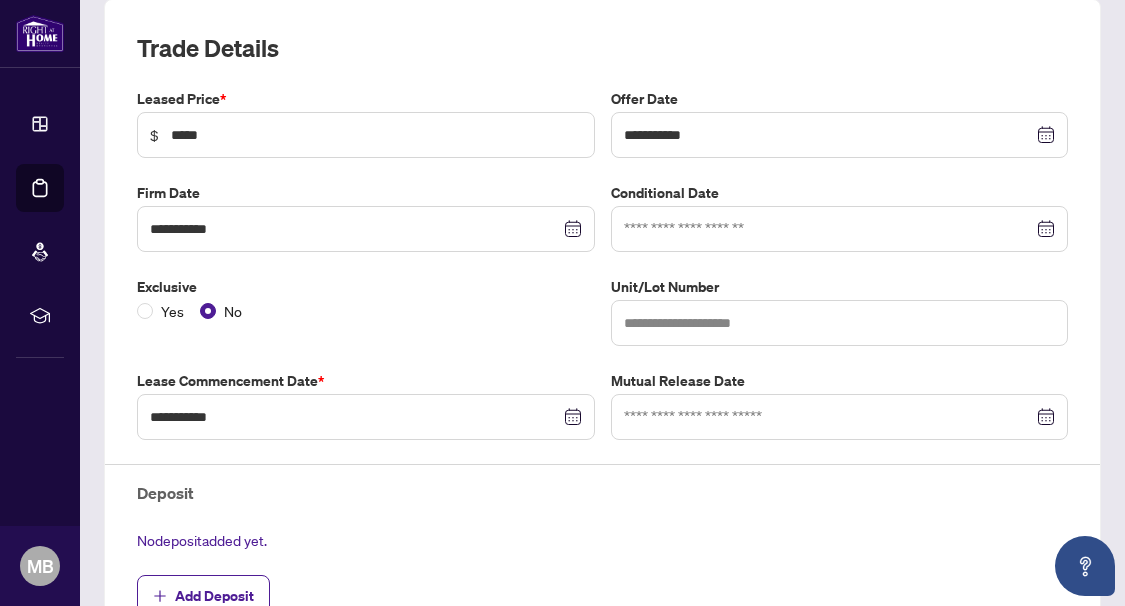 click on "Exclusive Yes No" at bounding box center (366, 311) 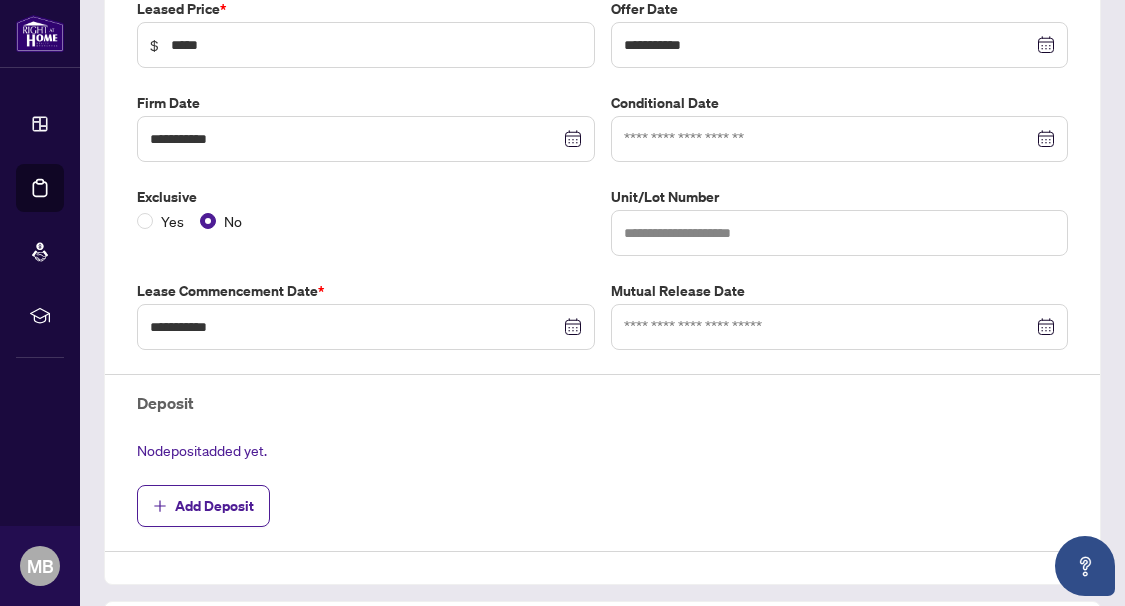 scroll, scrollTop: 475, scrollLeft: 0, axis: vertical 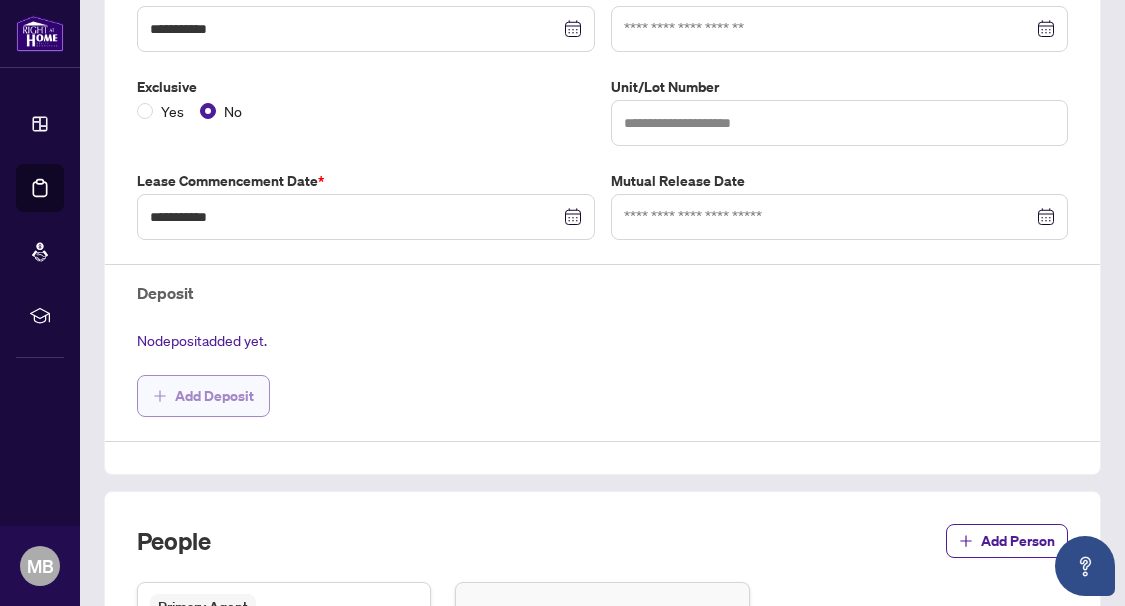click on "Add Deposit" at bounding box center [214, 396] 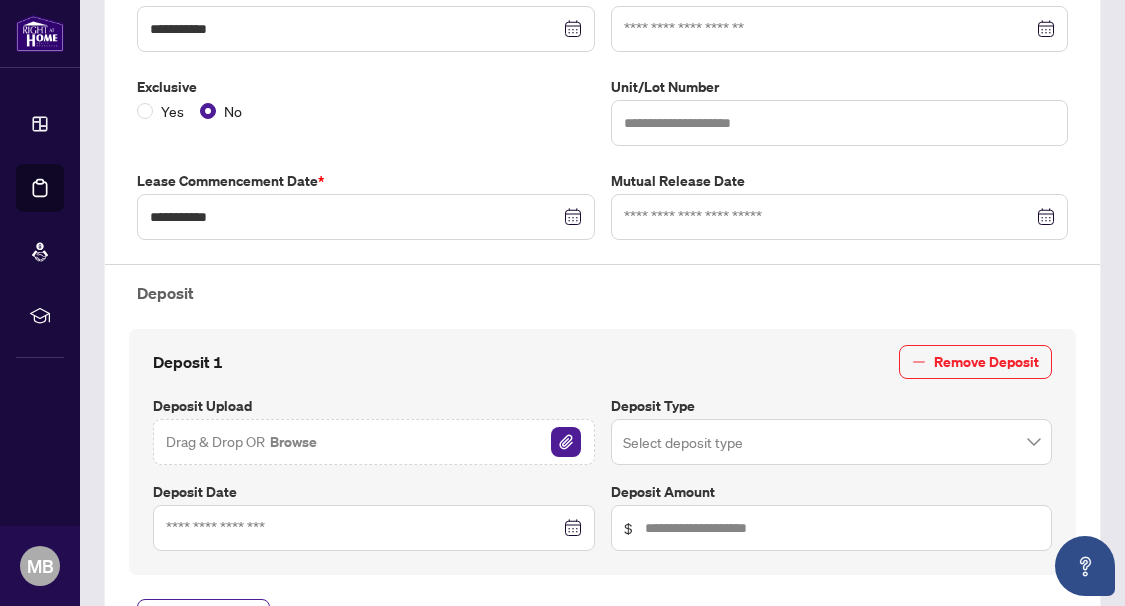 click on "**********" at bounding box center (602, 277) 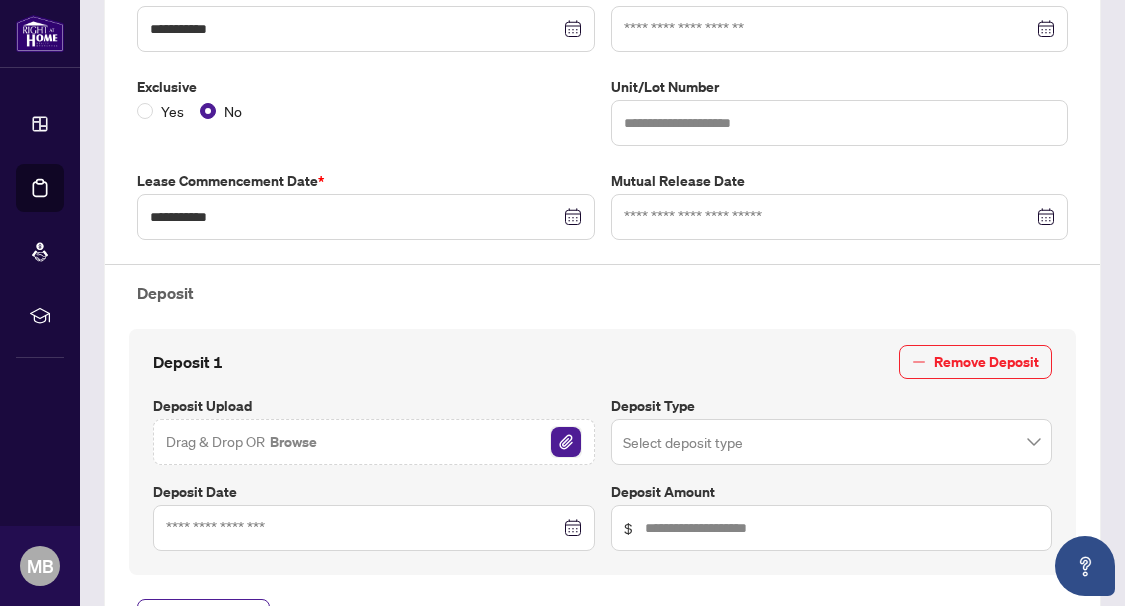 click at bounding box center (566, 442) 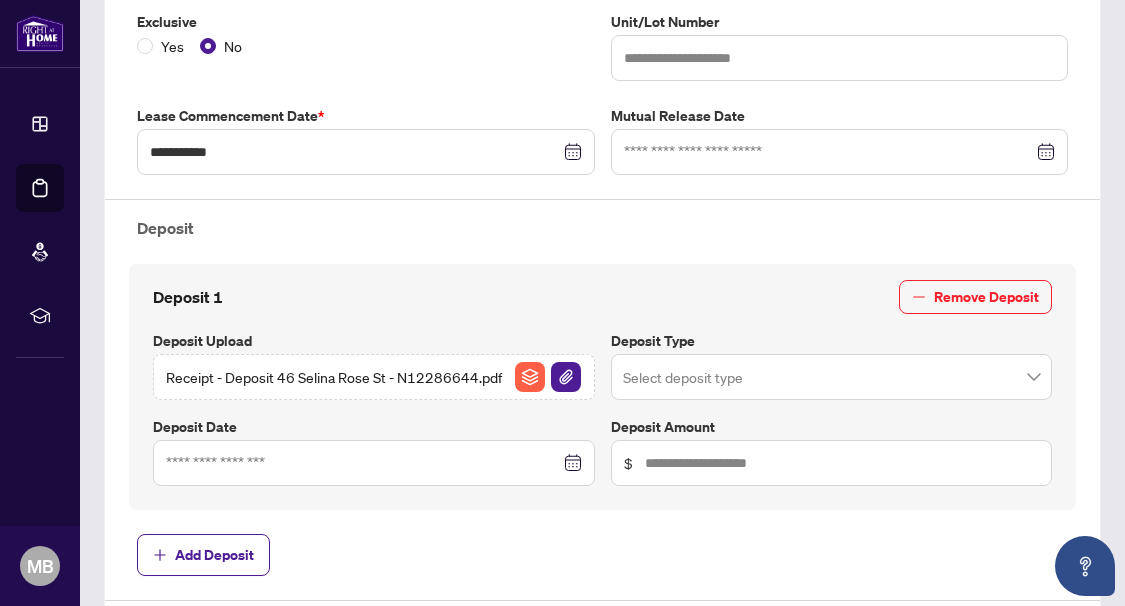 scroll, scrollTop: 575, scrollLeft: 0, axis: vertical 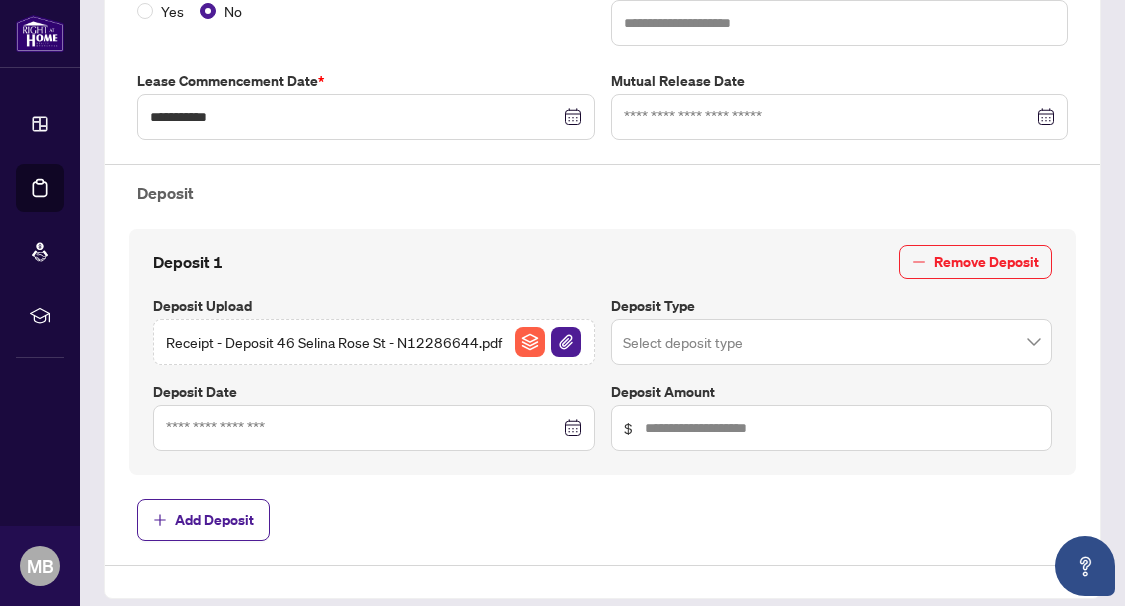 click at bounding box center [832, 342] 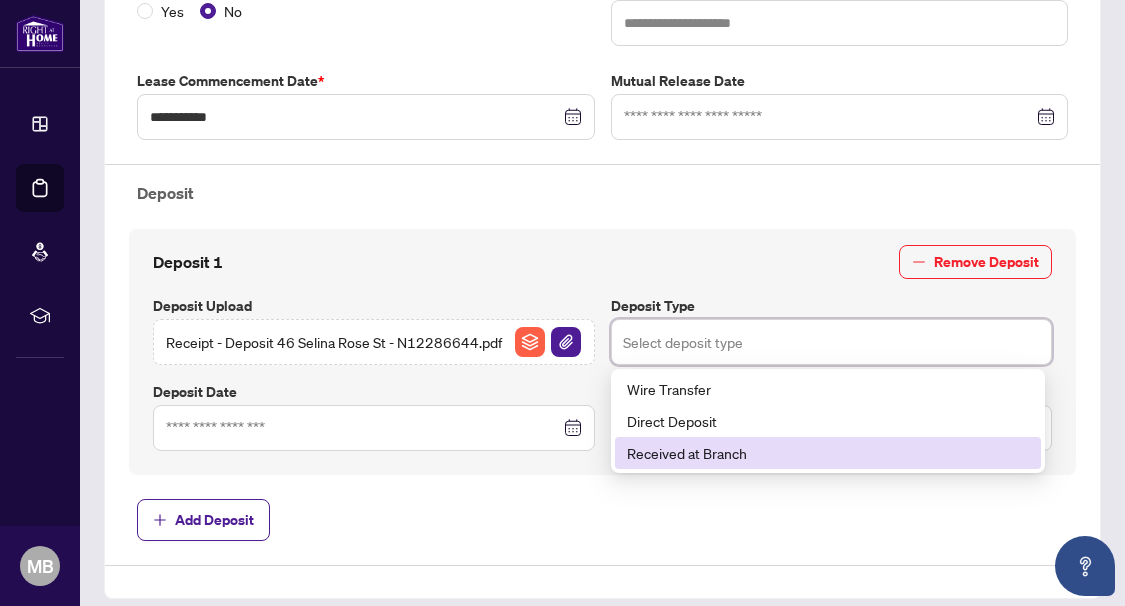 click on "Received at Branch" at bounding box center (828, 453) 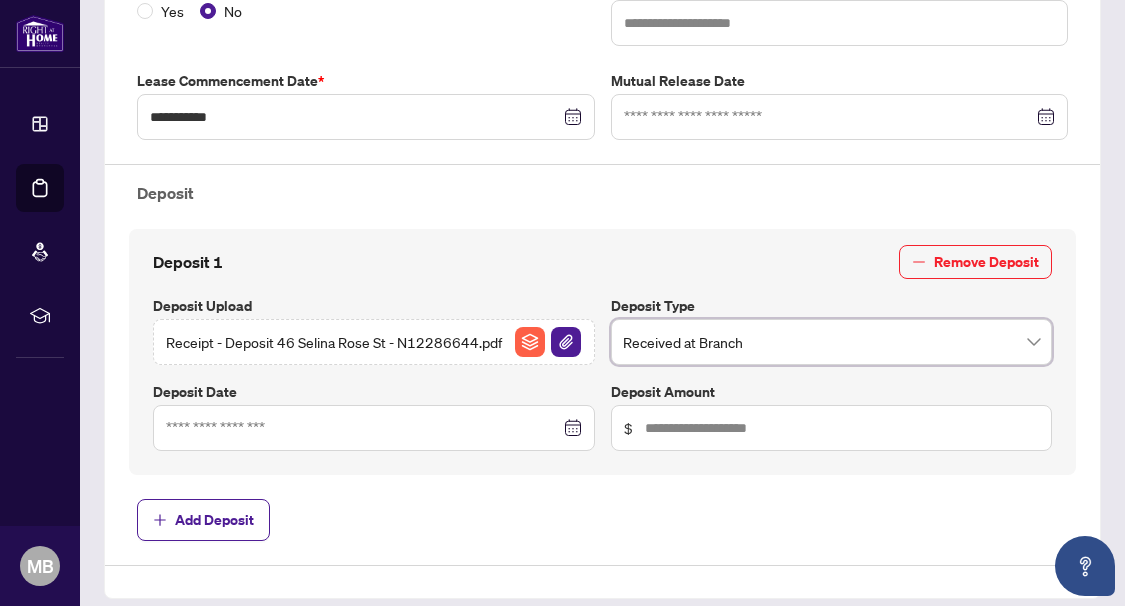 click at bounding box center (374, 428) 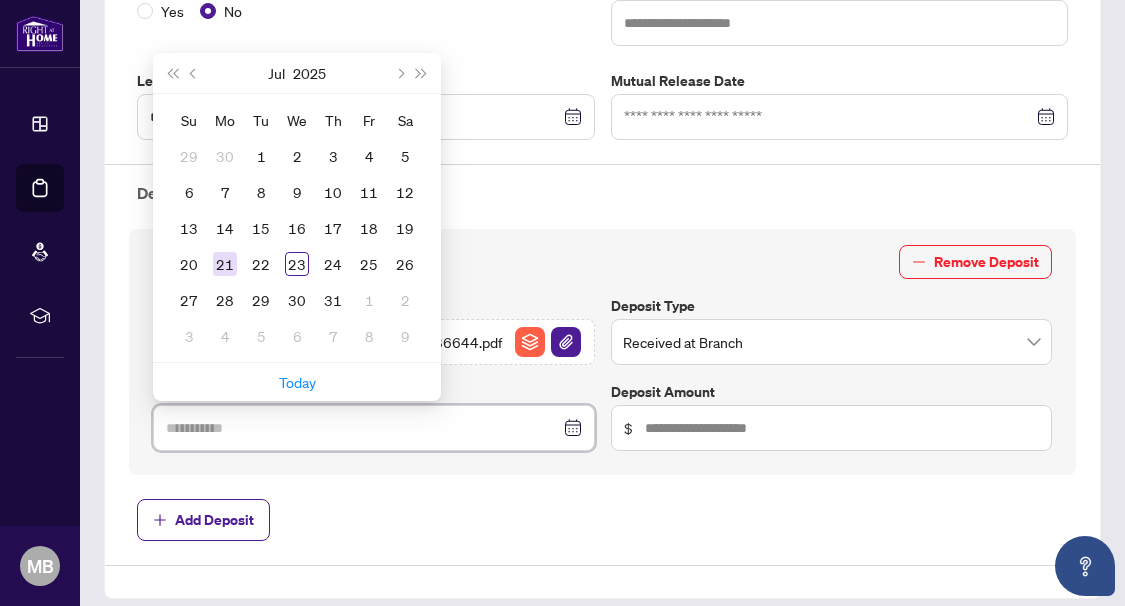 type on "**********" 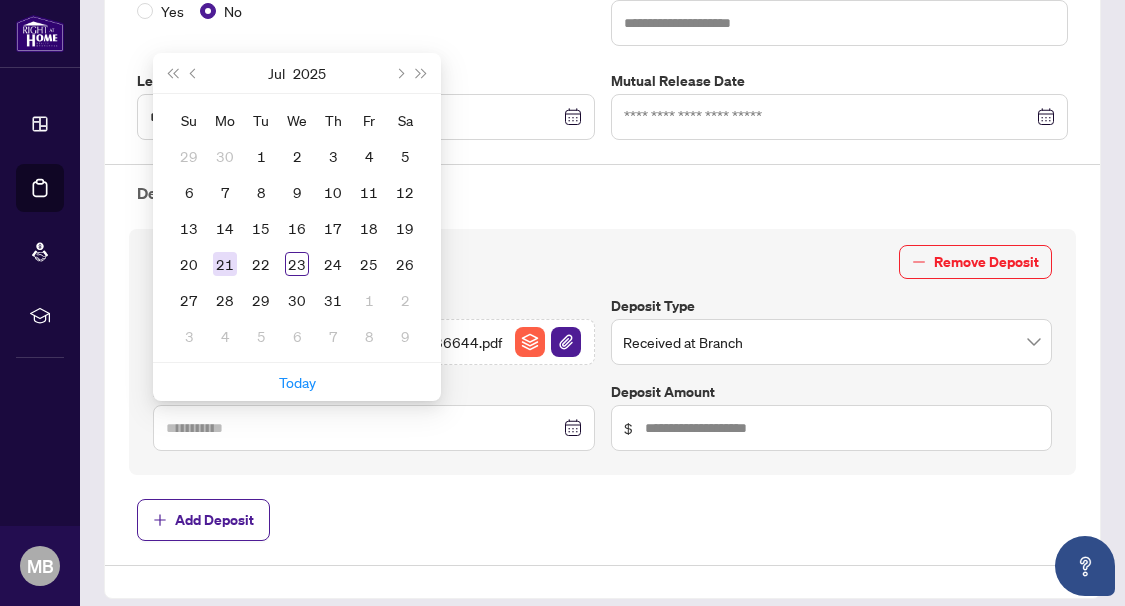 click on "21" at bounding box center (225, 264) 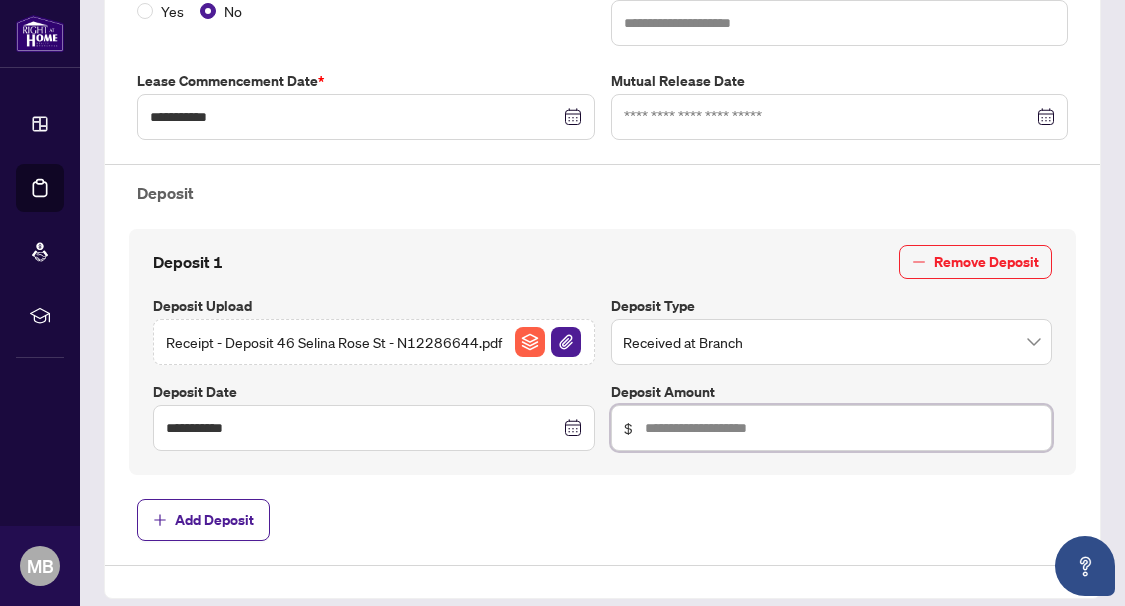 click at bounding box center (842, 428) 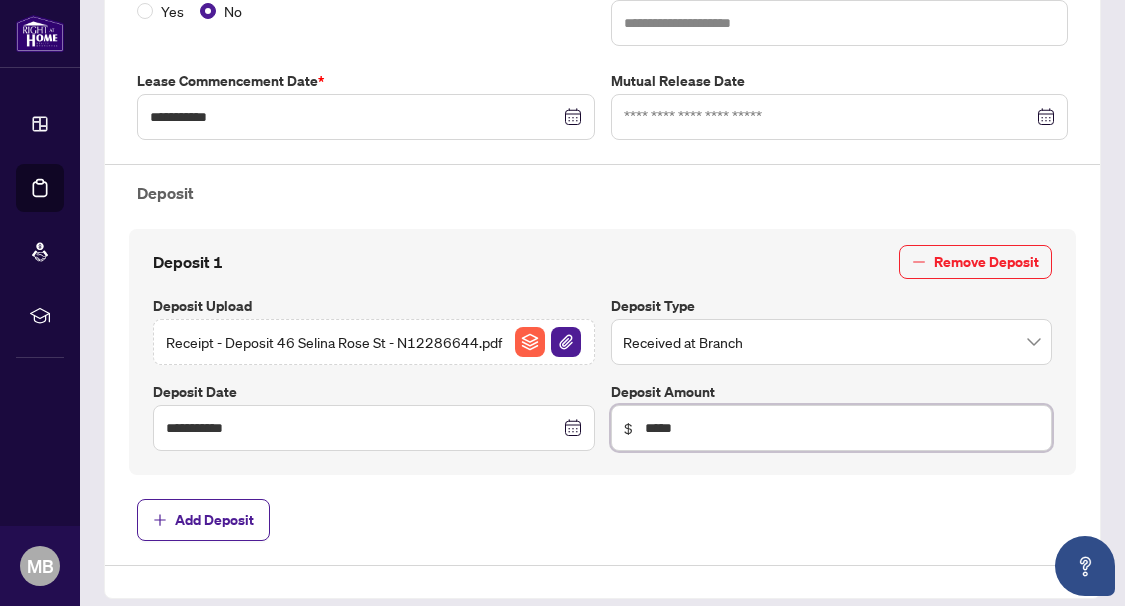 type on "*****" 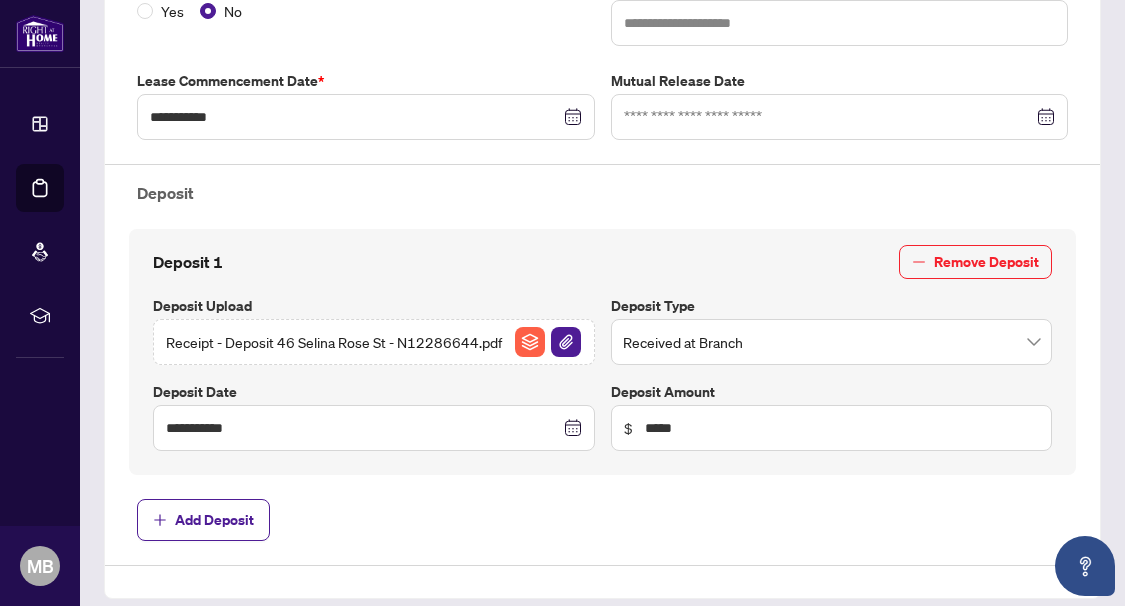click on "Add Deposit" at bounding box center (602, 520) 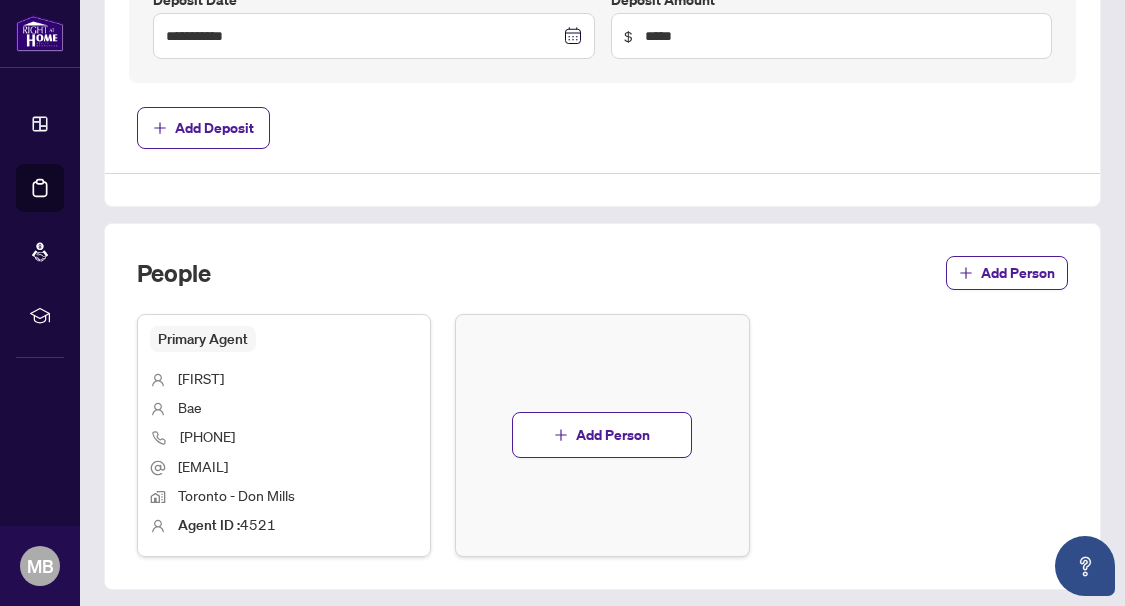 scroll, scrollTop: 1000, scrollLeft: 0, axis: vertical 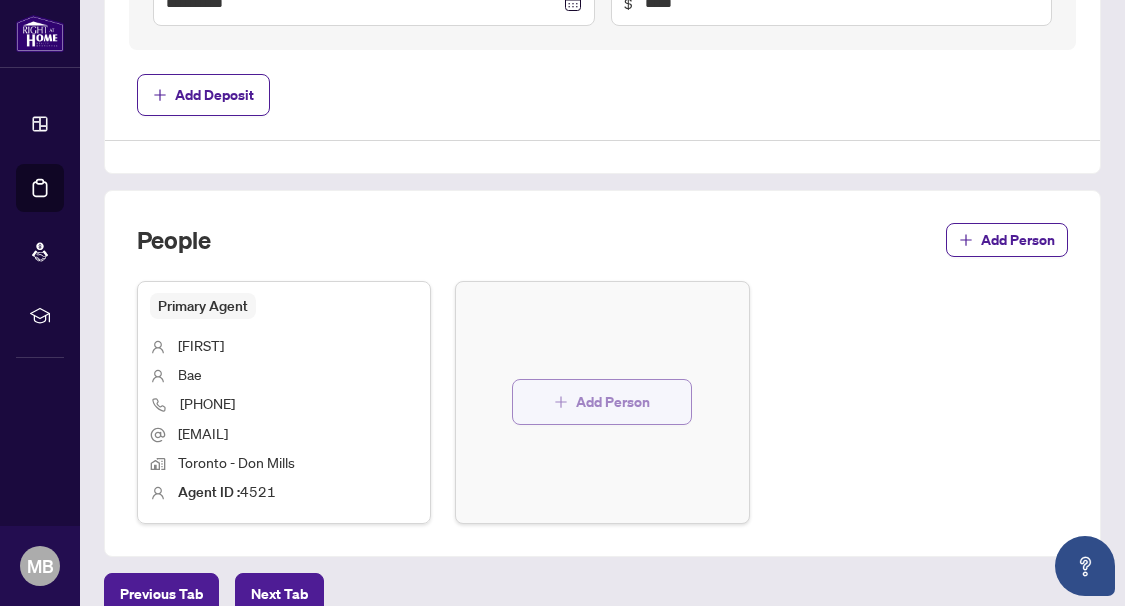 click on "Add Person" at bounding box center (613, 402) 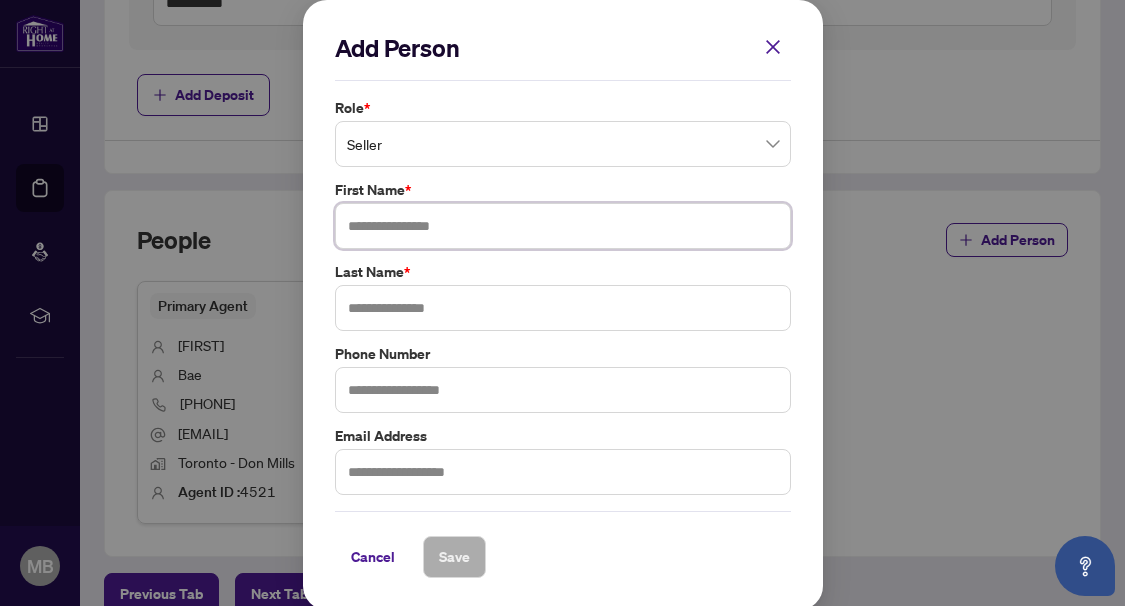 click at bounding box center (563, 226) 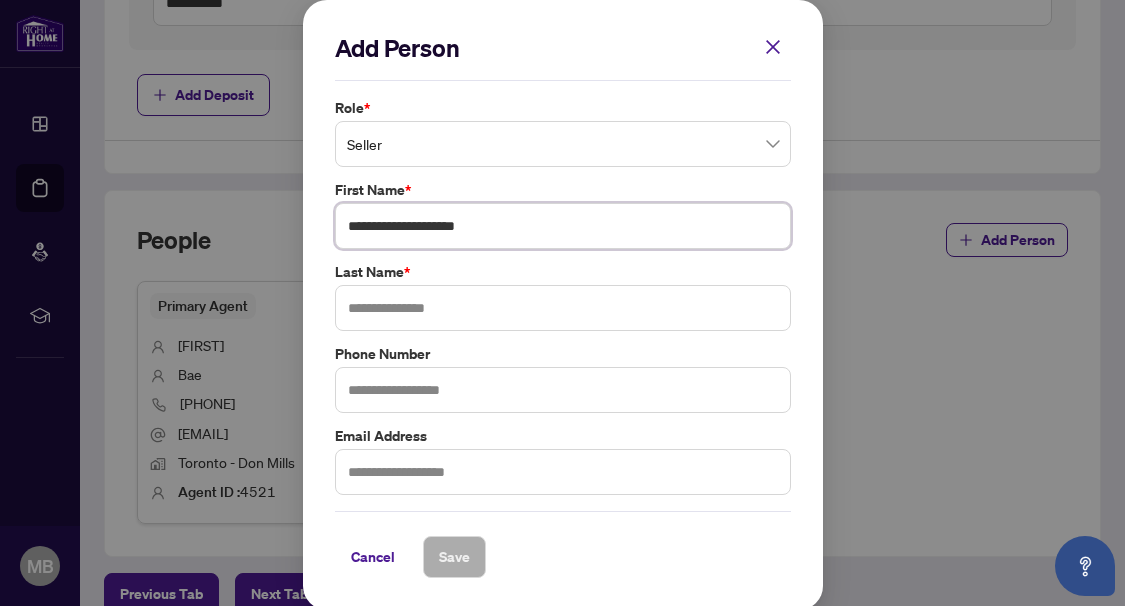 type on "**********" 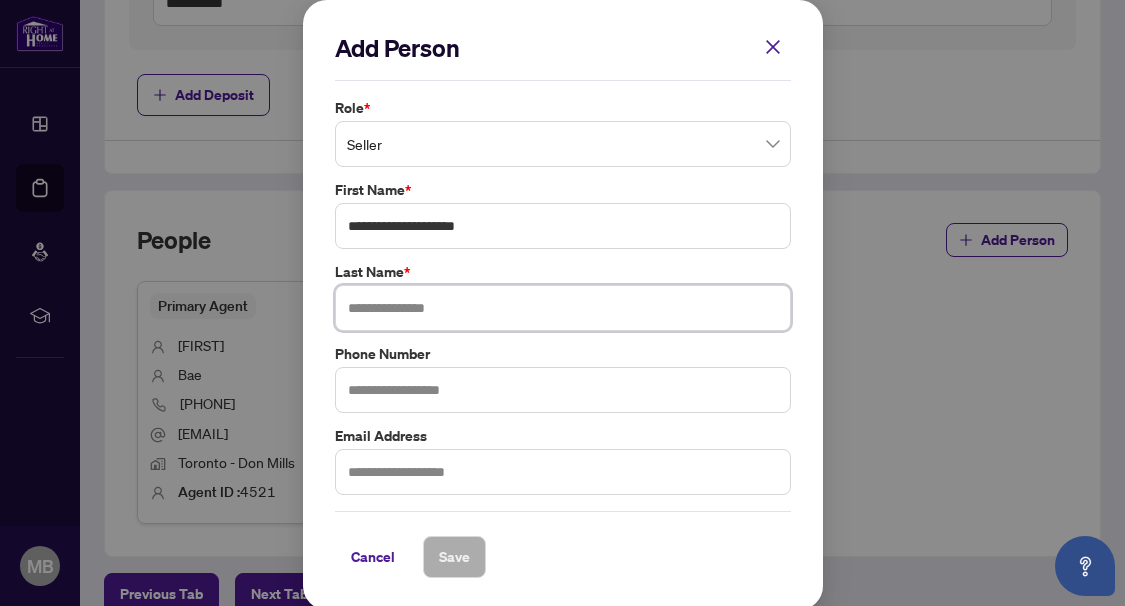 click at bounding box center [563, 308] 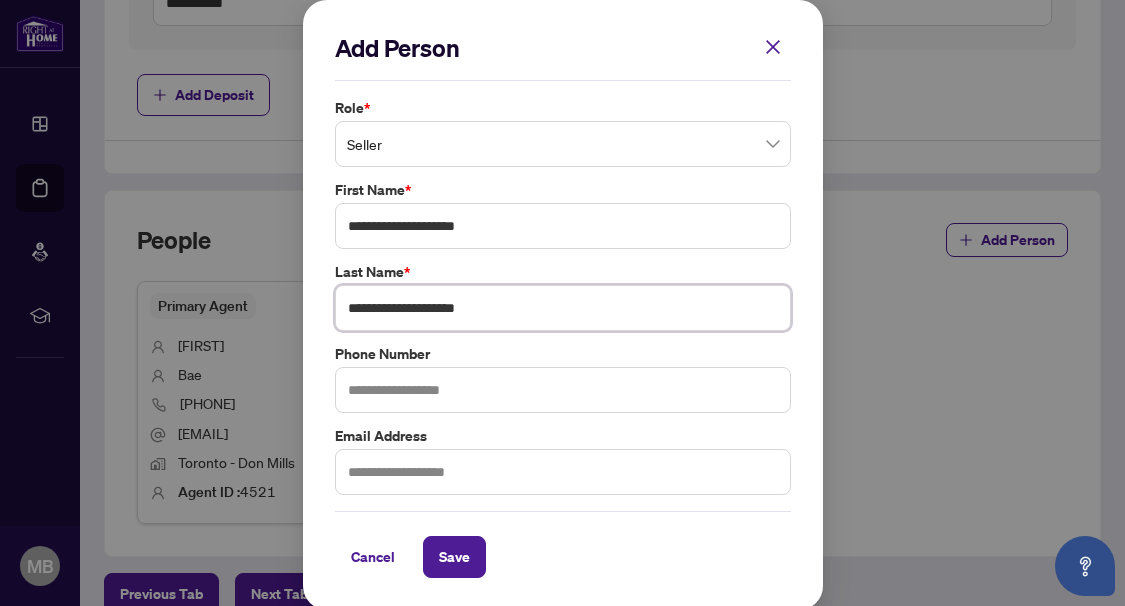 drag, startPoint x: 415, startPoint y: 313, endPoint x: 302, endPoint y: 311, distance: 113.0177 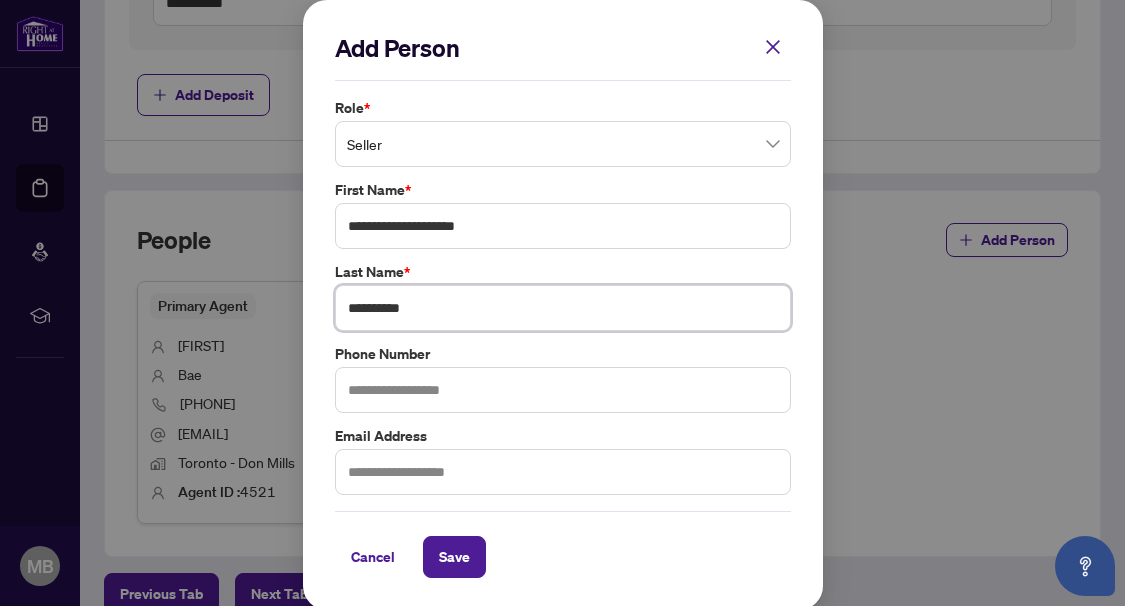 type on "**********" 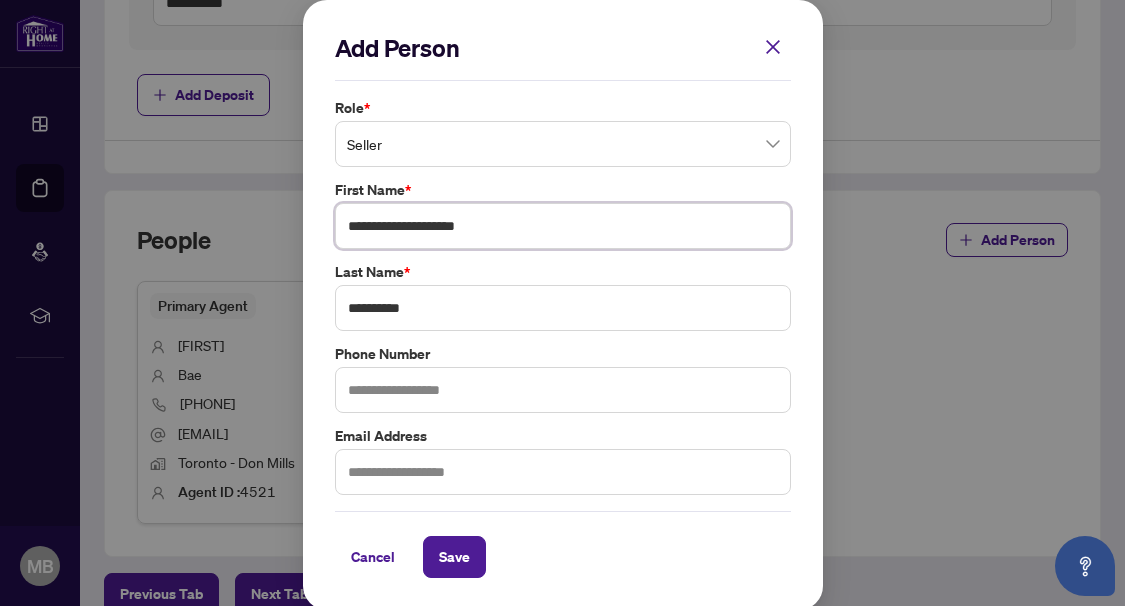 click on "**********" at bounding box center [563, 226] 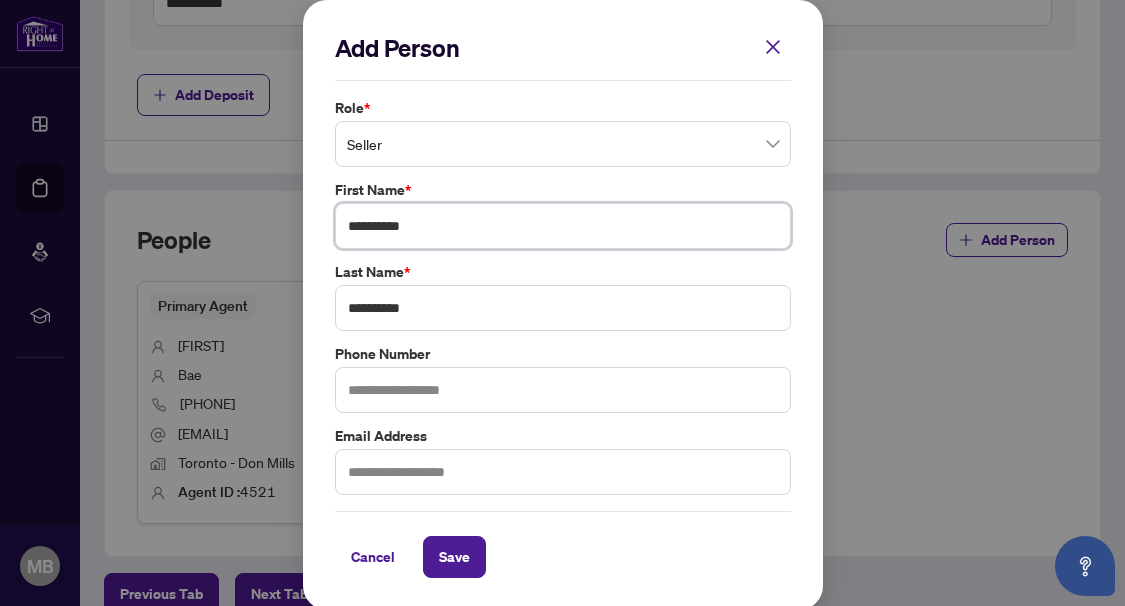 drag, startPoint x: 449, startPoint y: 230, endPoint x: 382, endPoint y: 231, distance: 67.00746 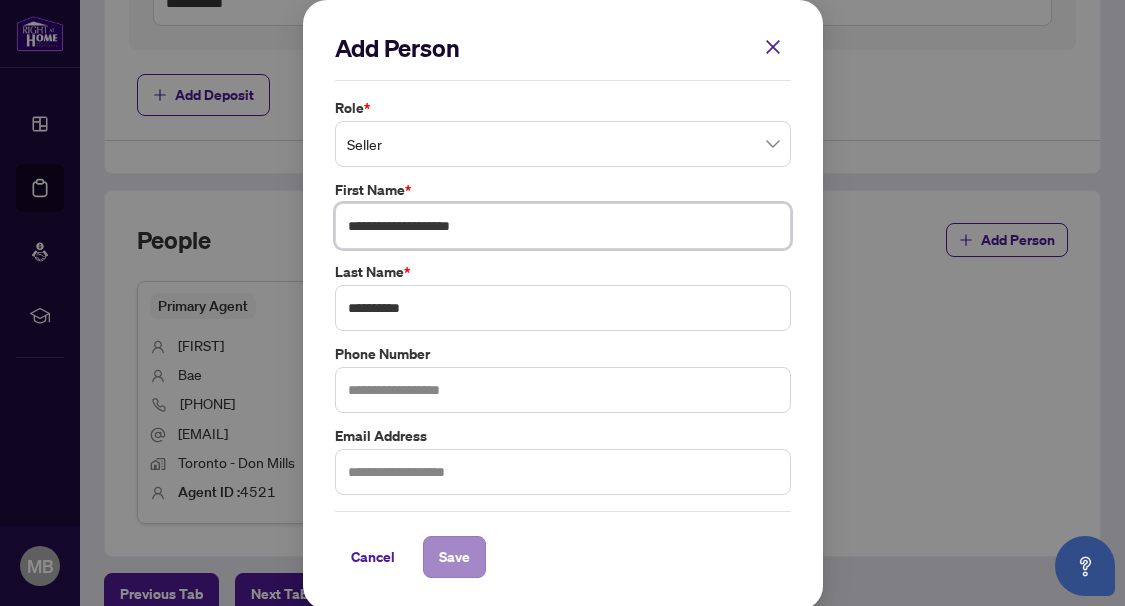 type on "**********" 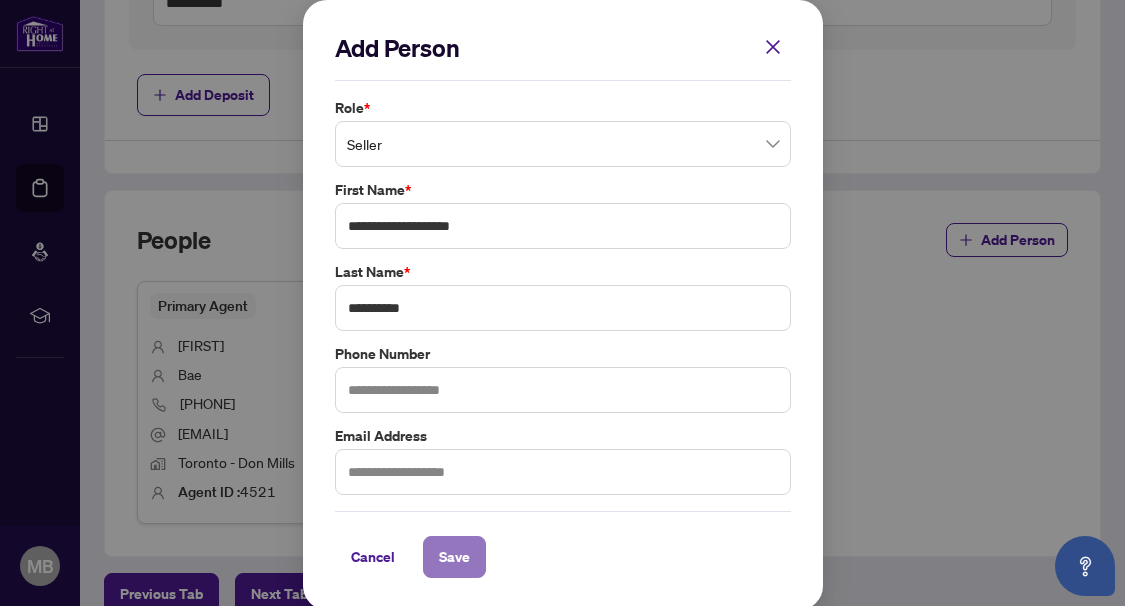 click on "Save" at bounding box center (454, 557) 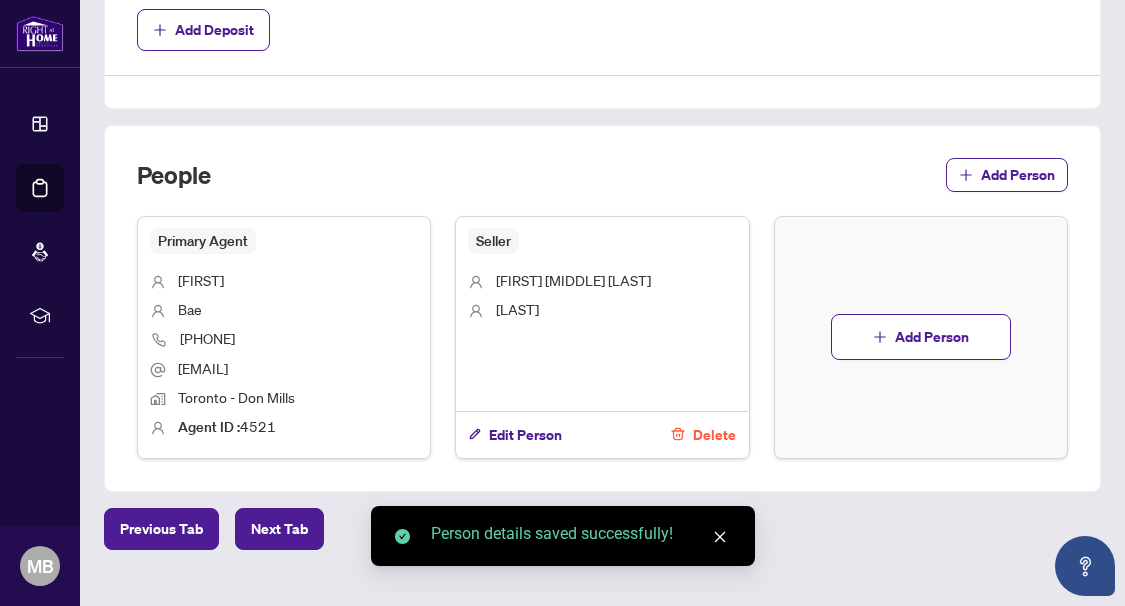 scroll, scrollTop: 1100, scrollLeft: 0, axis: vertical 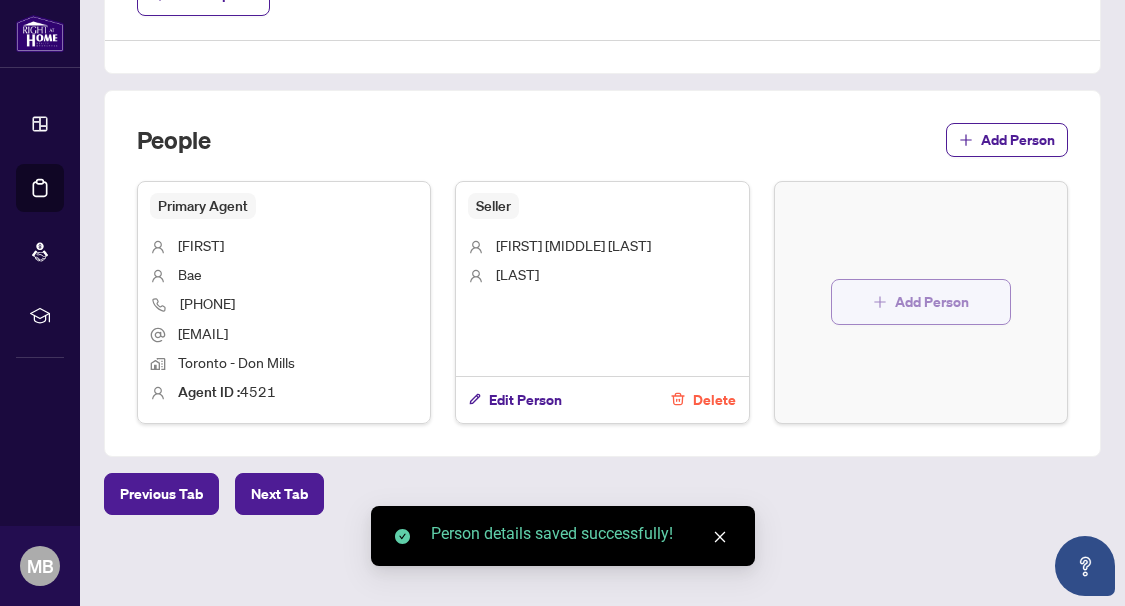 click 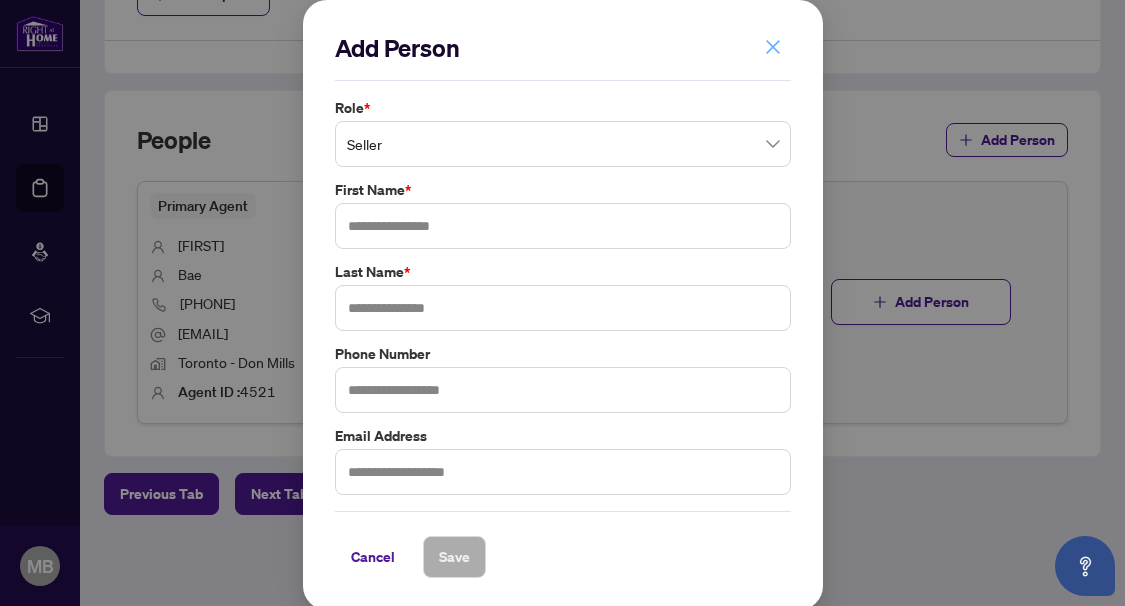 click 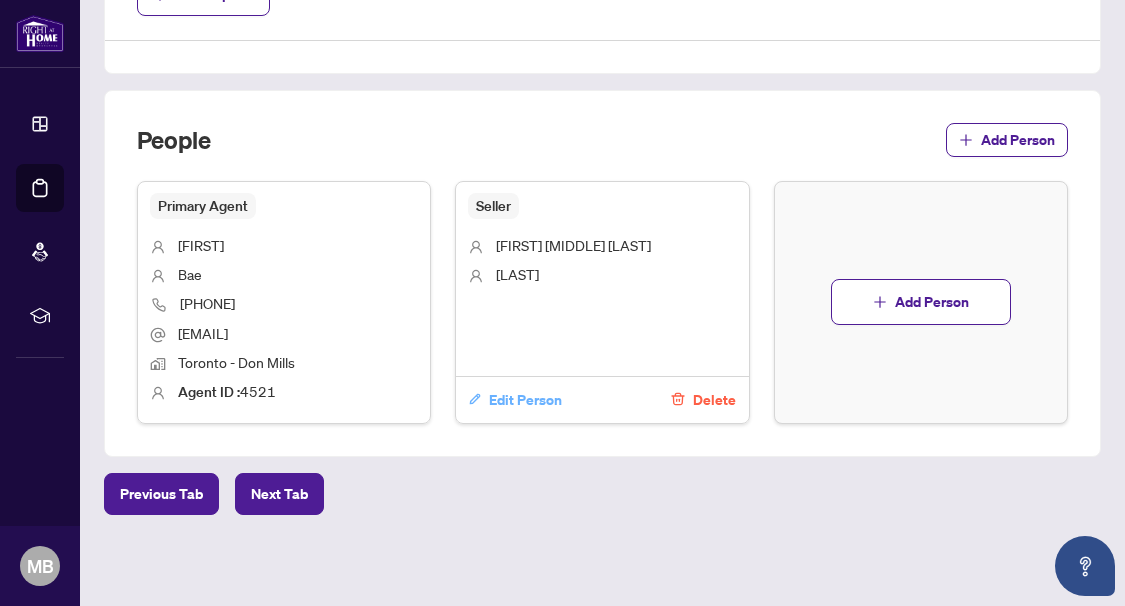 click on "Edit Person" at bounding box center (525, 400) 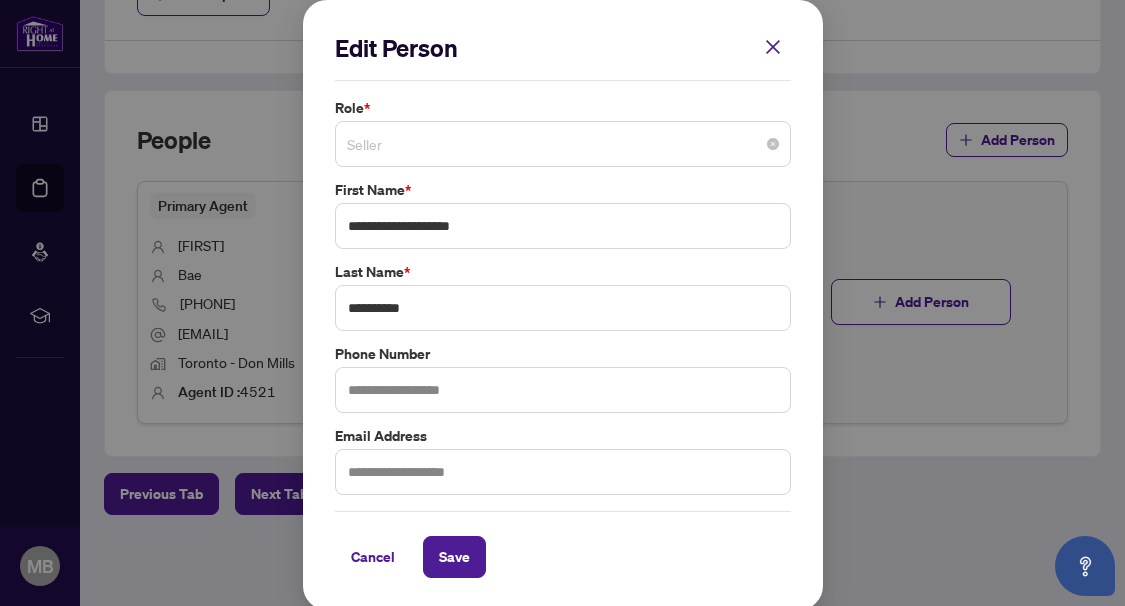 click on "Seller" at bounding box center [563, 144] 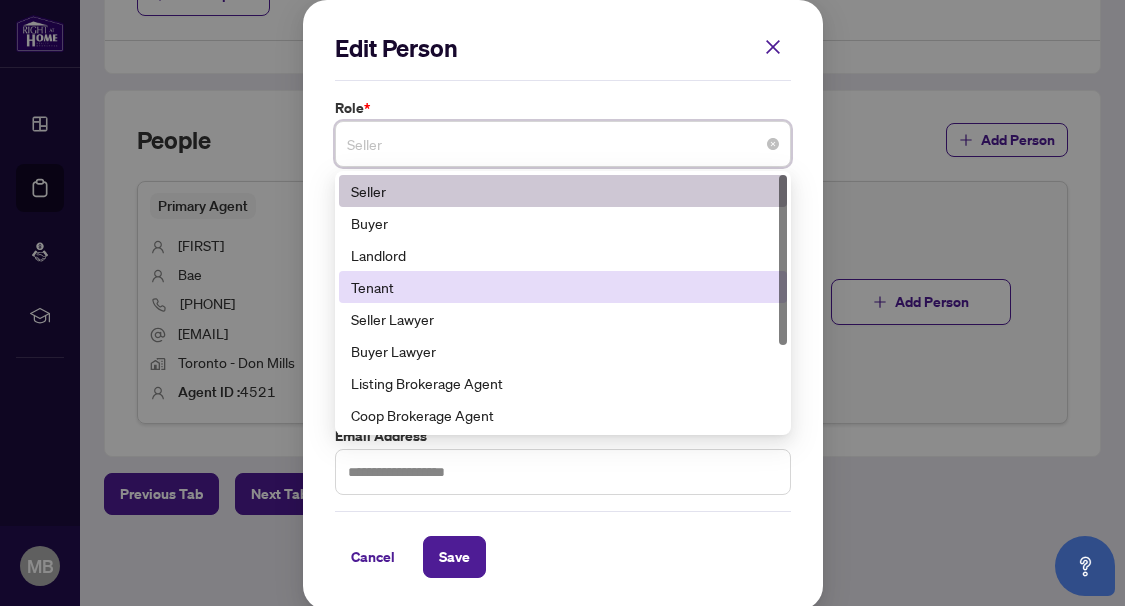 click on "Tenant" at bounding box center [563, 287] 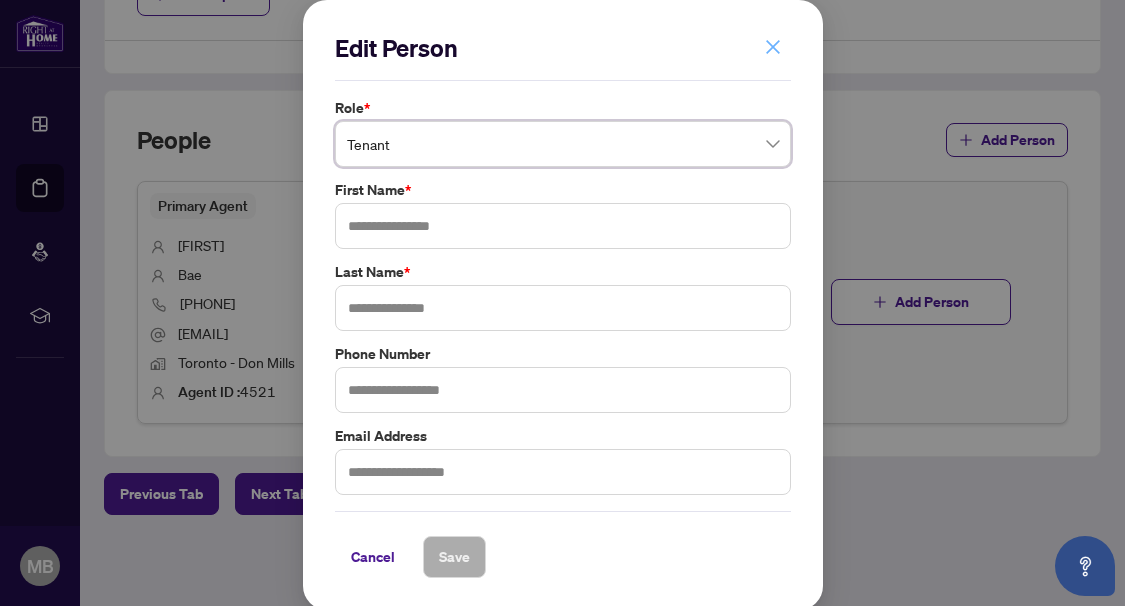 click 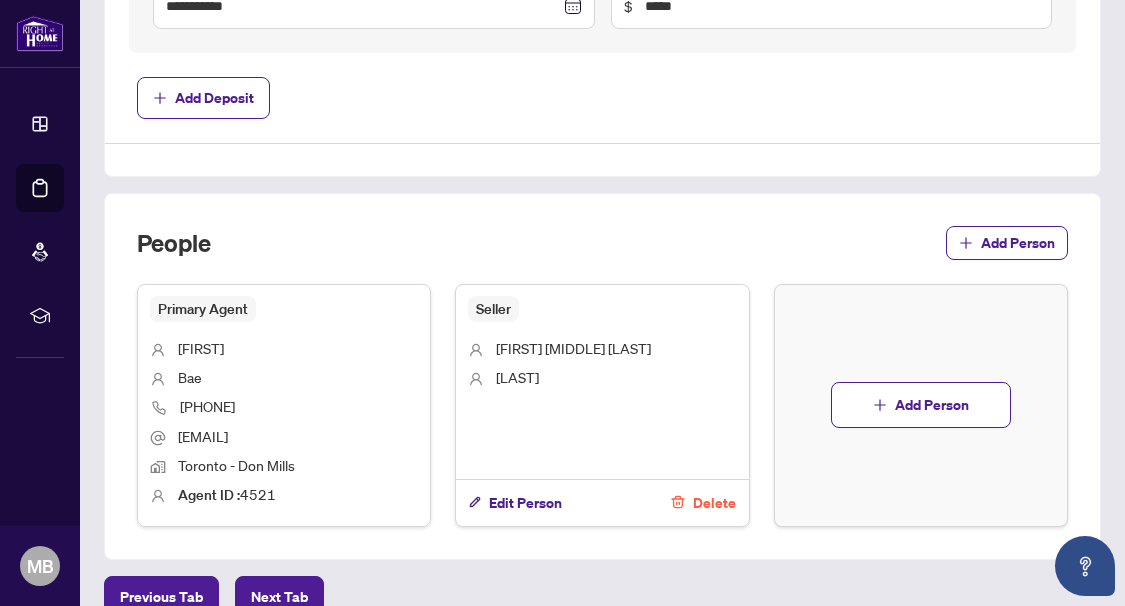 scroll, scrollTop: 1027, scrollLeft: 0, axis: vertical 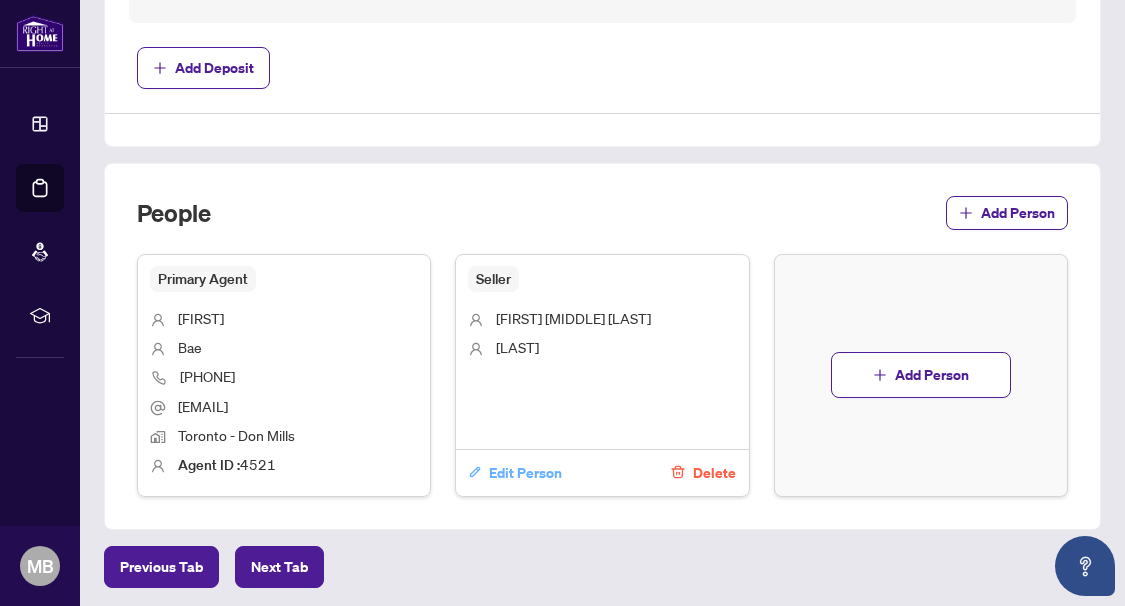 click on "Edit Person" at bounding box center [525, 473] 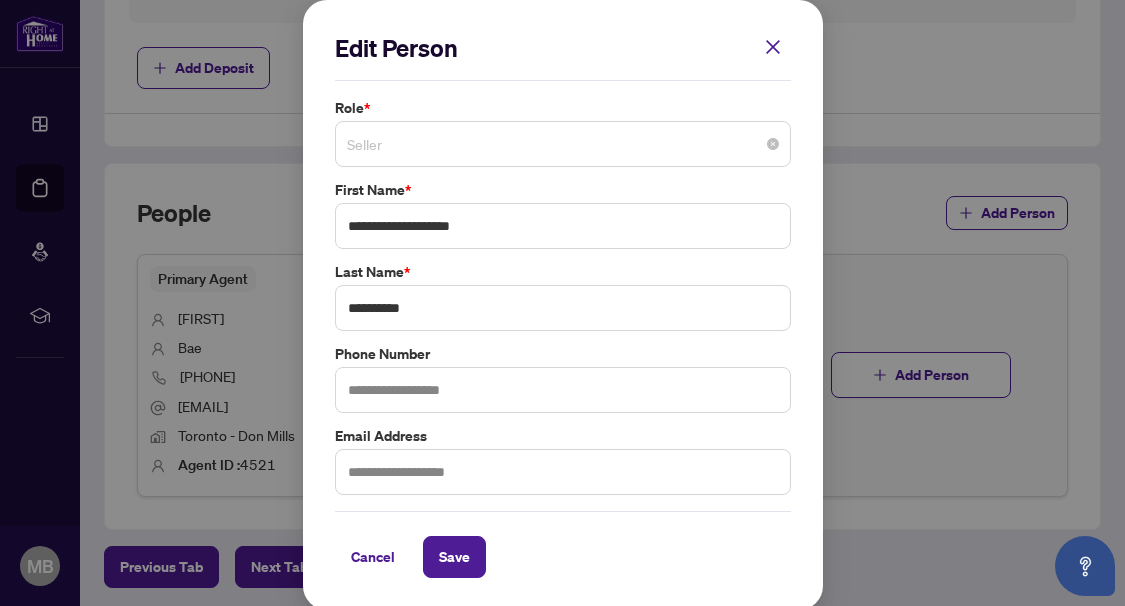 click on "Seller" at bounding box center [563, 144] 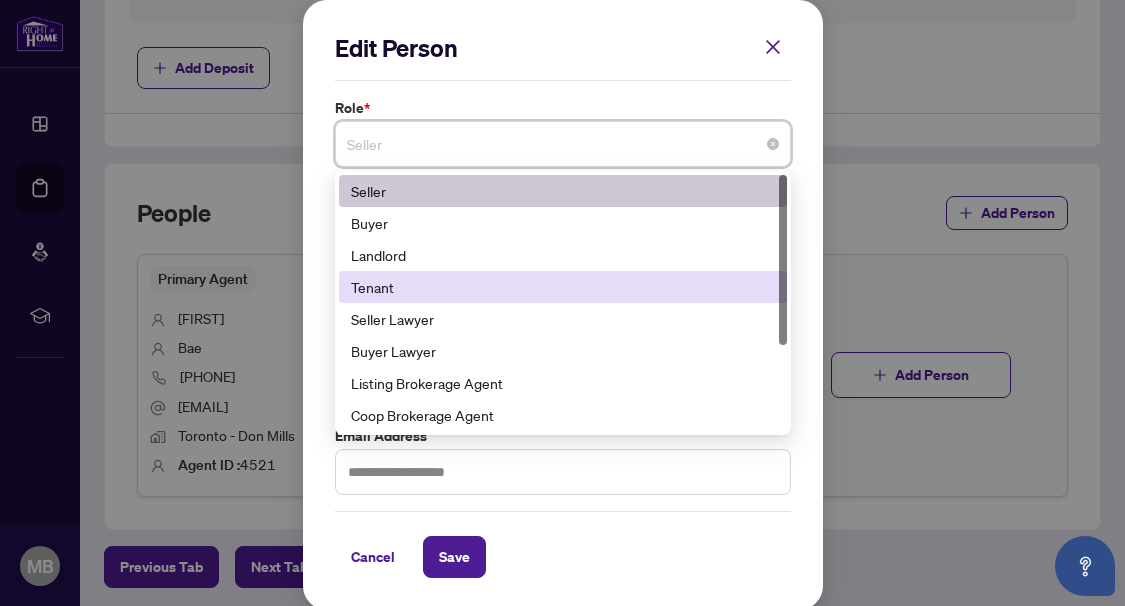 click on "Tenant" at bounding box center (563, 287) 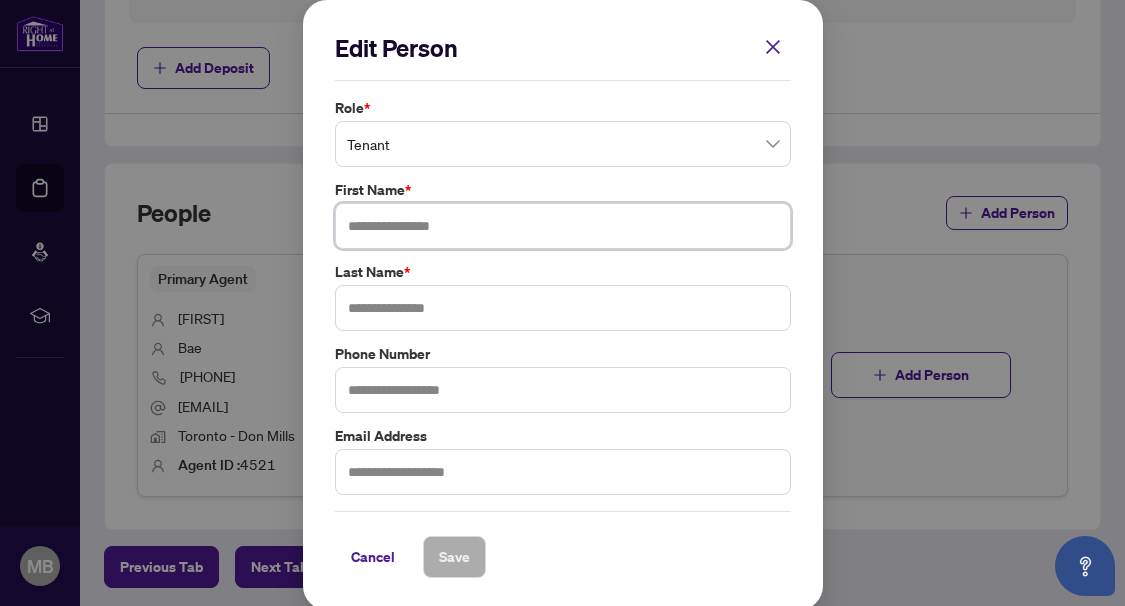 click at bounding box center (563, 226) 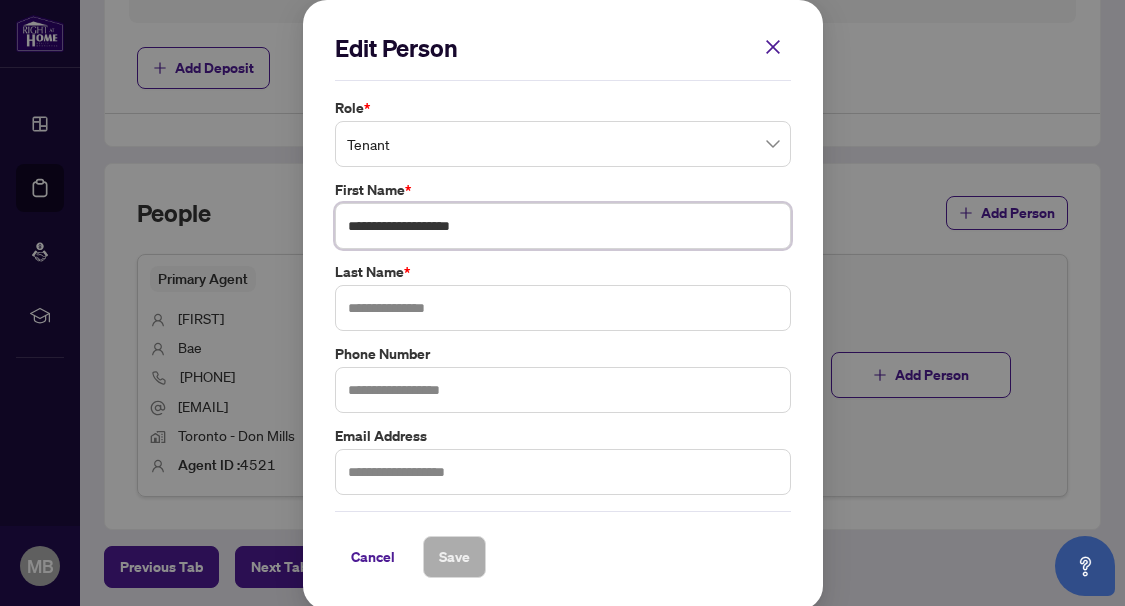 type on "**********" 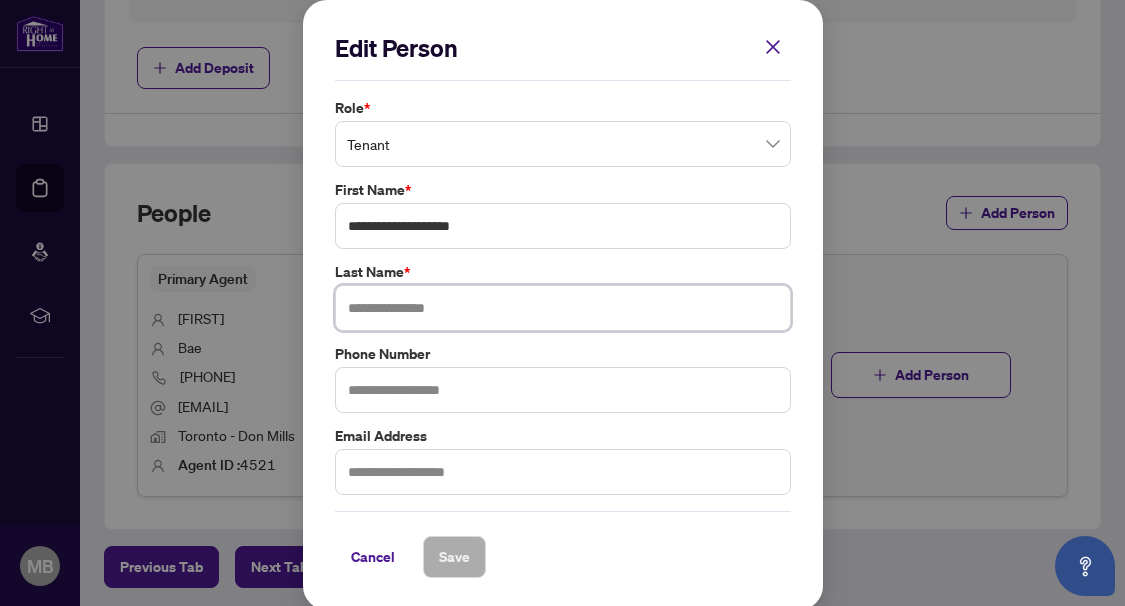 click at bounding box center (563, 308) 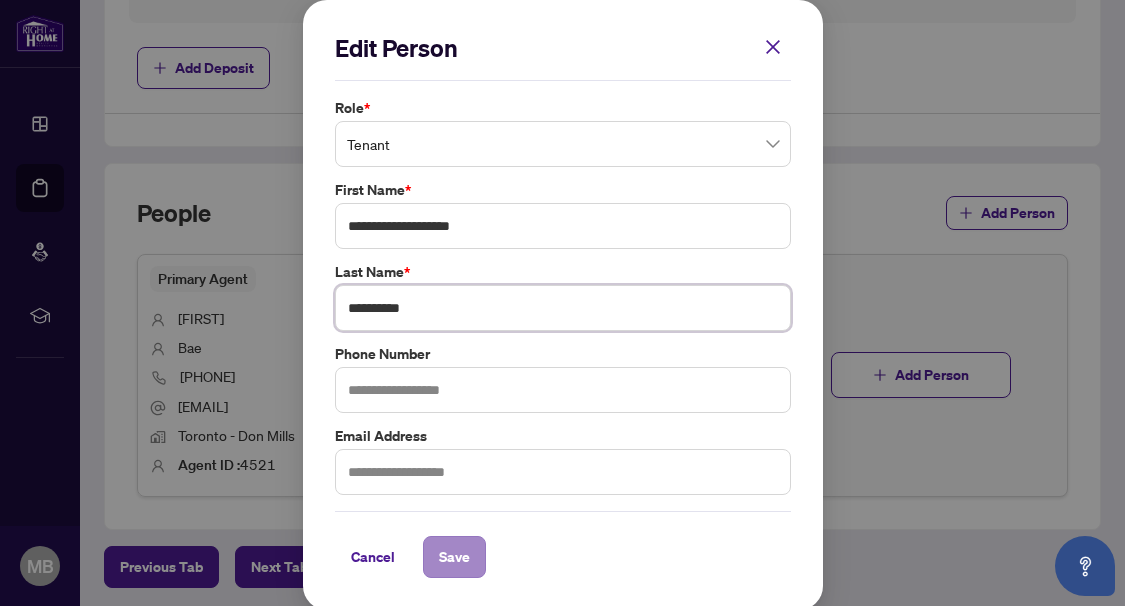 type on "**********" 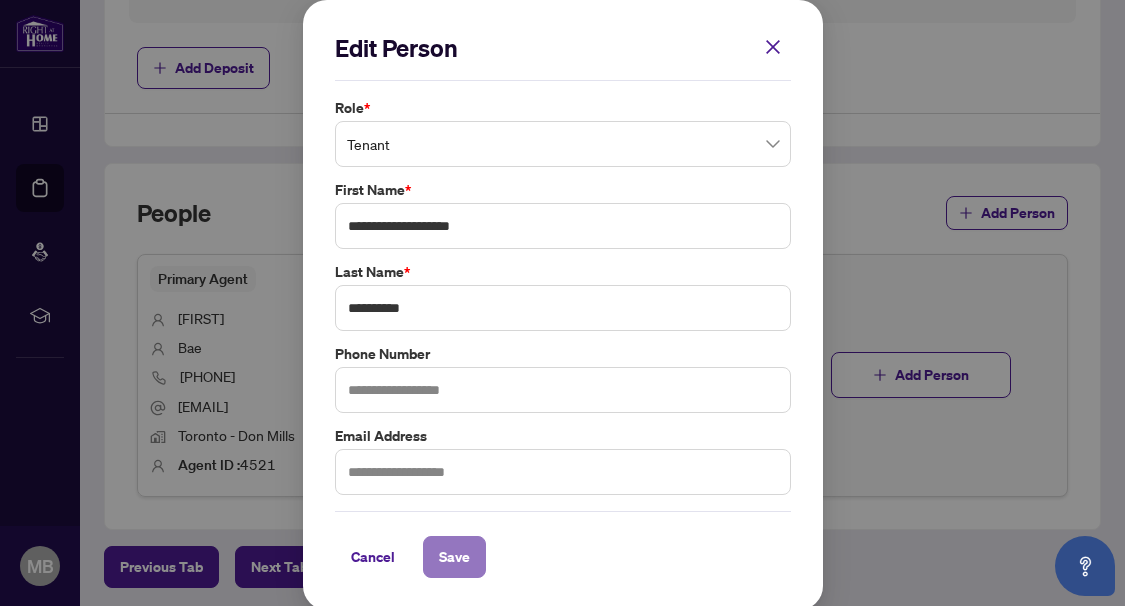 click on "Save" at bounding box center [454, 557] 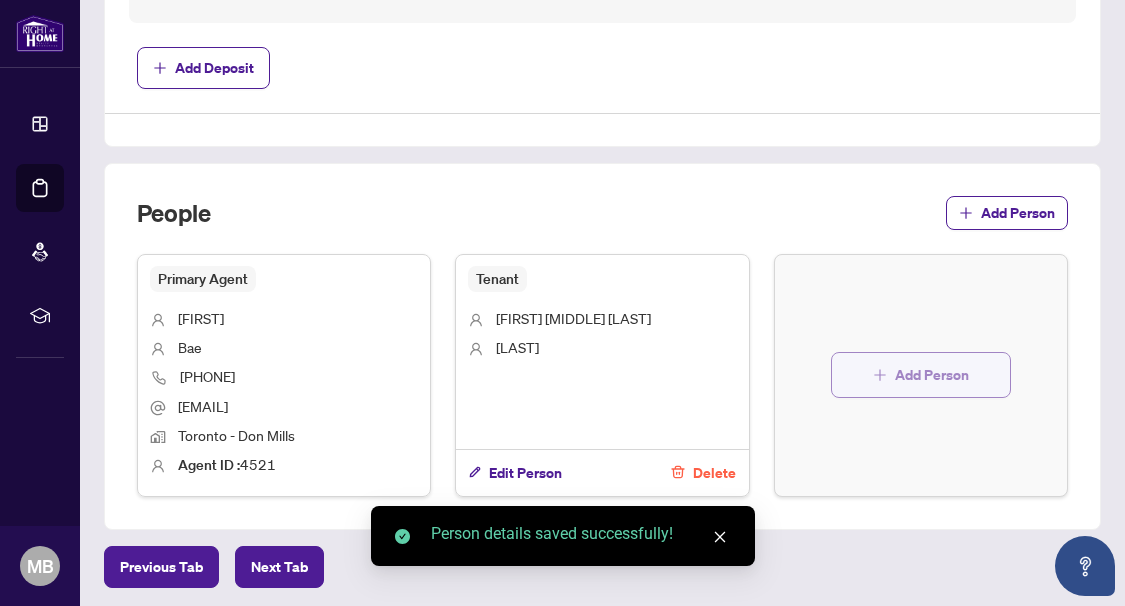 click on "Add Person" at bounding box center [932, 375] 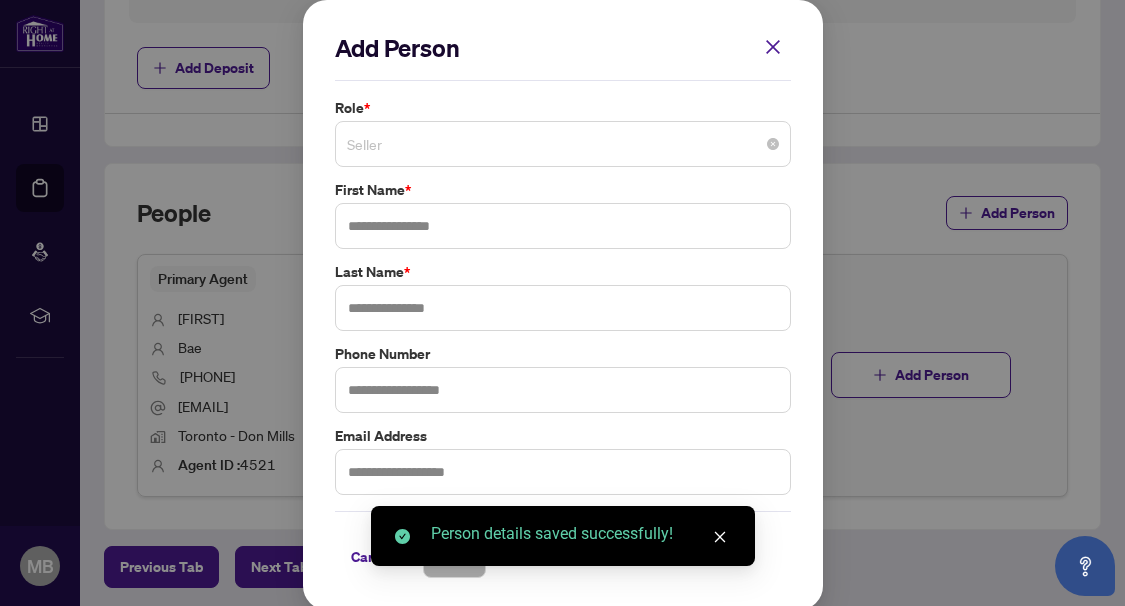 click on "Seller" at bounding box center (563, 144) 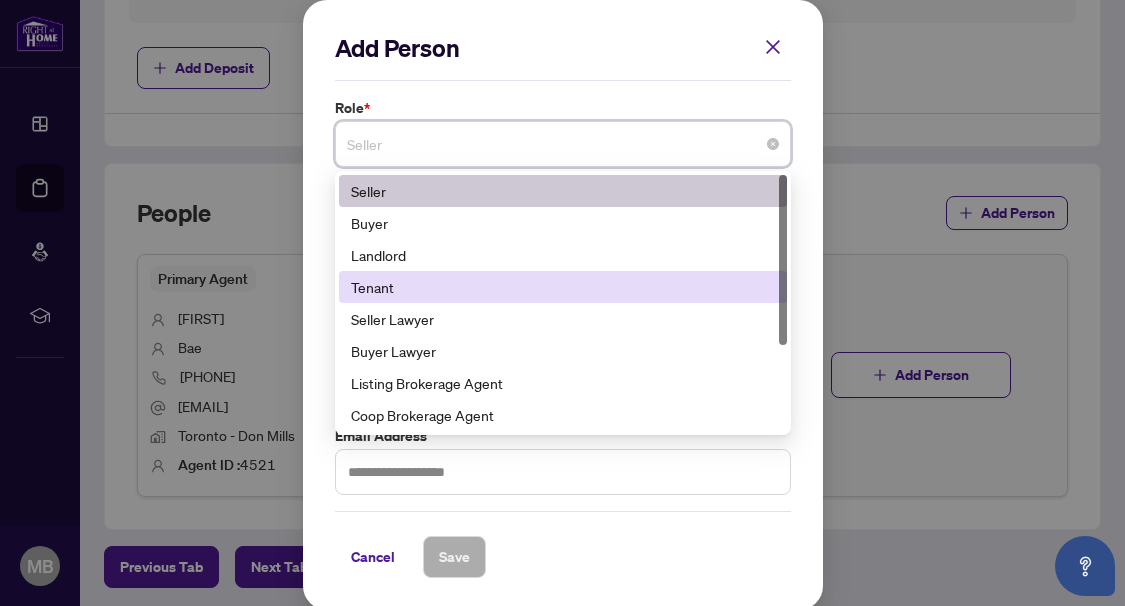 click on "Tenant" at bounding box center [563, 287] 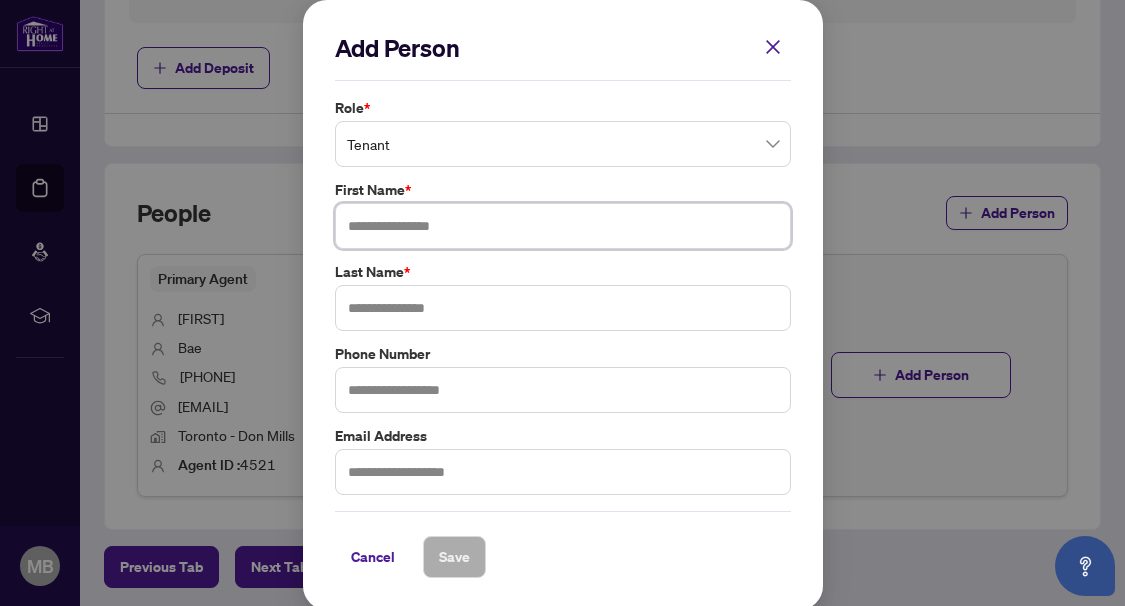 click at bounding box center (563, 226) 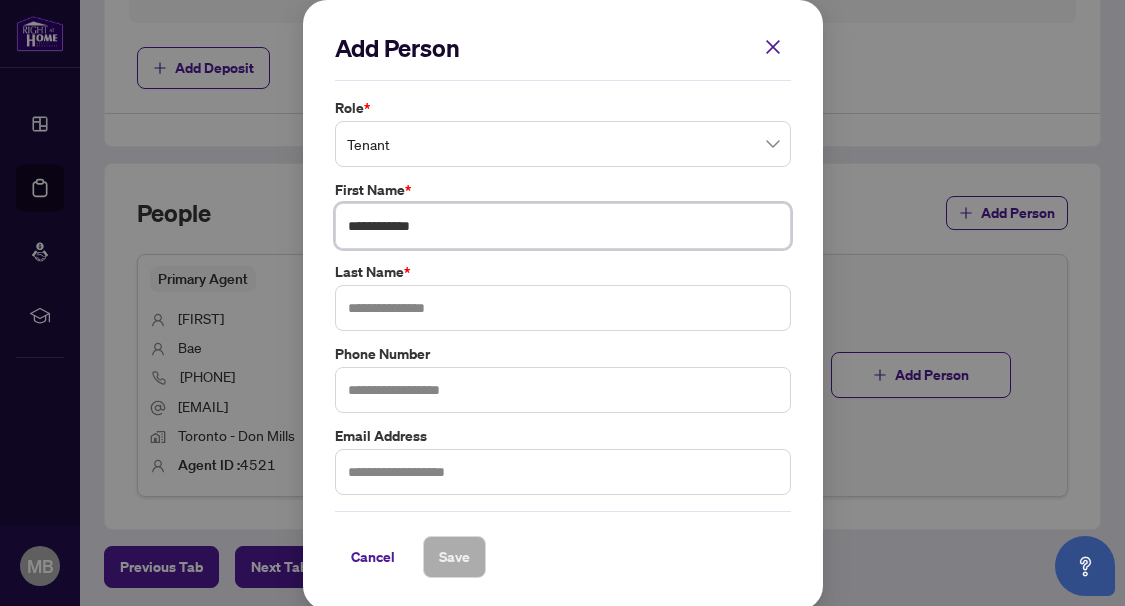 type on "**********" 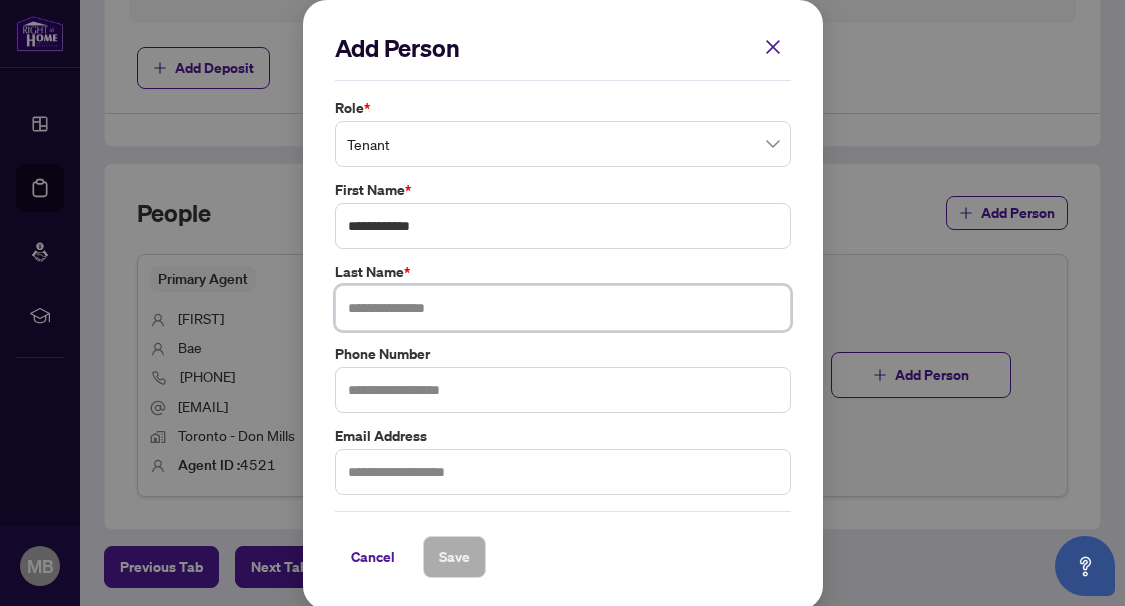 click at bounding box center [563, 308] 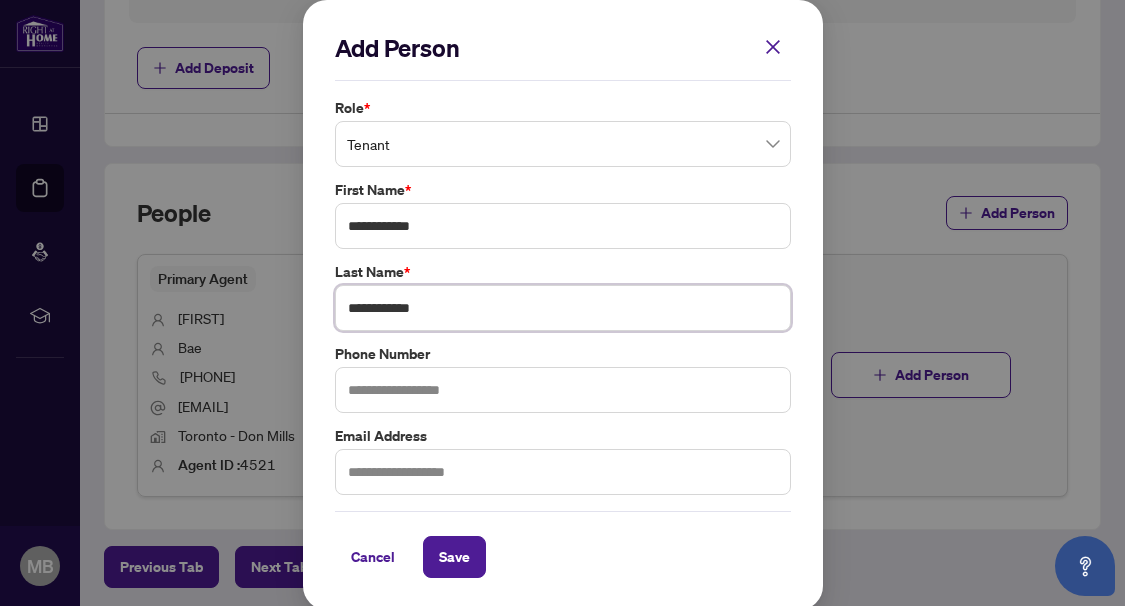 drag, startPoint x: 395, startPoint y: 312, endPoint x: 231, endPoint y: 302, distance: 164.3046 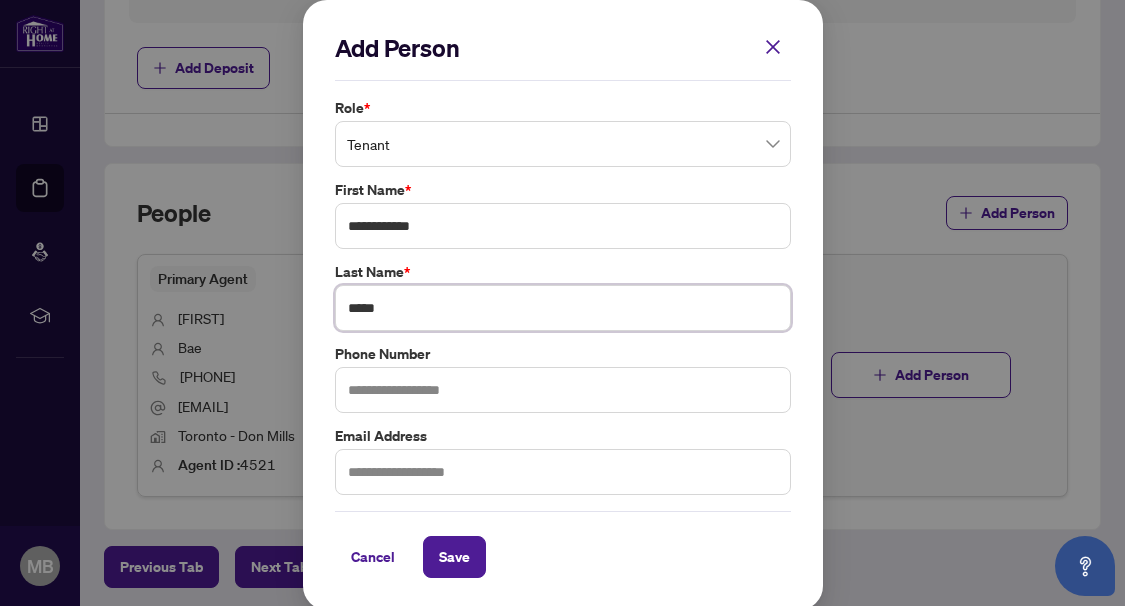 type on "*****" 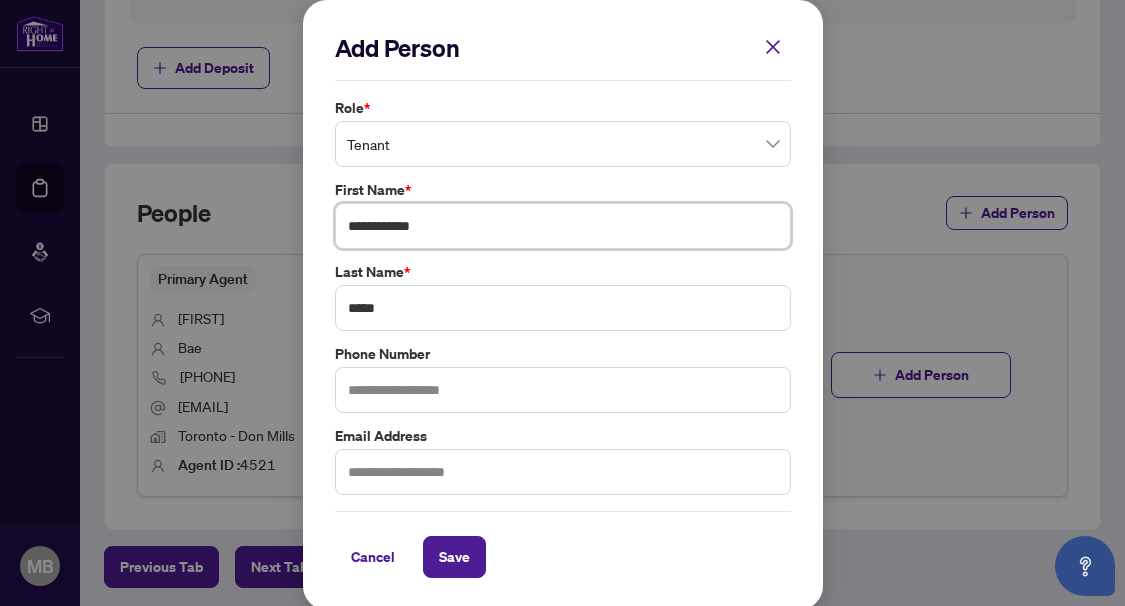 click on "**********" at bounding box center [563, 226] 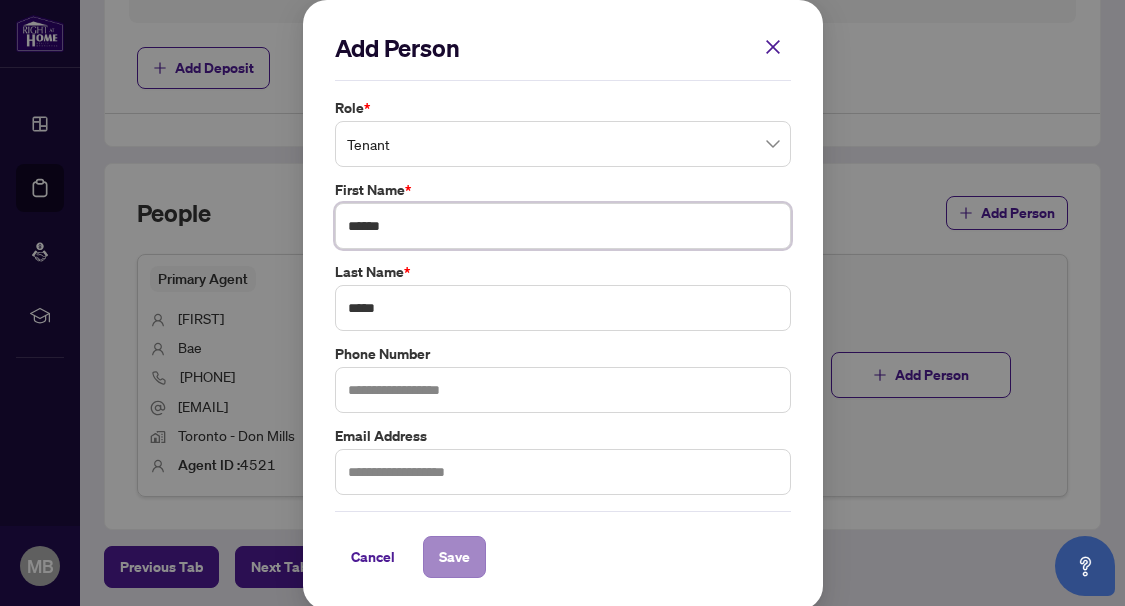 type on "******" 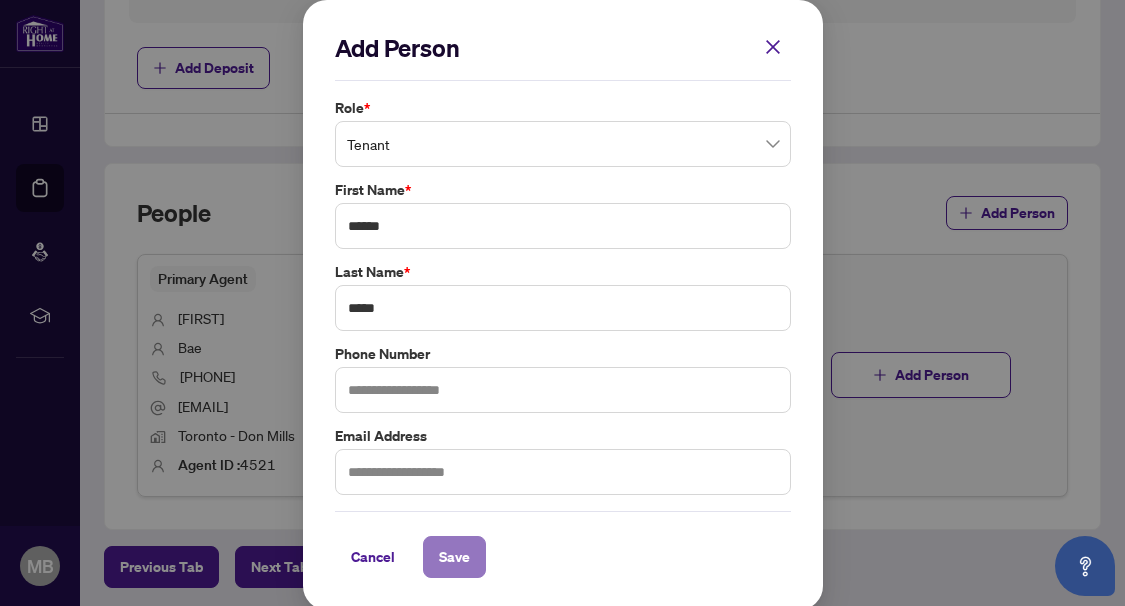 click on "Save" at bounding box center (454, 557) 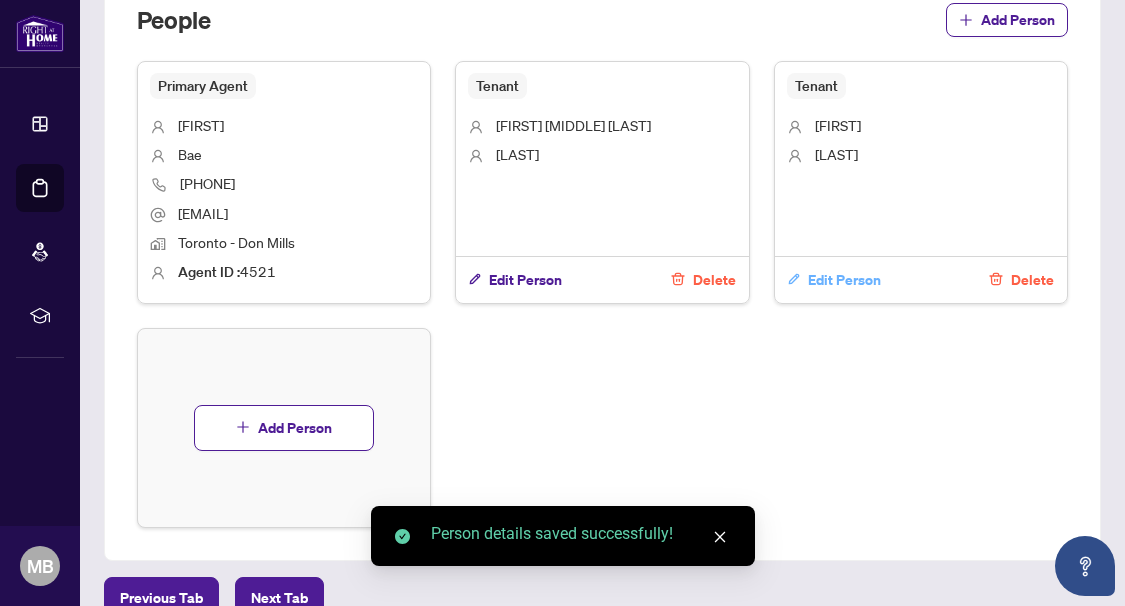 scroll, scrollTop: 1227, scrollLeft: 0, axis: vertical 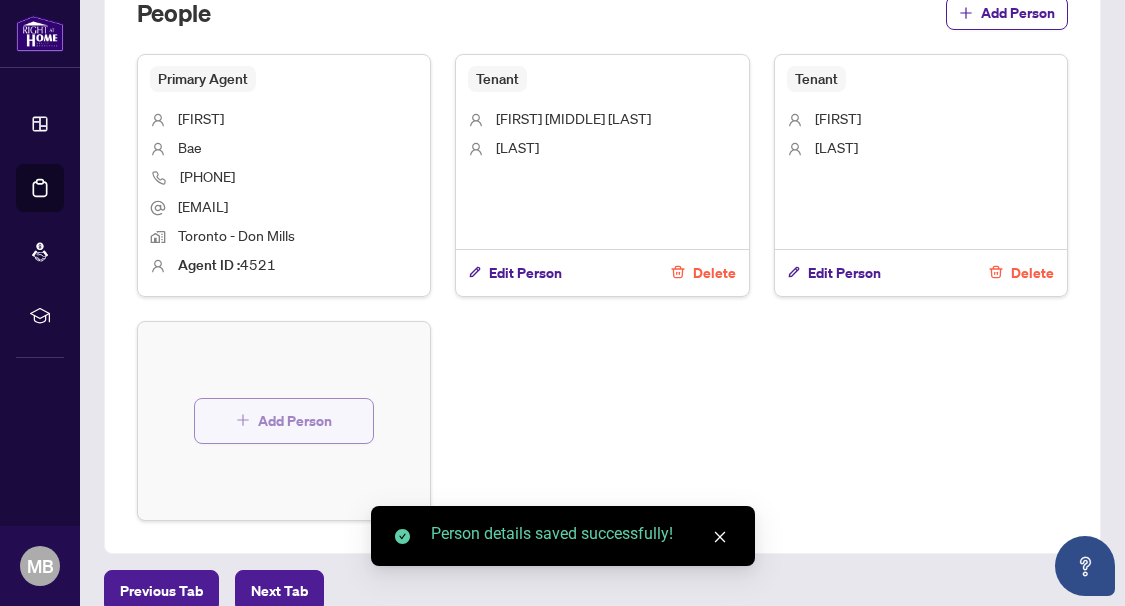 click on "Add Person" at bounding box center (295, 421) 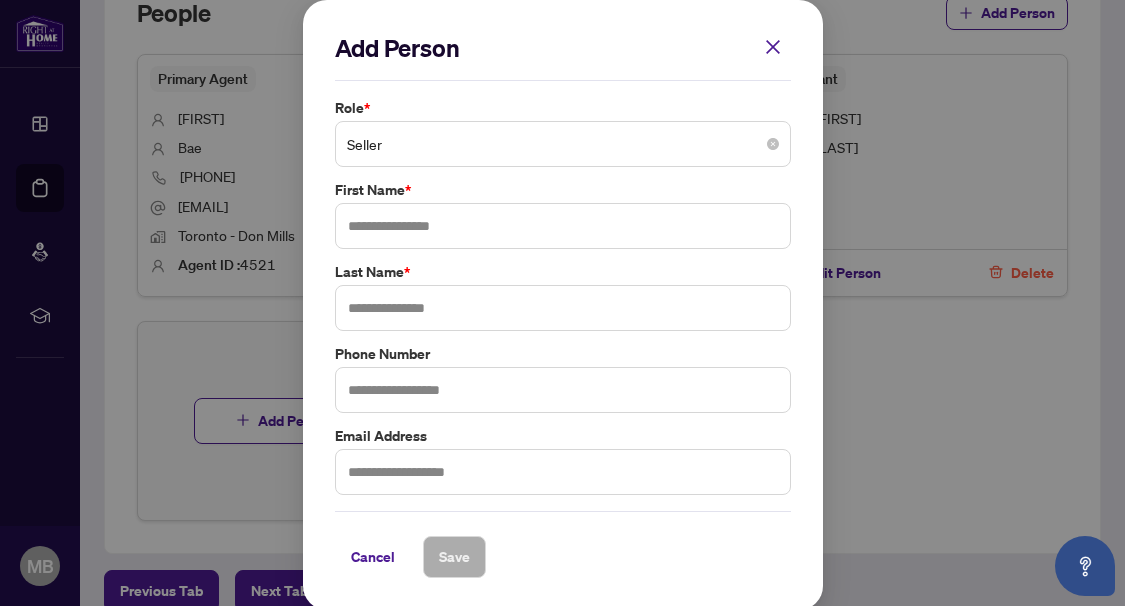 click on "Seller" at bounding box center (563, 144) 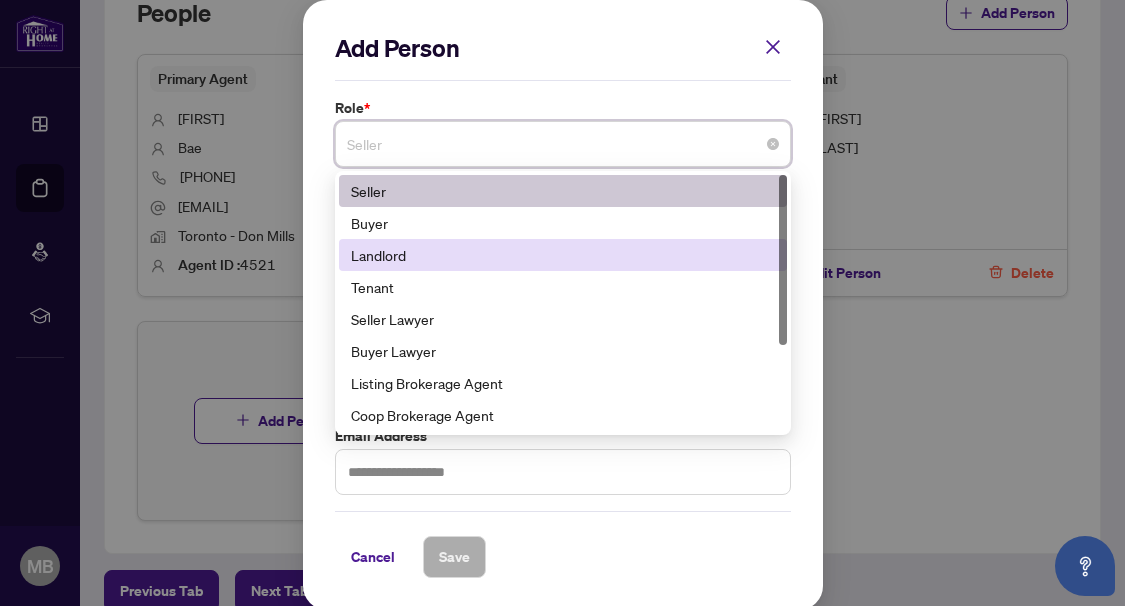 scroll, scrollTop: 100, scrollLeft: 0, axis: vertical 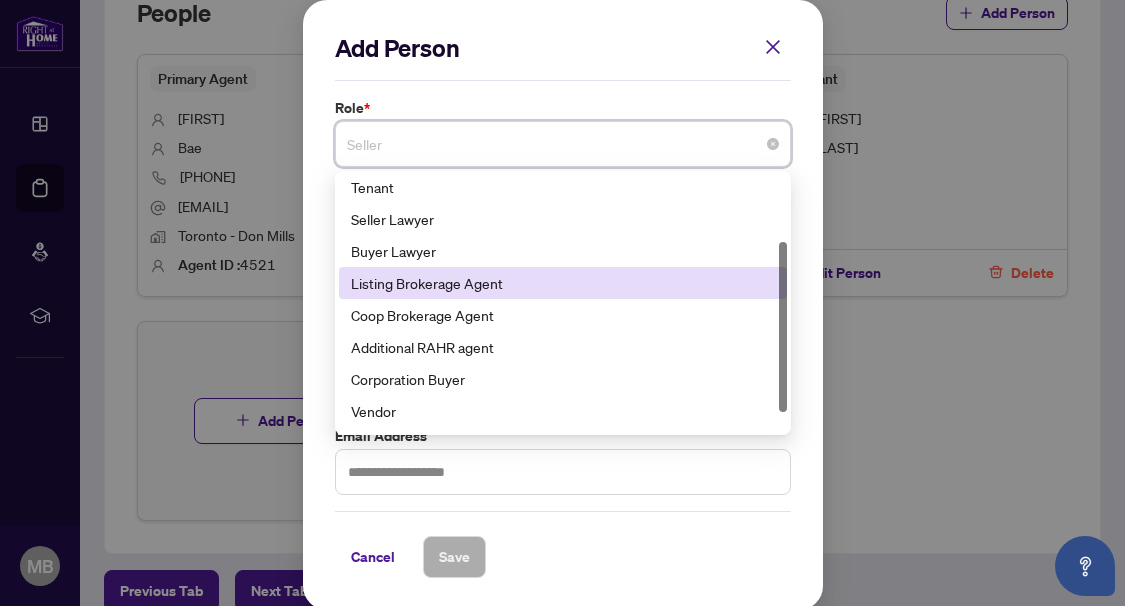 click on "Listing Brokerage Agent" at bounding box center [563, 283] 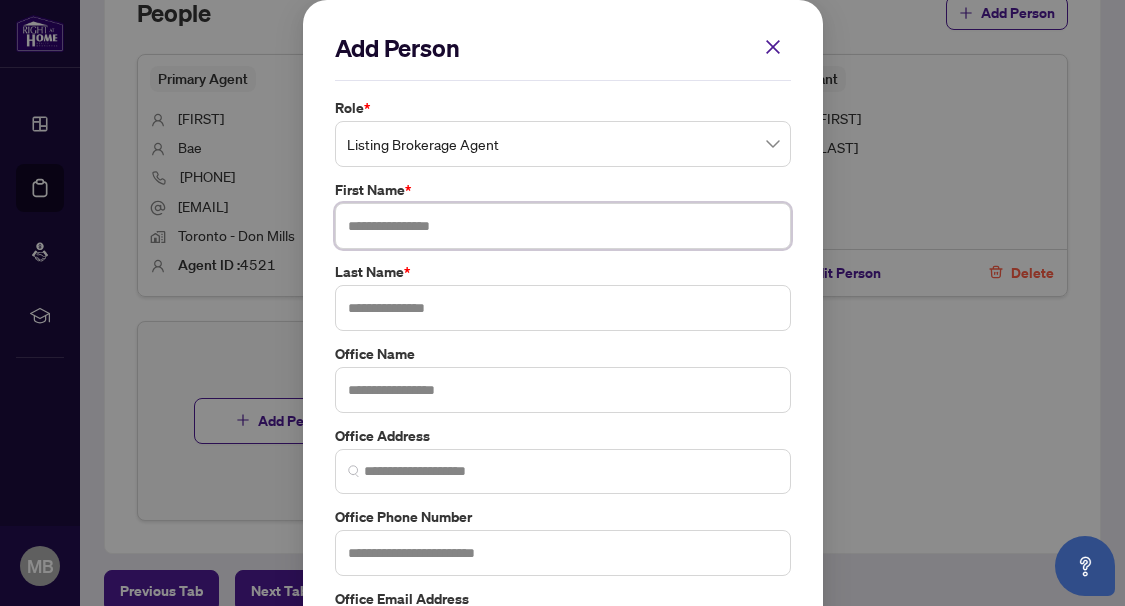 click at bounding box center (563, 226) 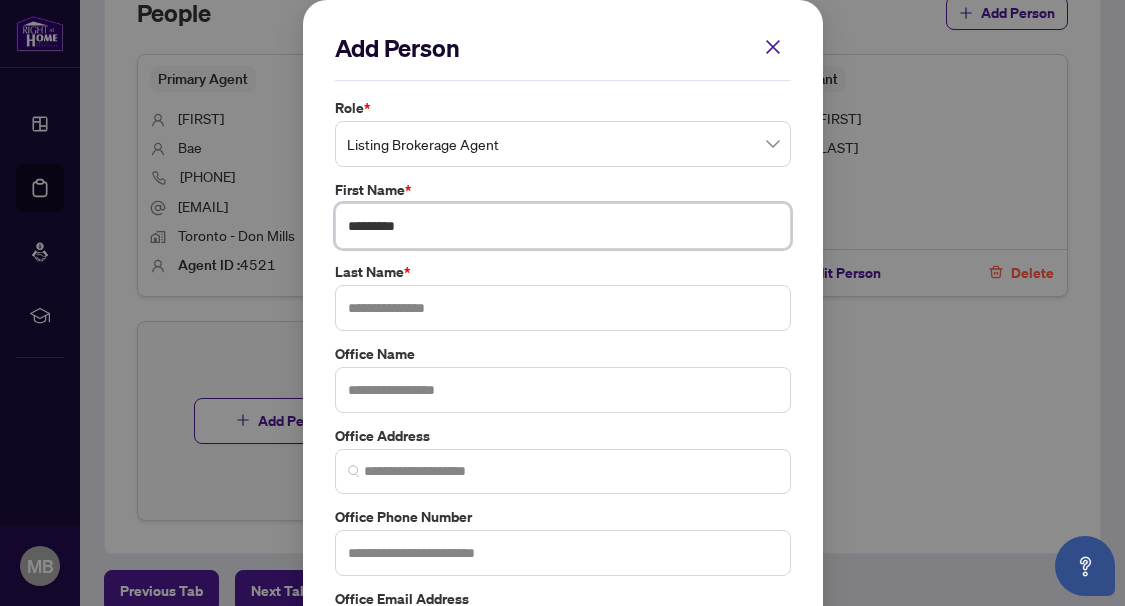 type on "*********" 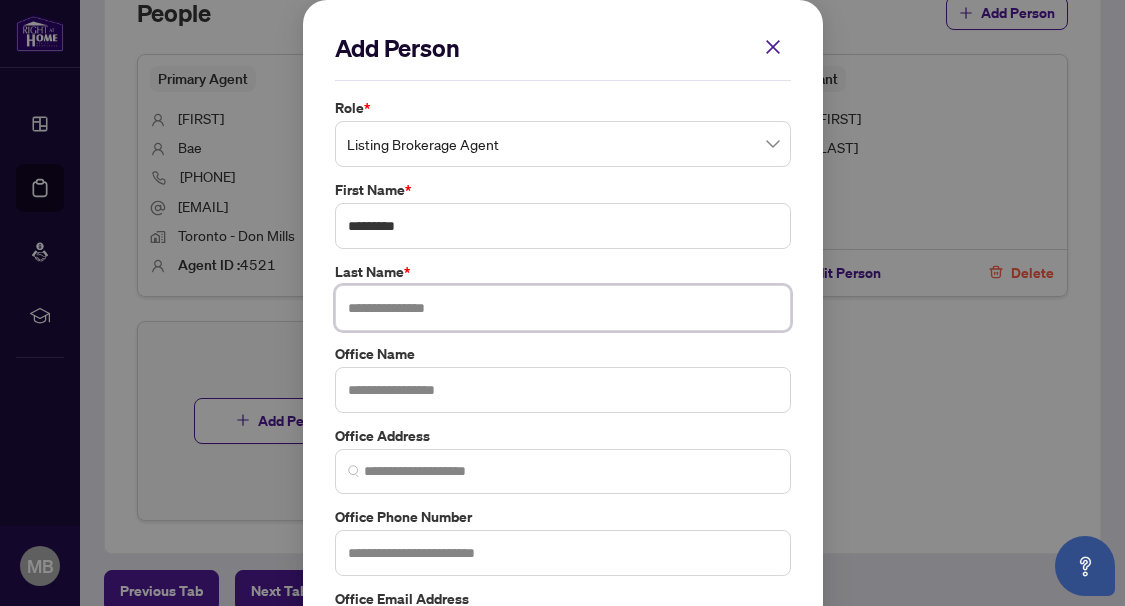 click at bounding box center (563, 308) 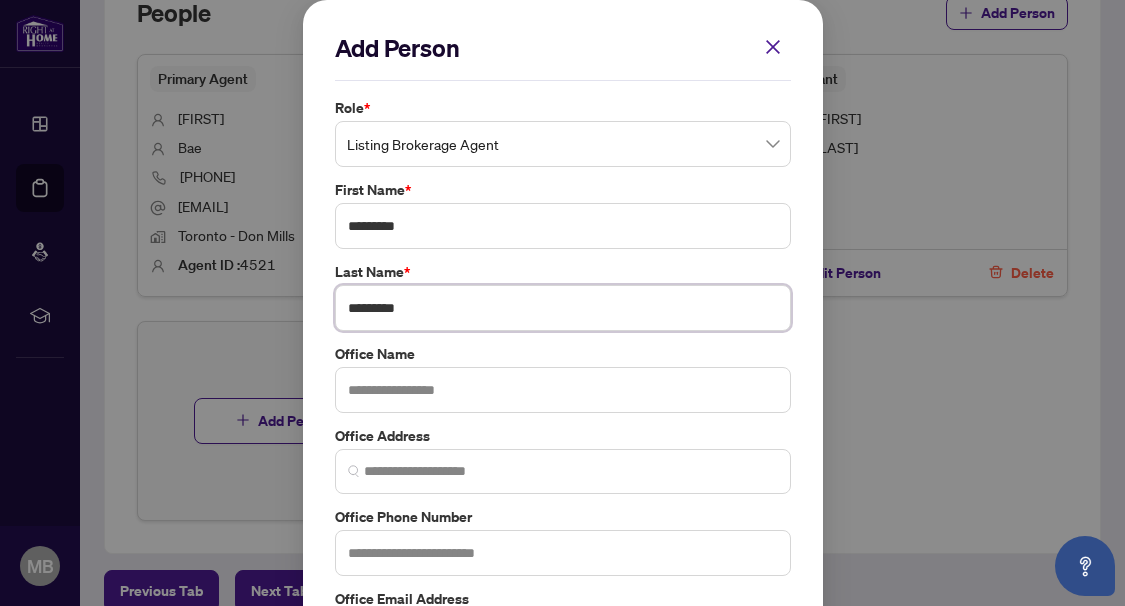 drag, startPoint x: 372, startPoint y: 307, endPoint x: 253, endPoint y: 308, distance: 119.0042 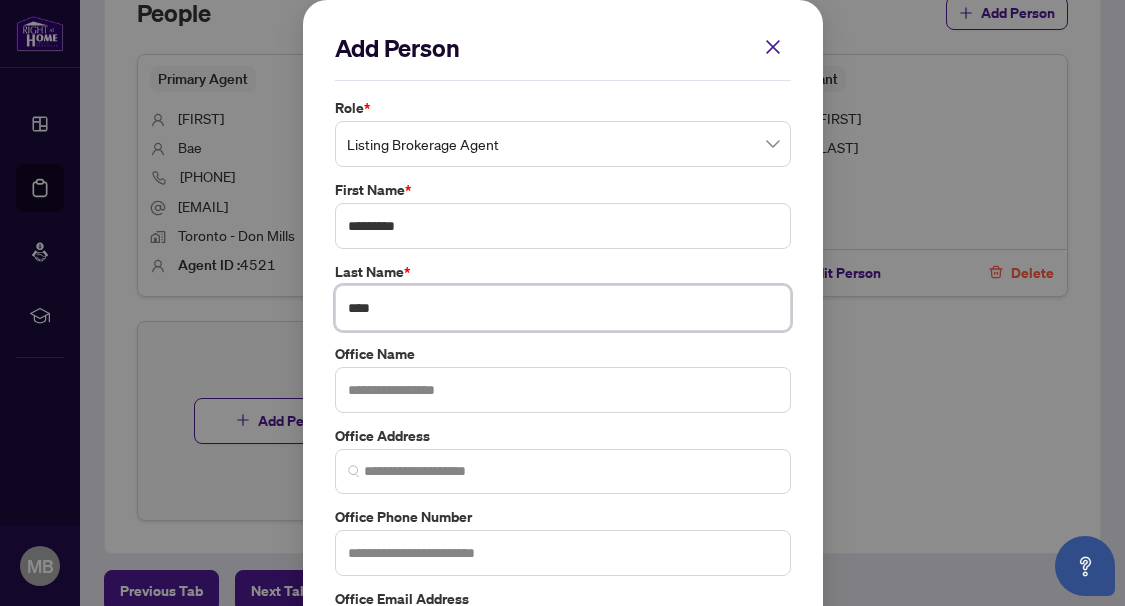 type on "****" 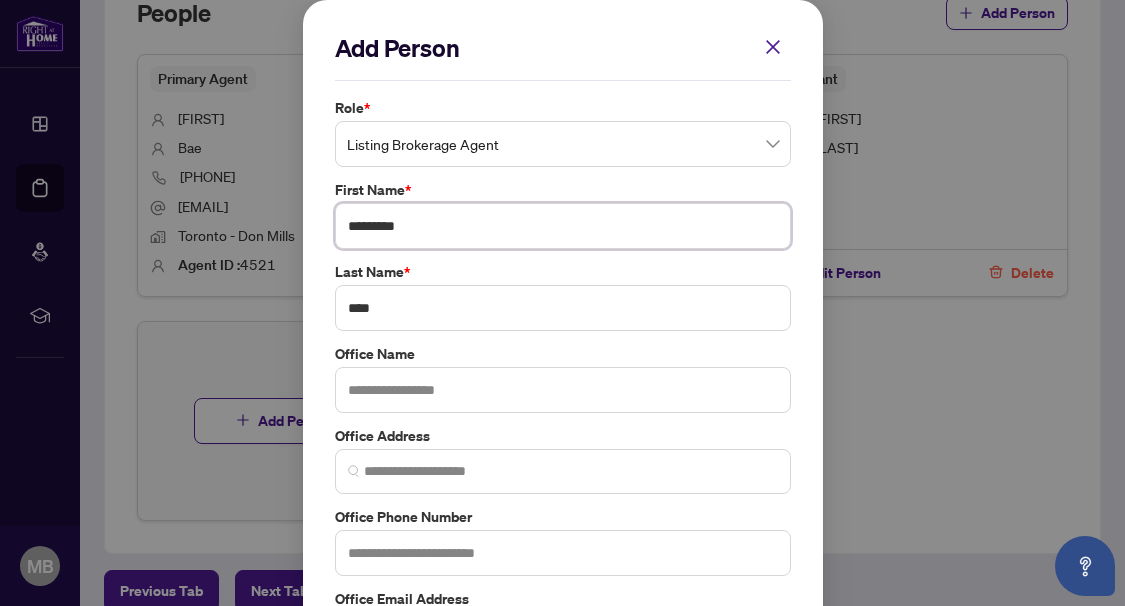 click on "*********" at bounding box center [563, 226] 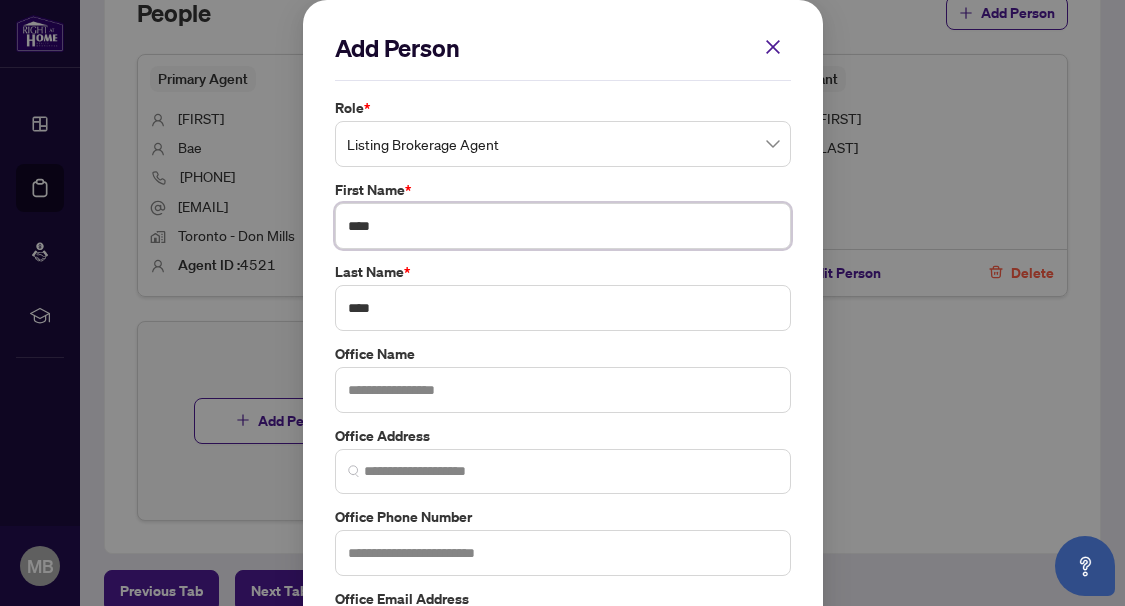 type on "****" 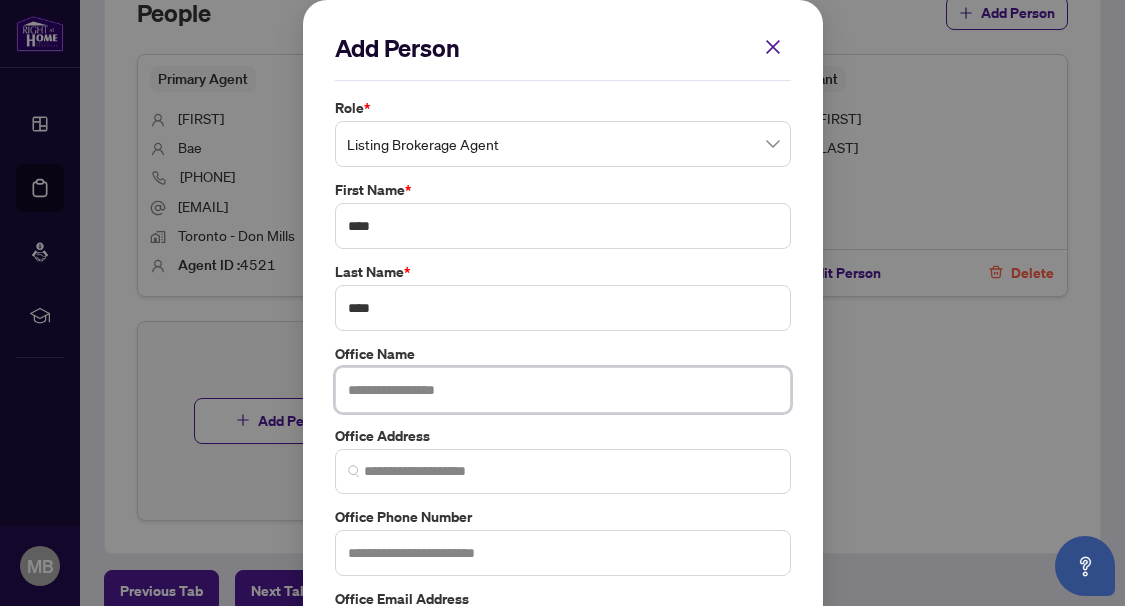 click at bounding box center (563, 390) 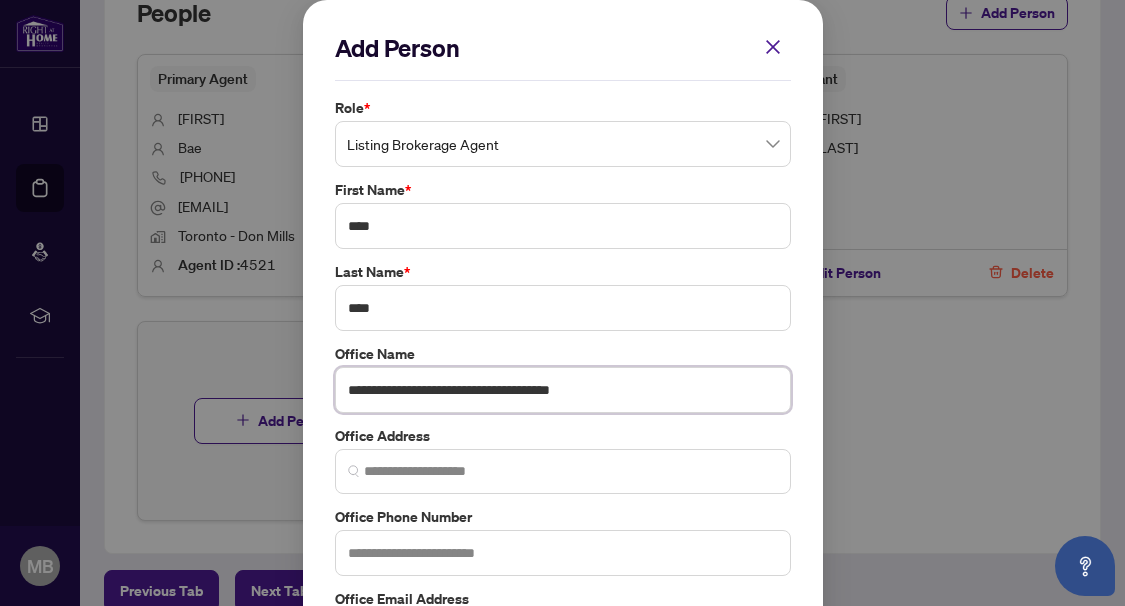 type on "**********" 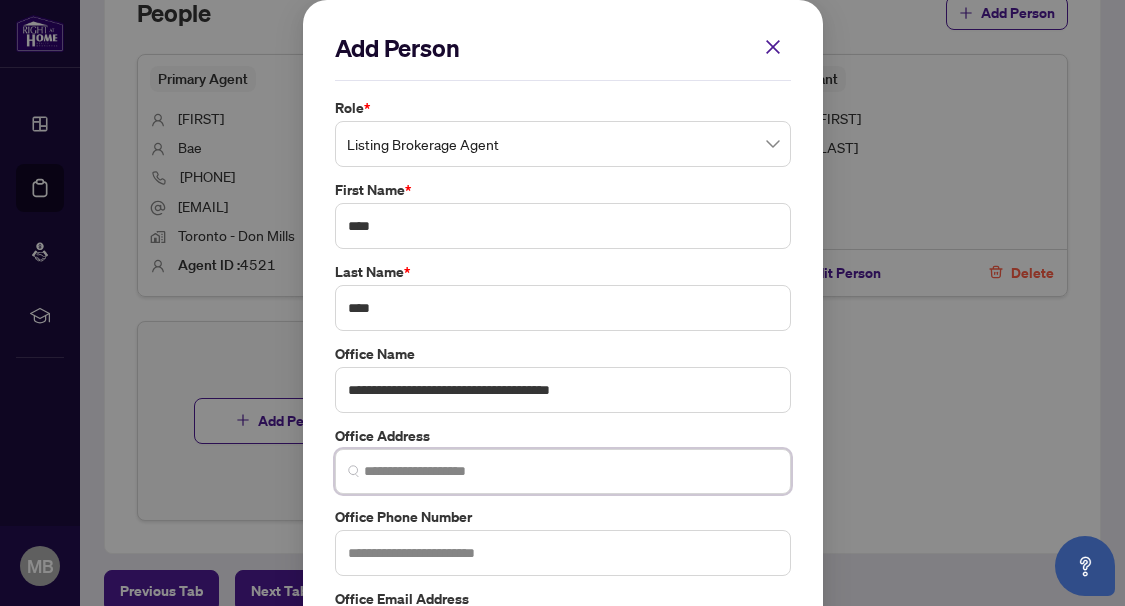 click at bounding box center (571, 471) 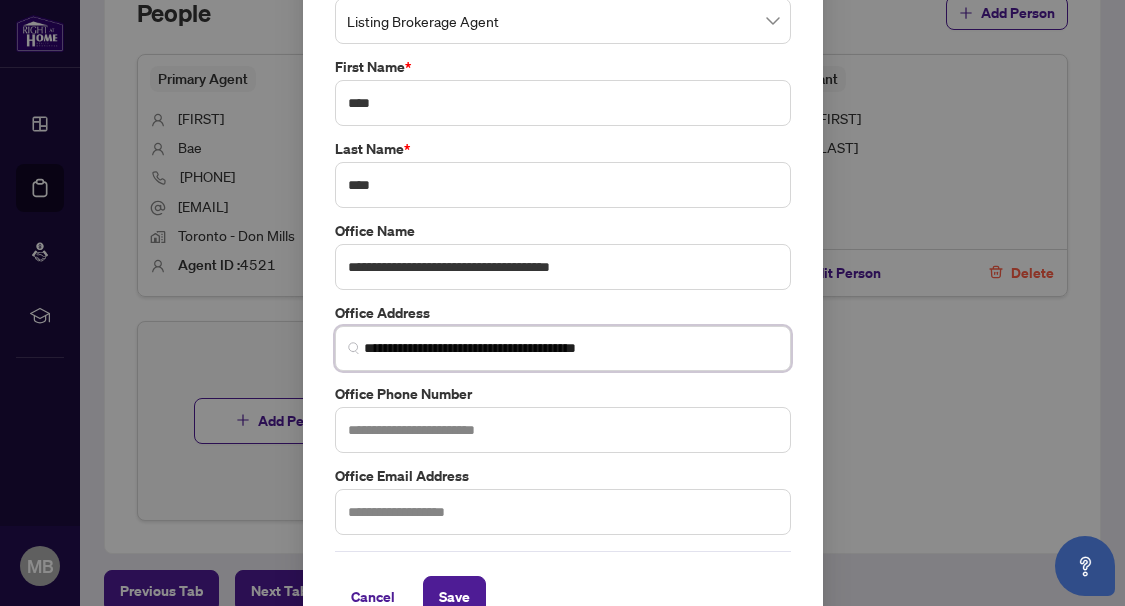 scroll, scrollTop: 167, scrollLeft: 0, axis: vertical 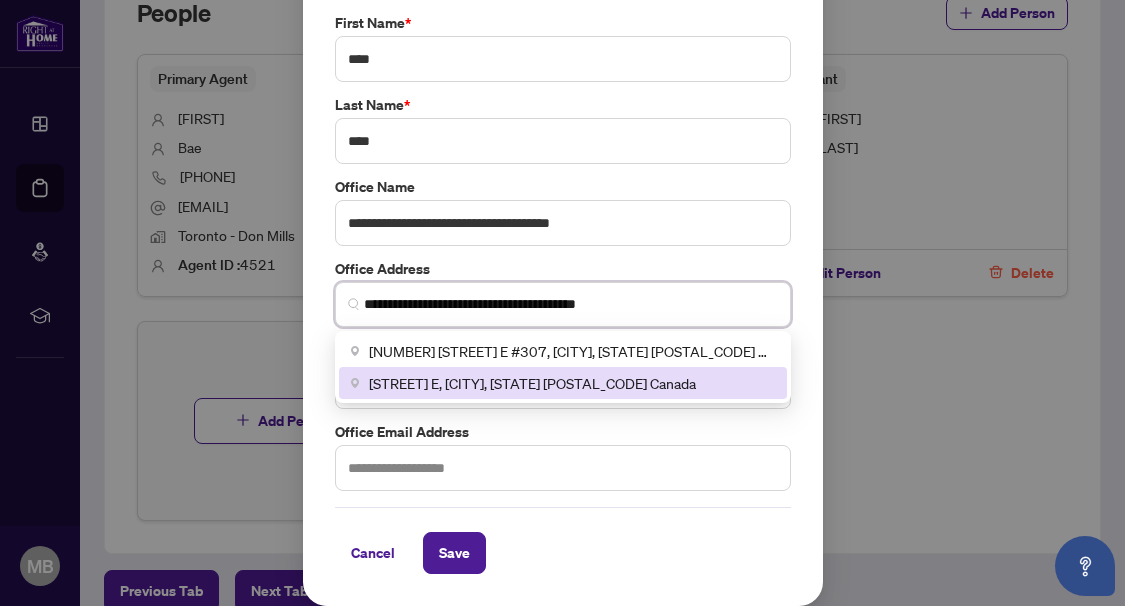 type on "**********" 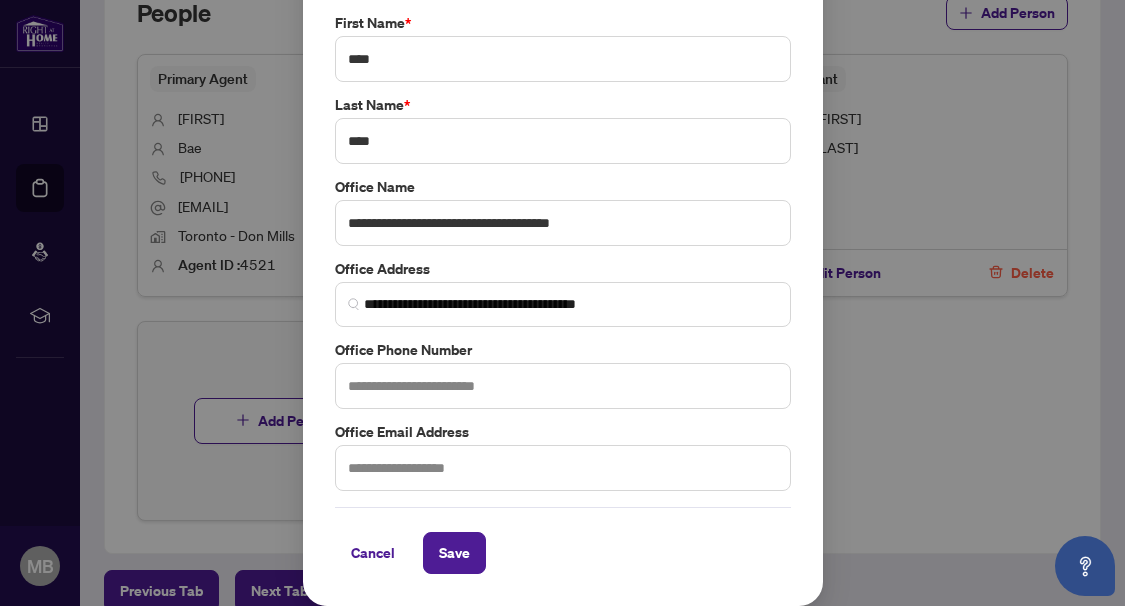 click on "Office Email Address" at bounding box center [563, 432] 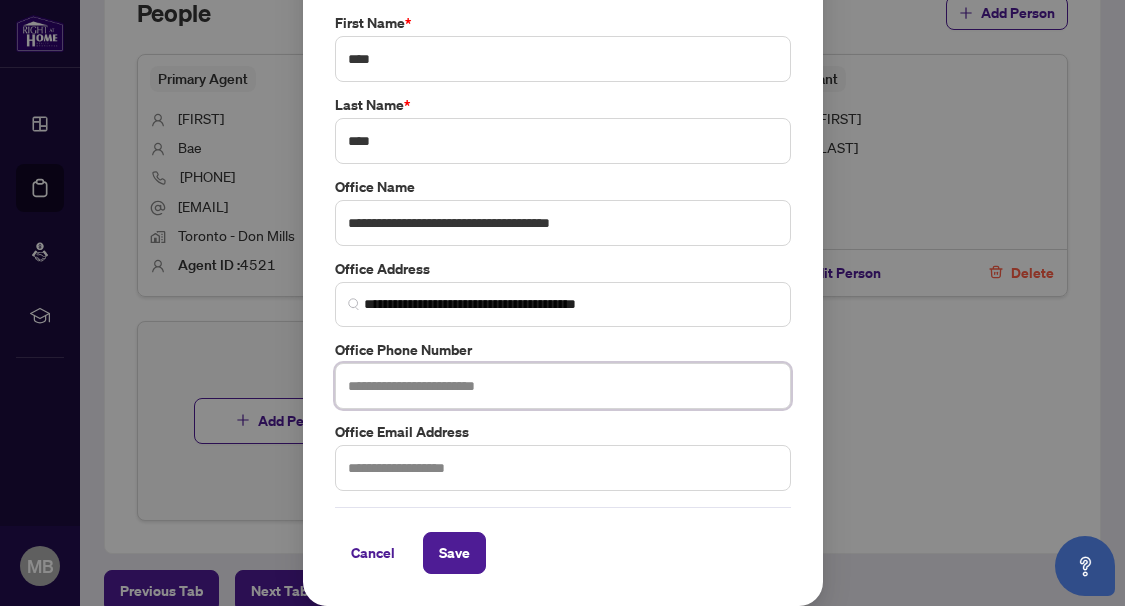 click at bounding box center [563, 386] 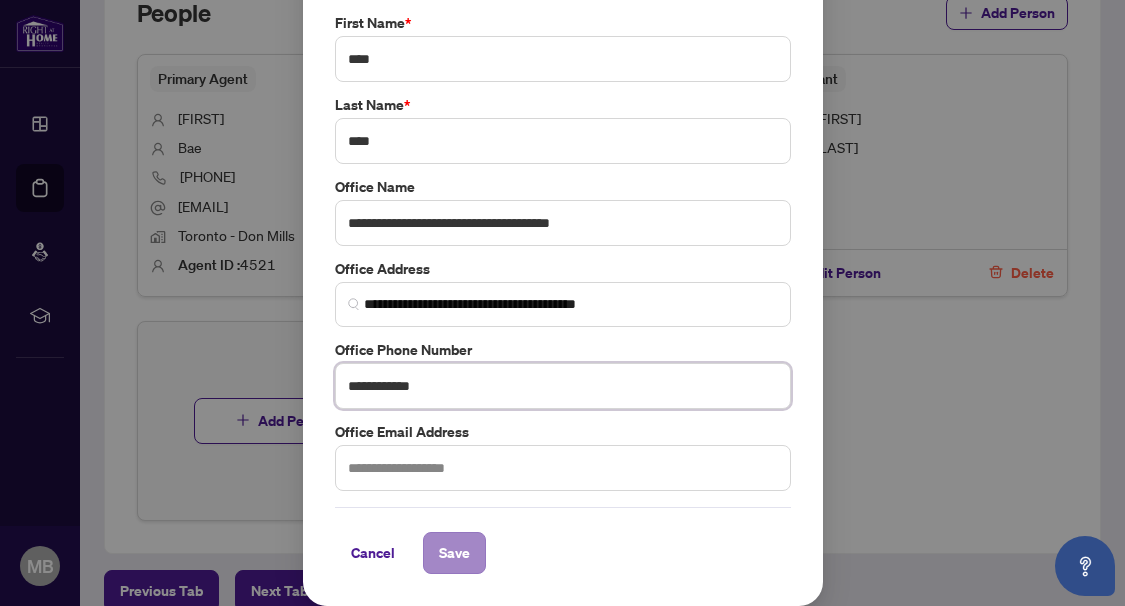 type on "**********" 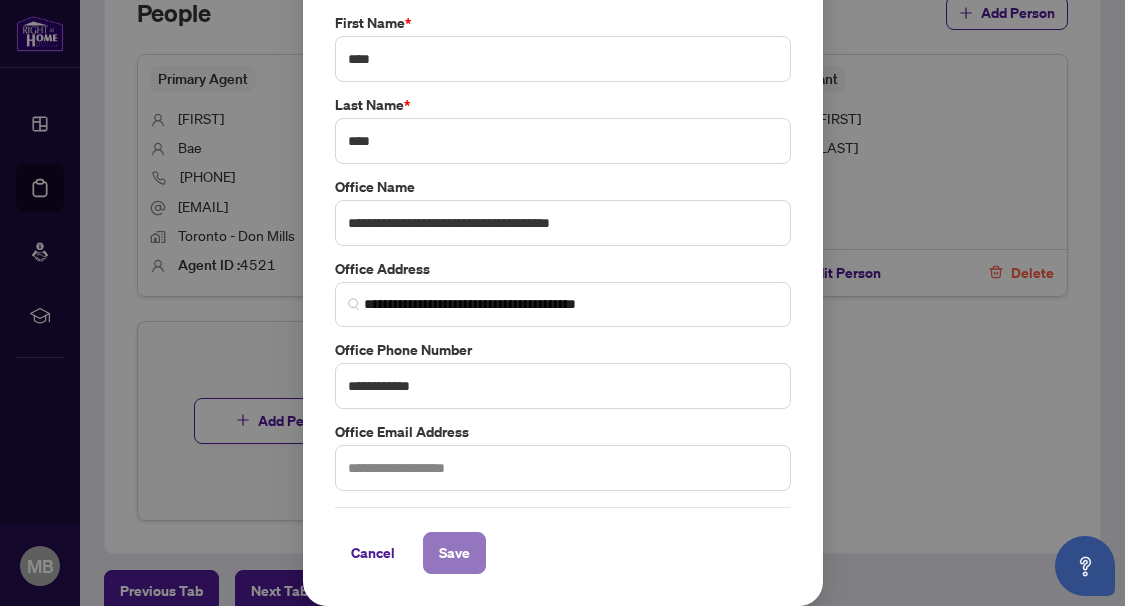 click on "Save" at bounding box center [454, 553] 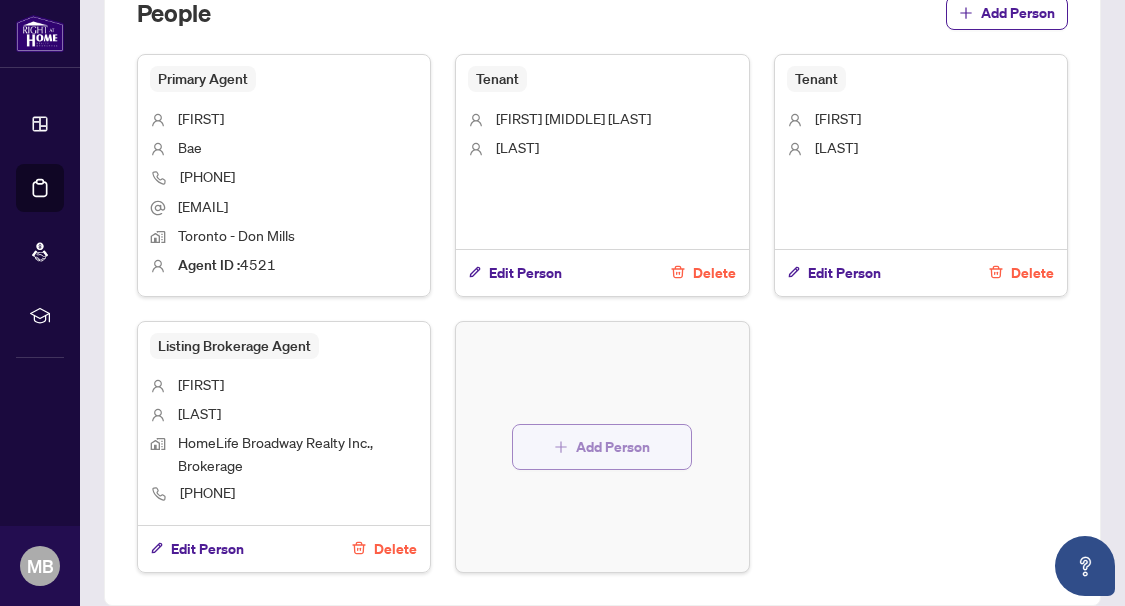 click on "Add Person" at bounding box center (613, 447) 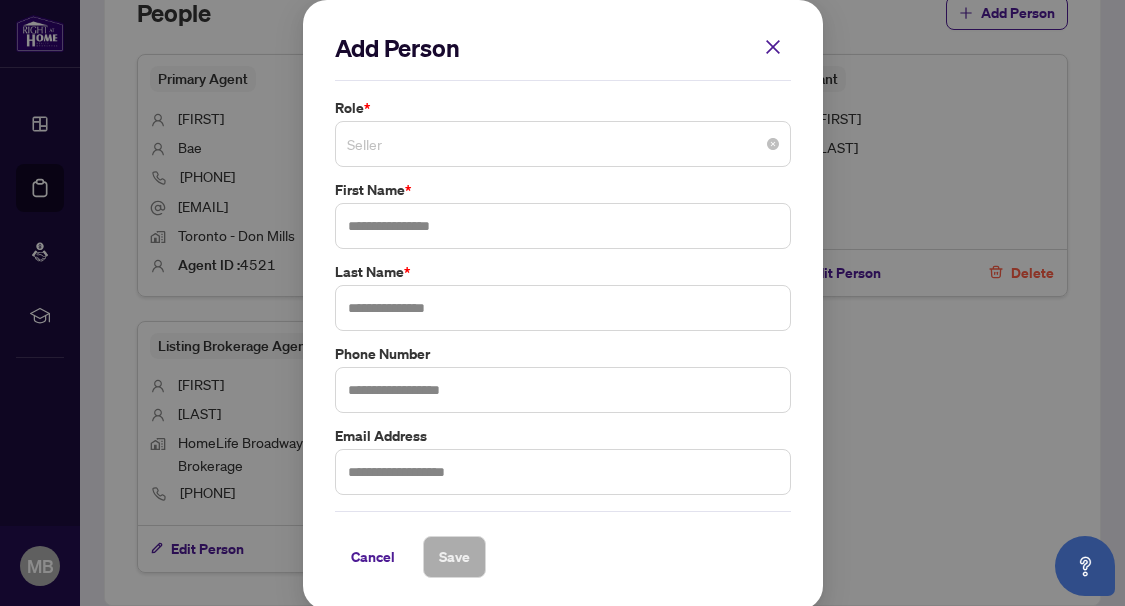 click on "Seller" at bounding box center (563, 144) 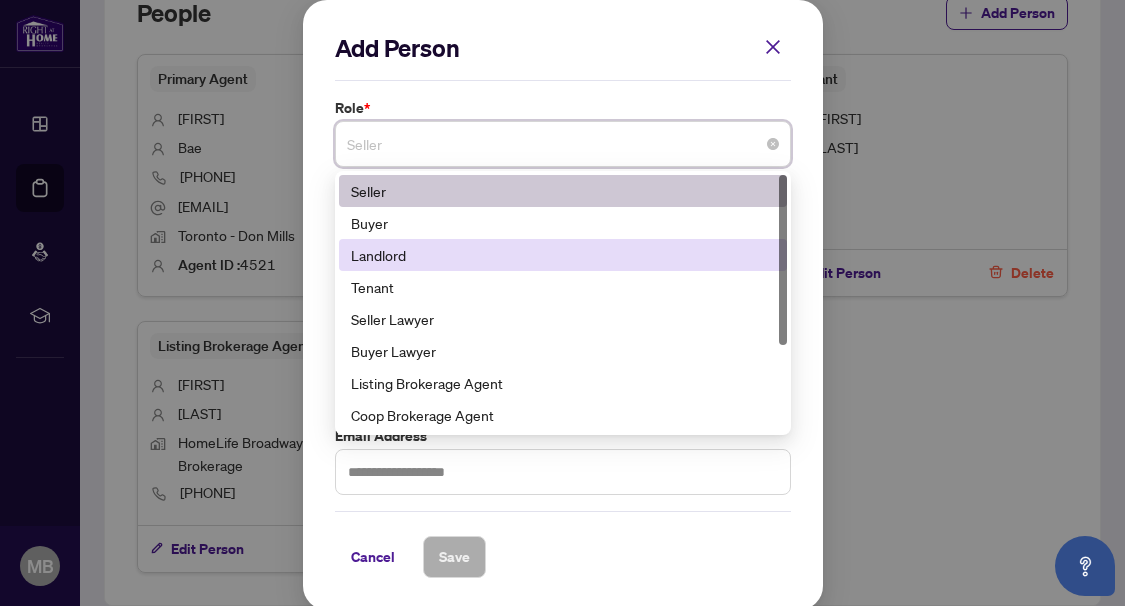 click on "Landlord" at bounding box center [563, 255] 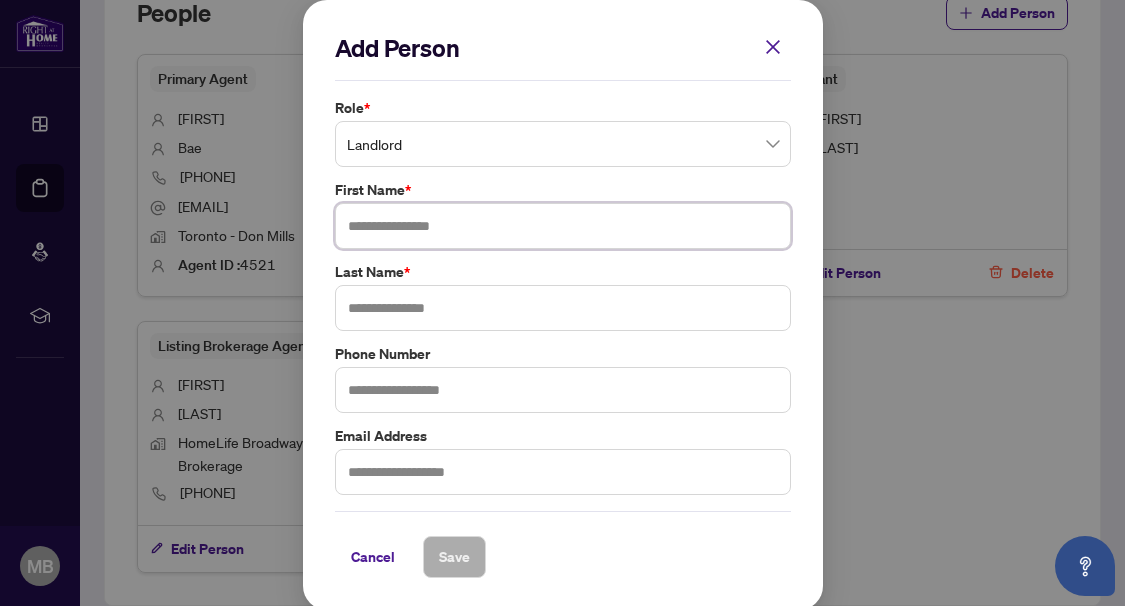 click at bounding box center [563, 226] 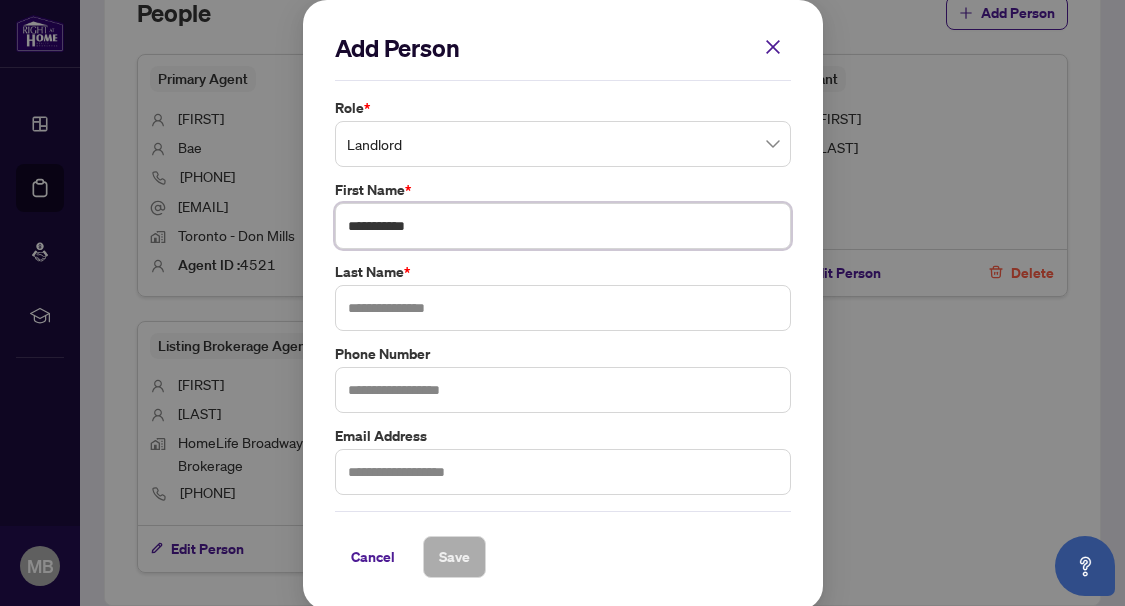 type on "**********" 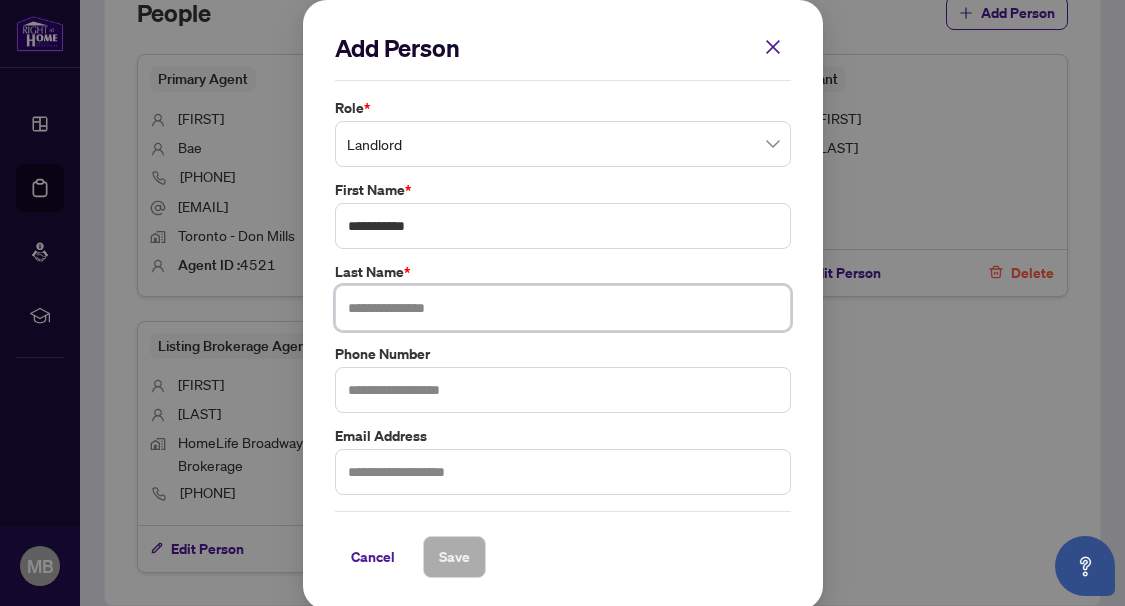 click at bounding box center (563, 308) 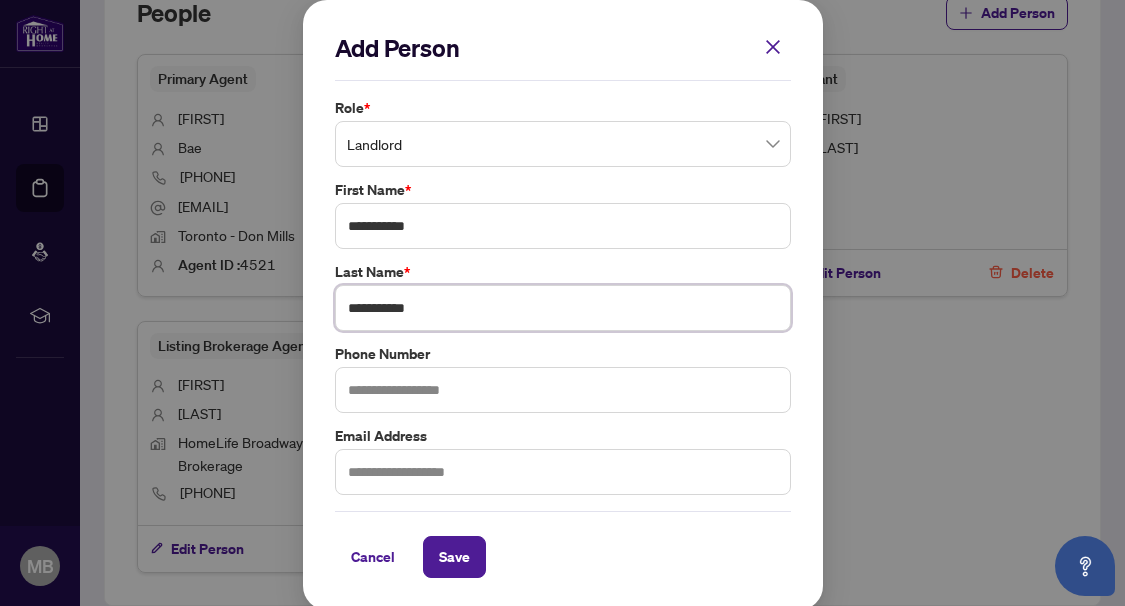 drag, startPoint x: 411, startPoint y: 308, endPoint x: 241, endPoint y: 302, distance: 170.10585 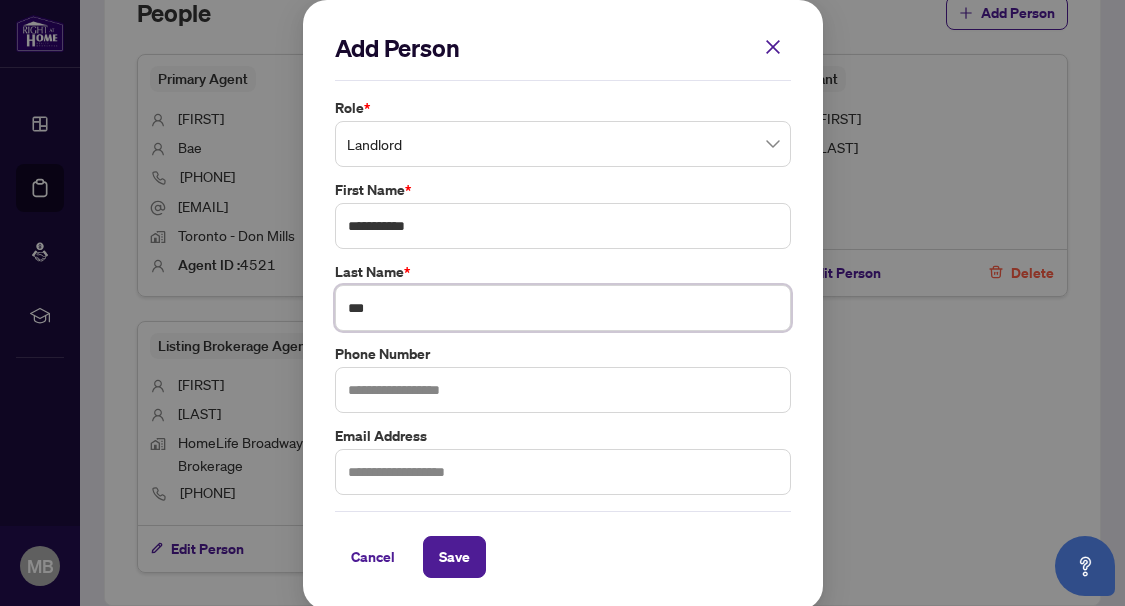 type on "***" 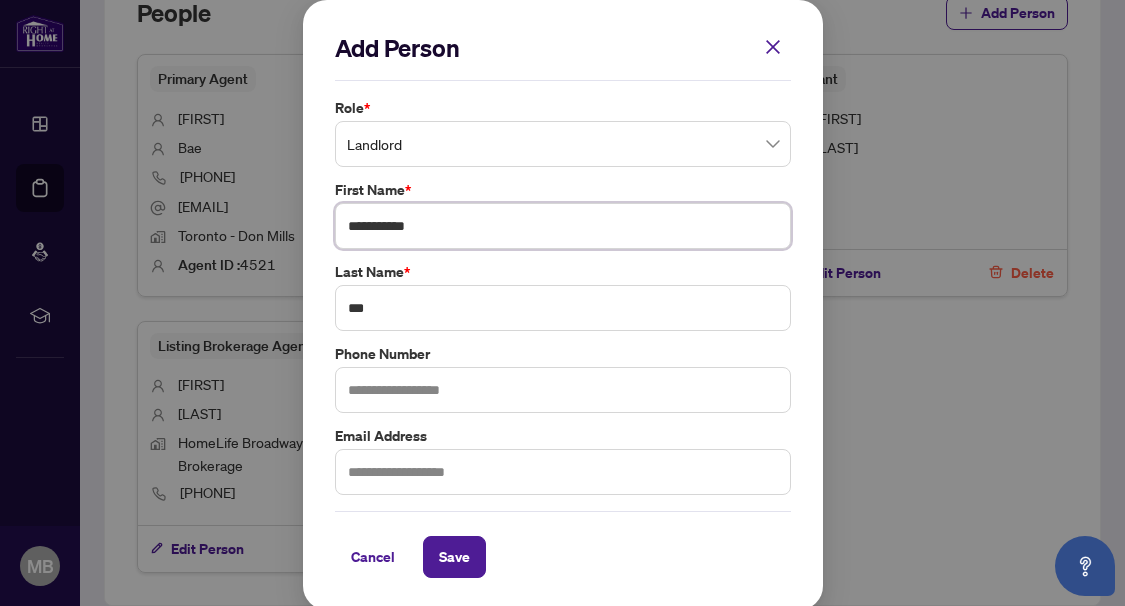 click on "**********" at bounding box center [563, 226] 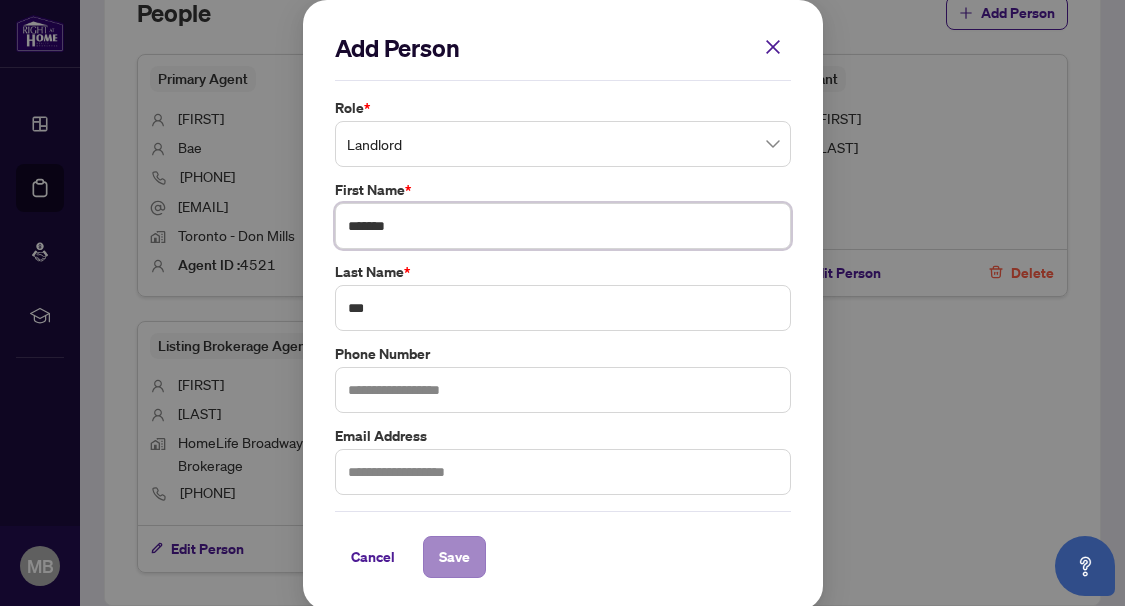 type on "*******" 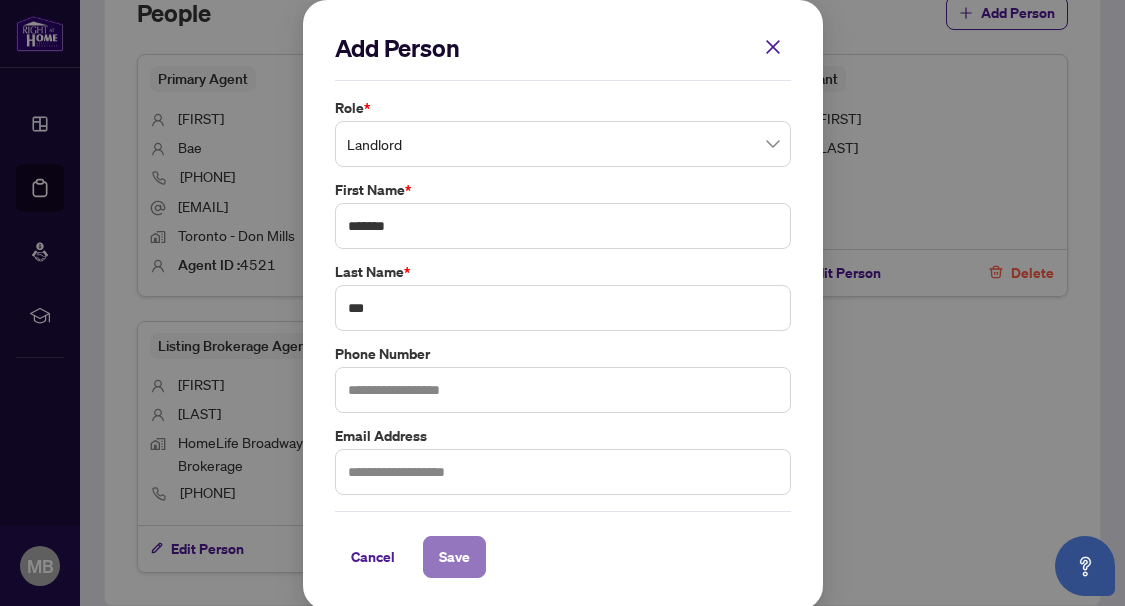 click on "Save" at bounding box center (454, 557) 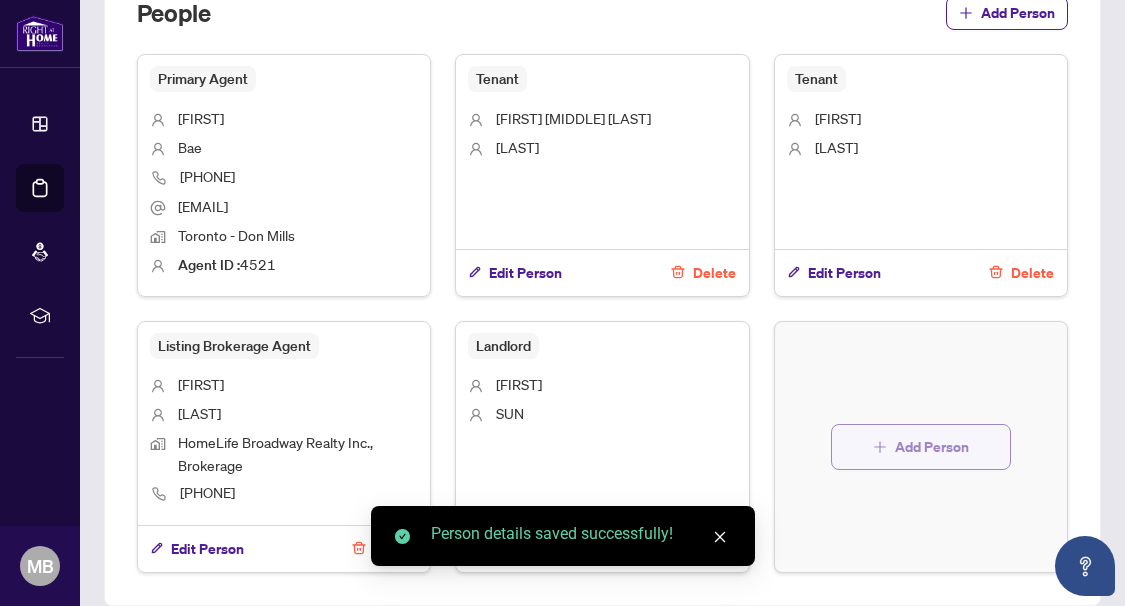 click on "Add Person" at bounding box center (932, 447) 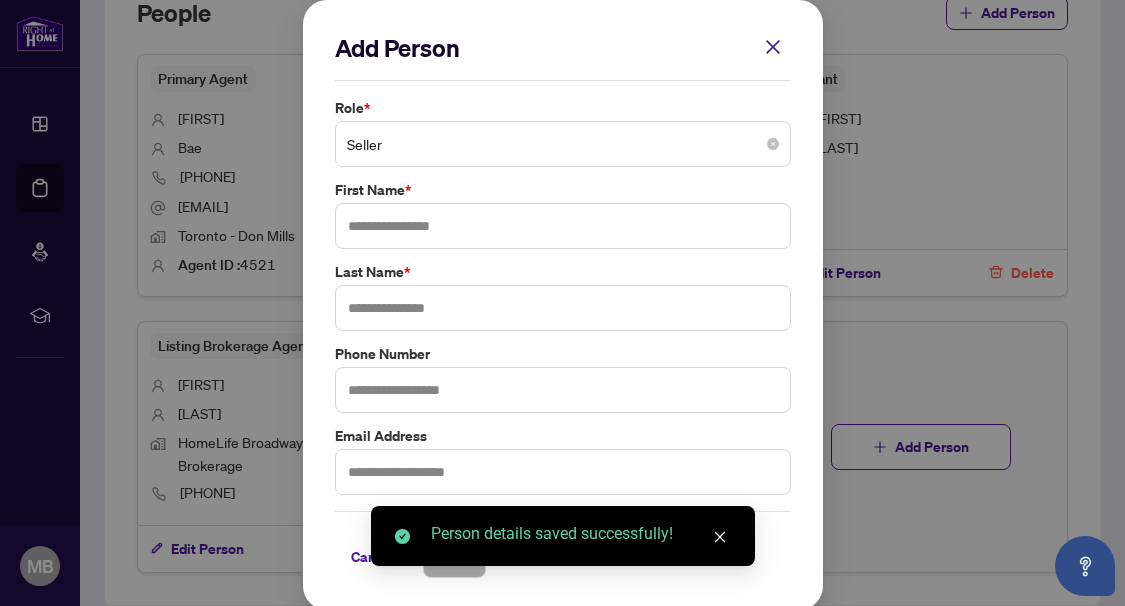 click on "Seller" at bounding box center [563, 144] 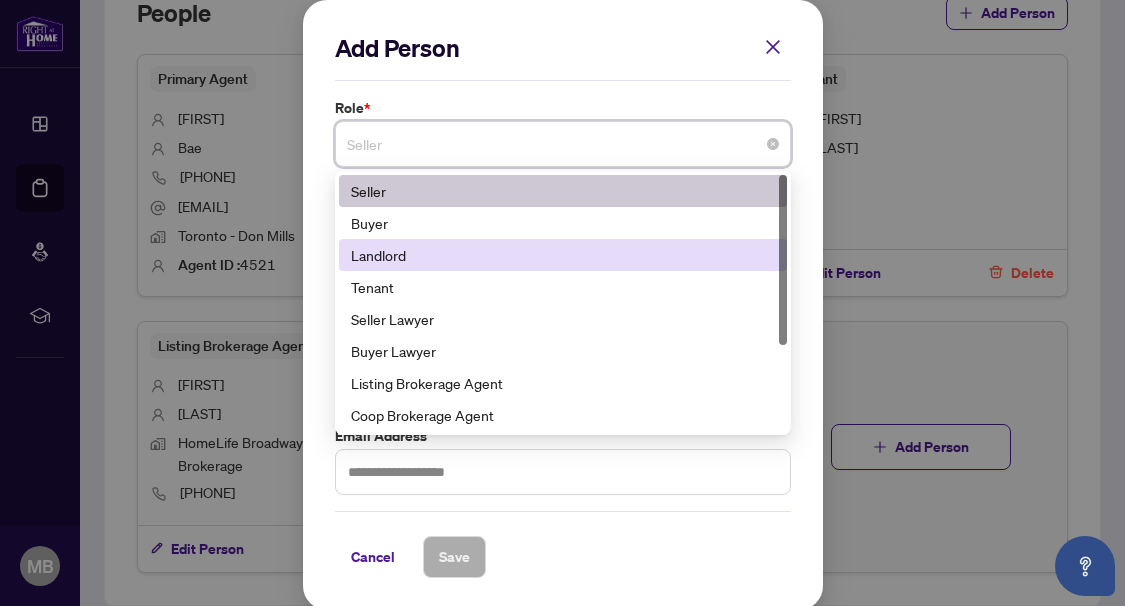 click on "Landlord" at bounding box center (563, 255) 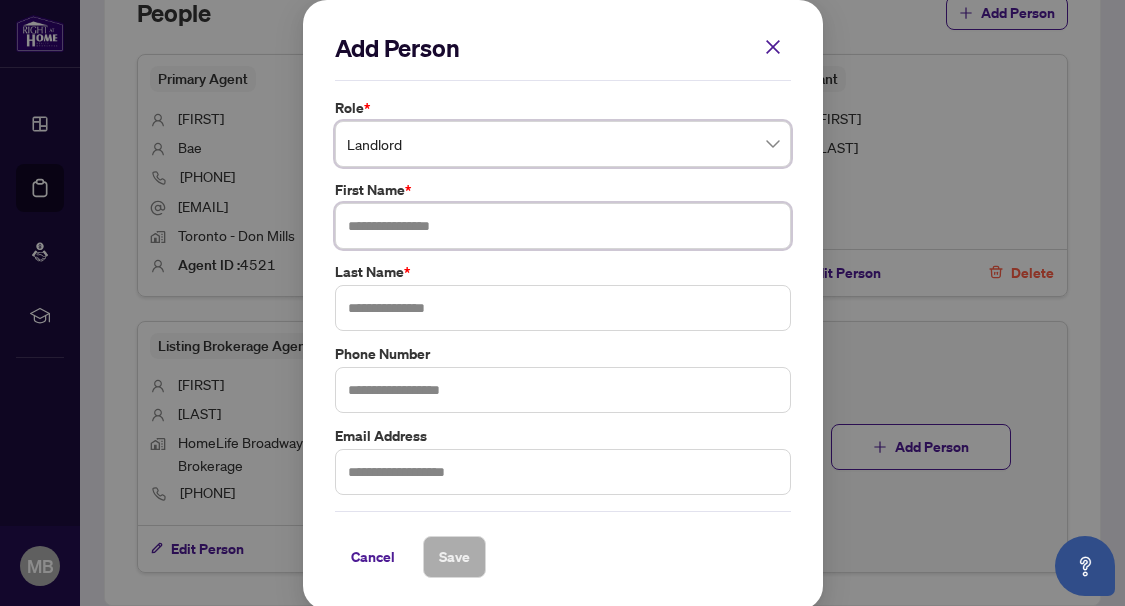click at bounding box center [563, 226] 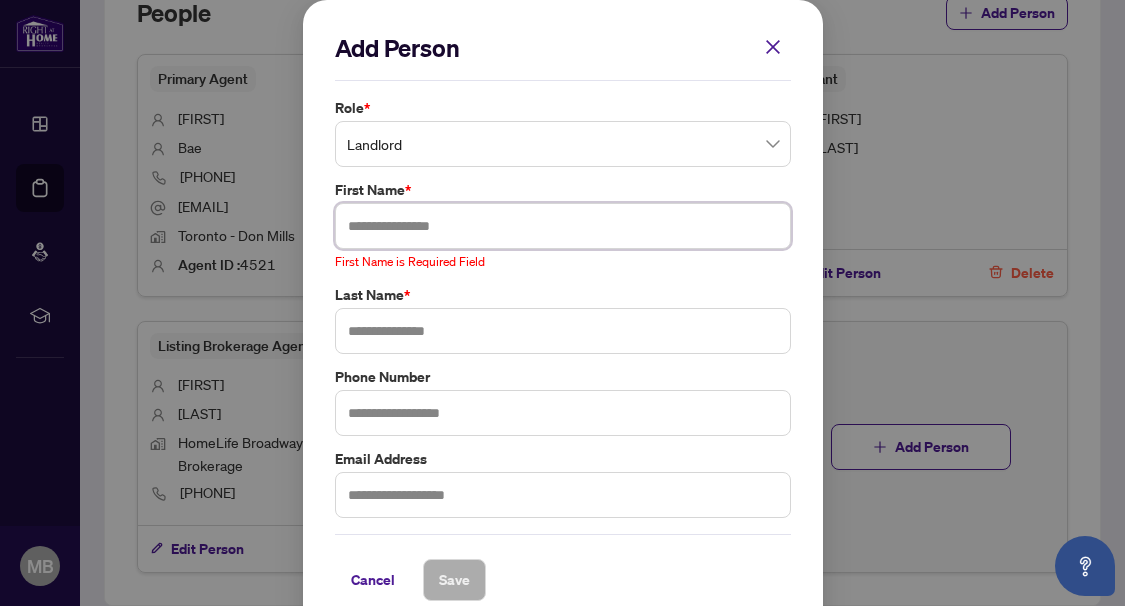 click at bounding box center [563, 226] 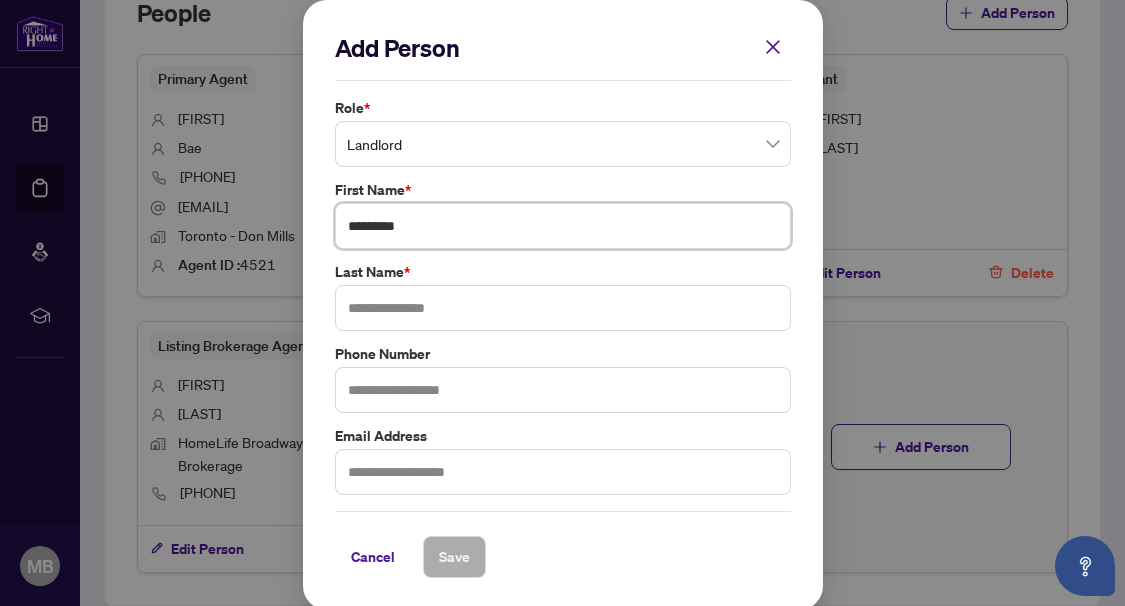 type on "*********" 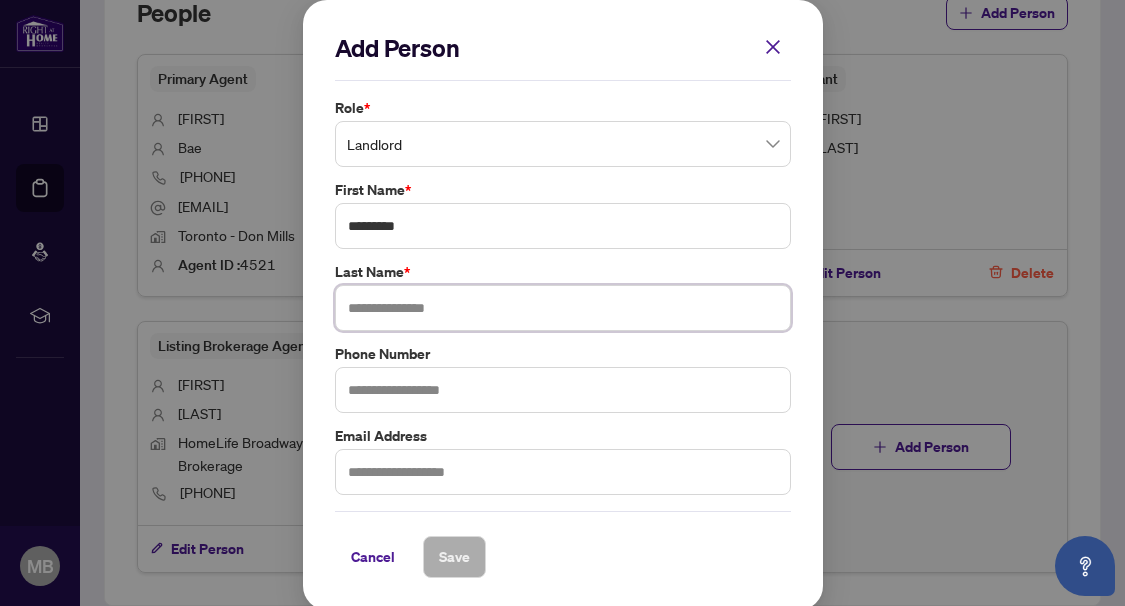 click at bounding box center (563, 308) 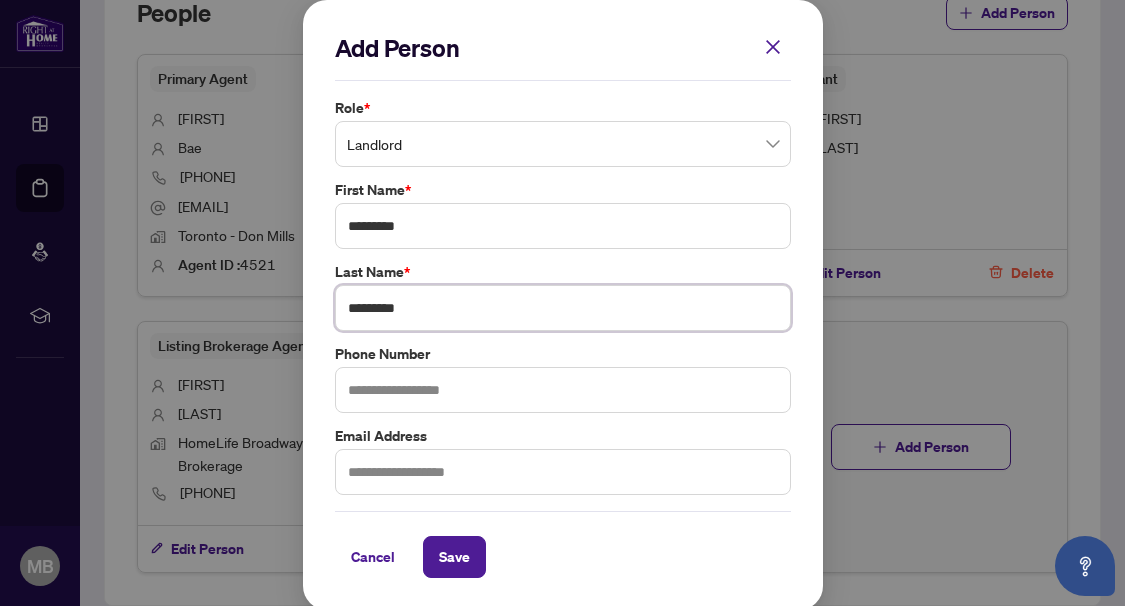 drag, startPoint x: 398, startPoint y: 310, endPoint x: 295, endPoint y: 307, distance: 103.04368 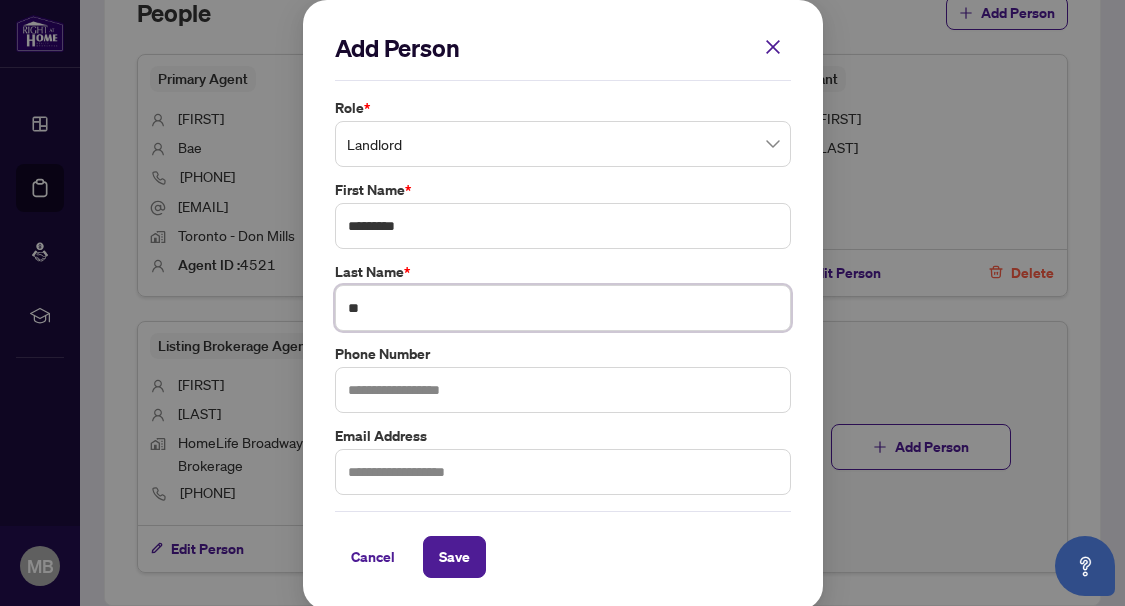 type on "**" 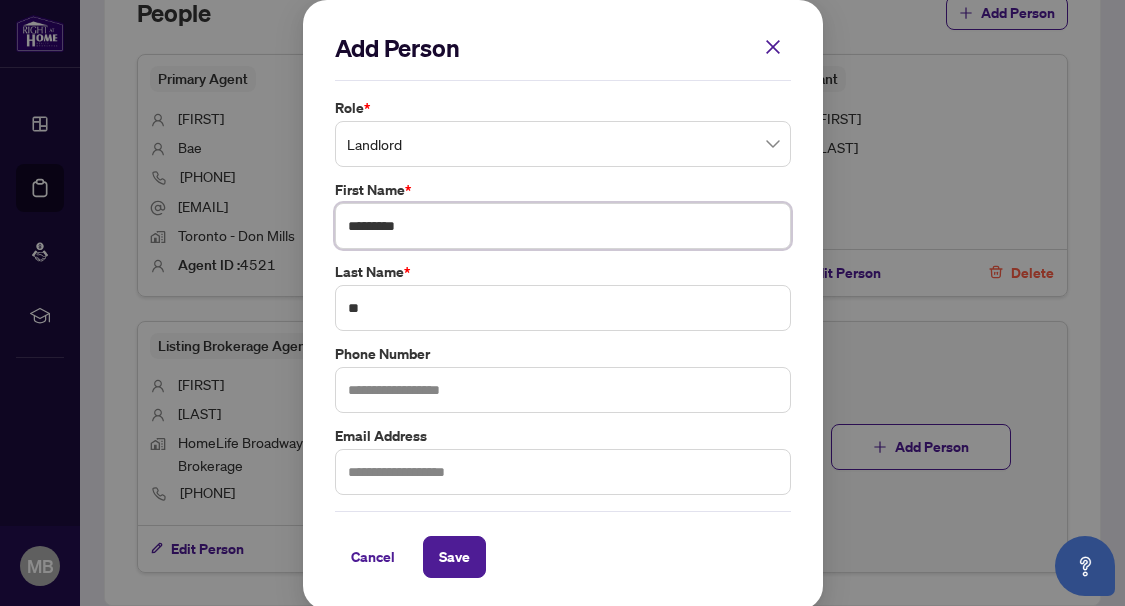 click on "*********" at bounding box center [563, 226] 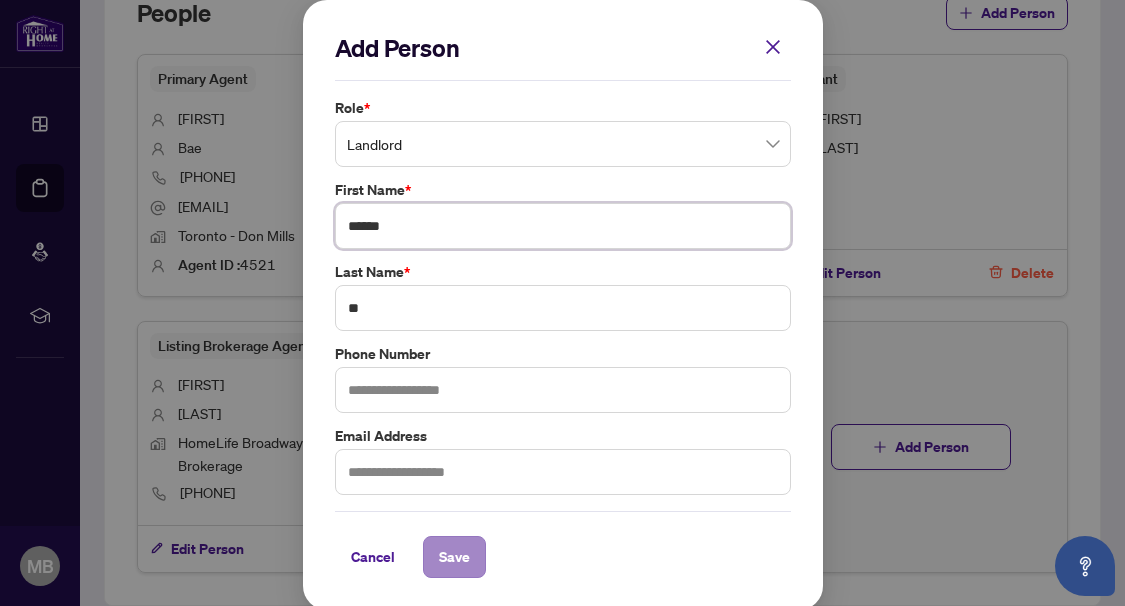type on "******" 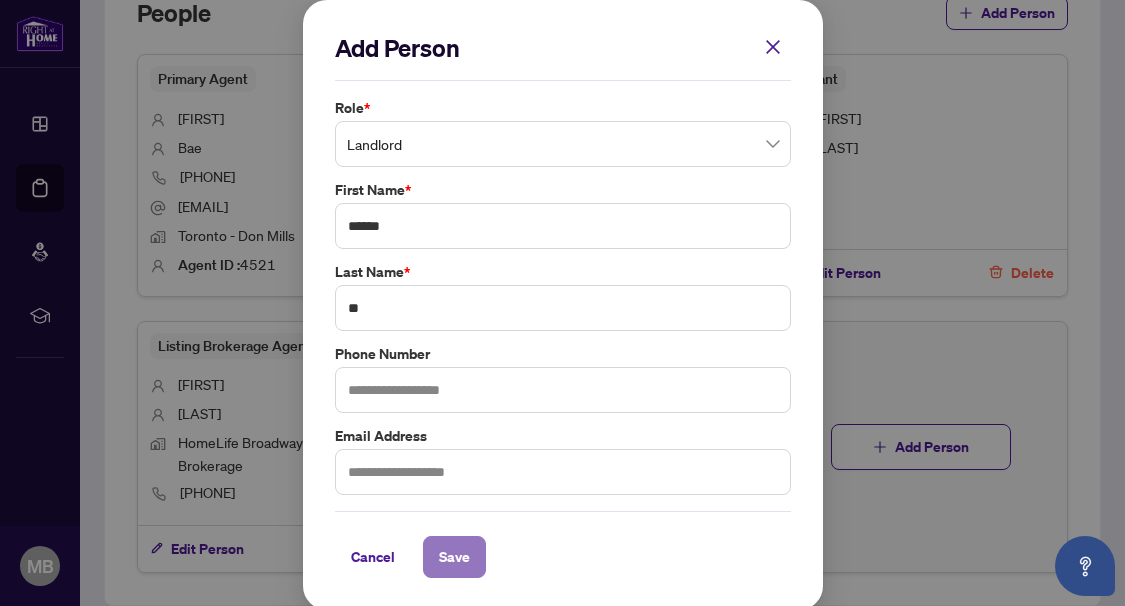 click on "Save" at bounding box center [454, 557] 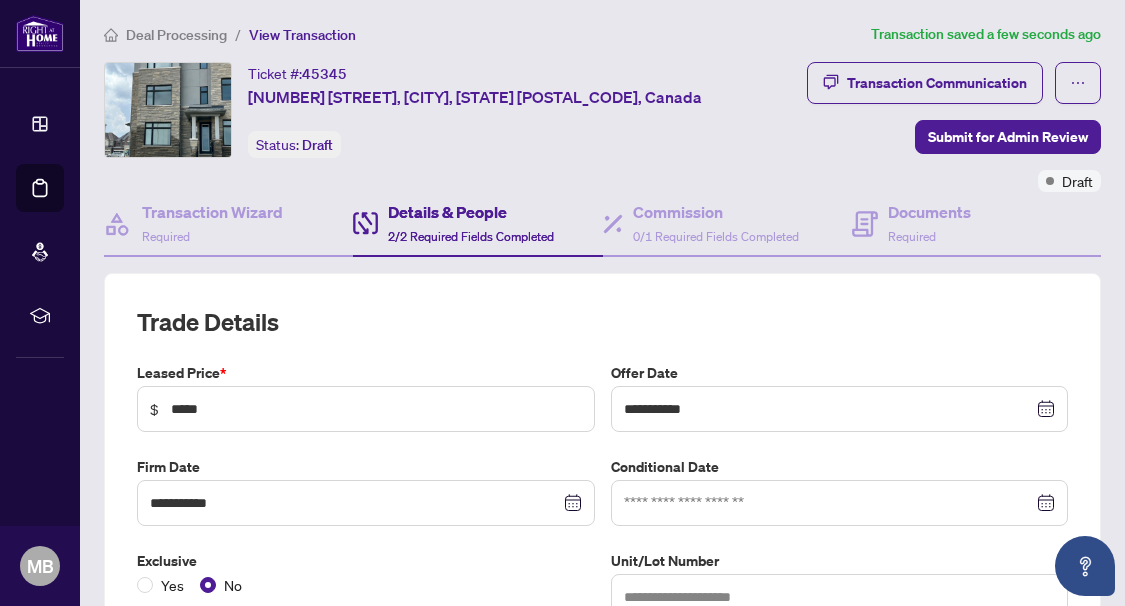 scroll, scrollTop: 0, scrollLeft: 0, axis: both 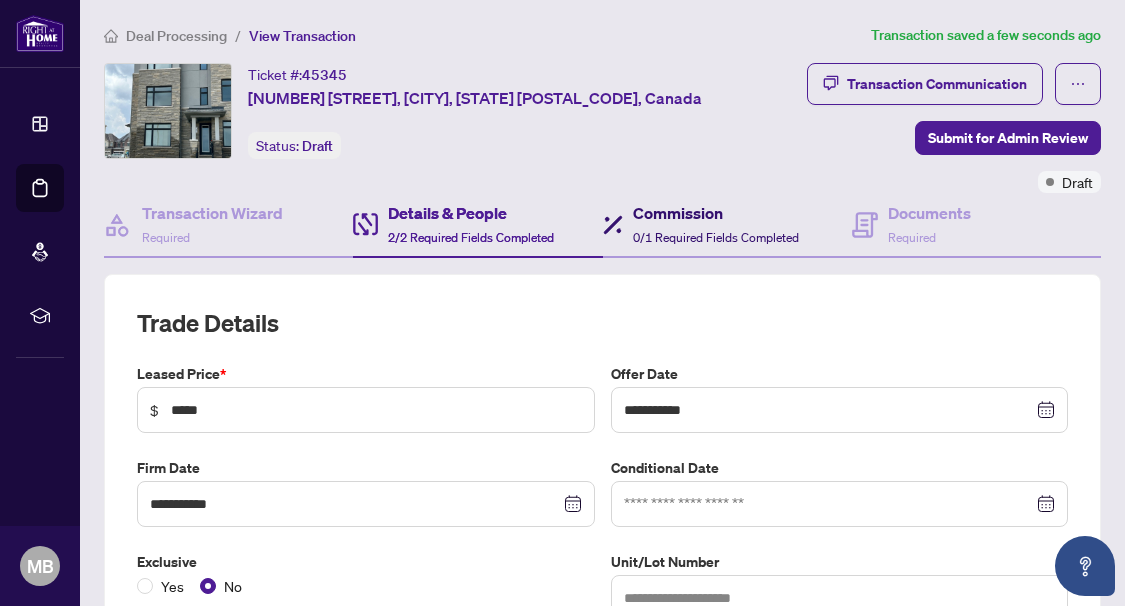 click on "0/1 Required Fields Completed" at bounding box center (716, 237) 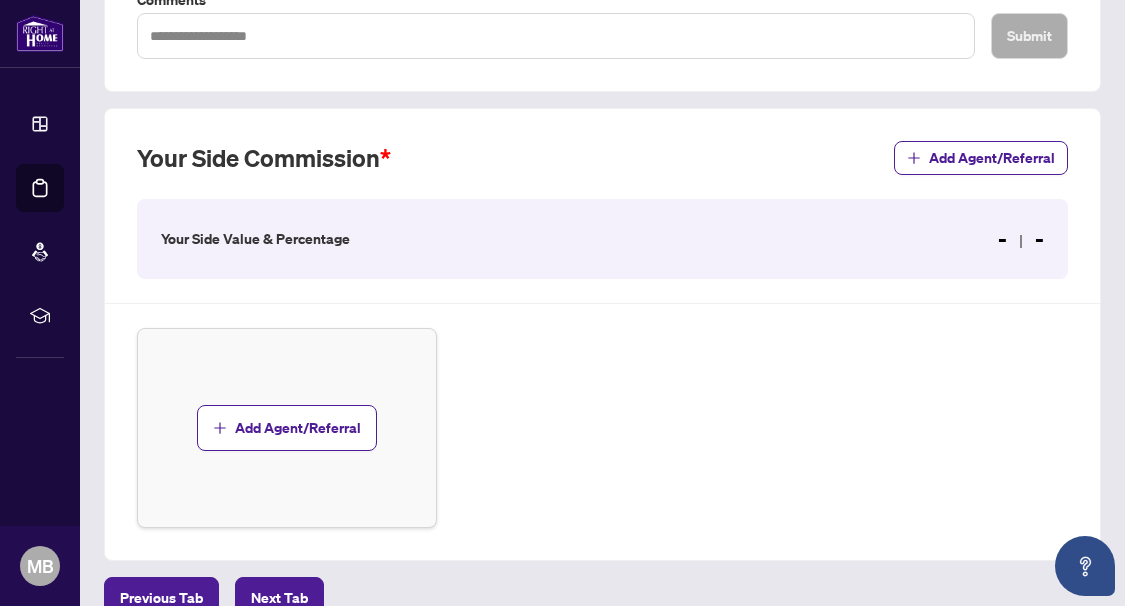 scroll, scrollTop: 583, scrollLeft: 0, axis: vertical 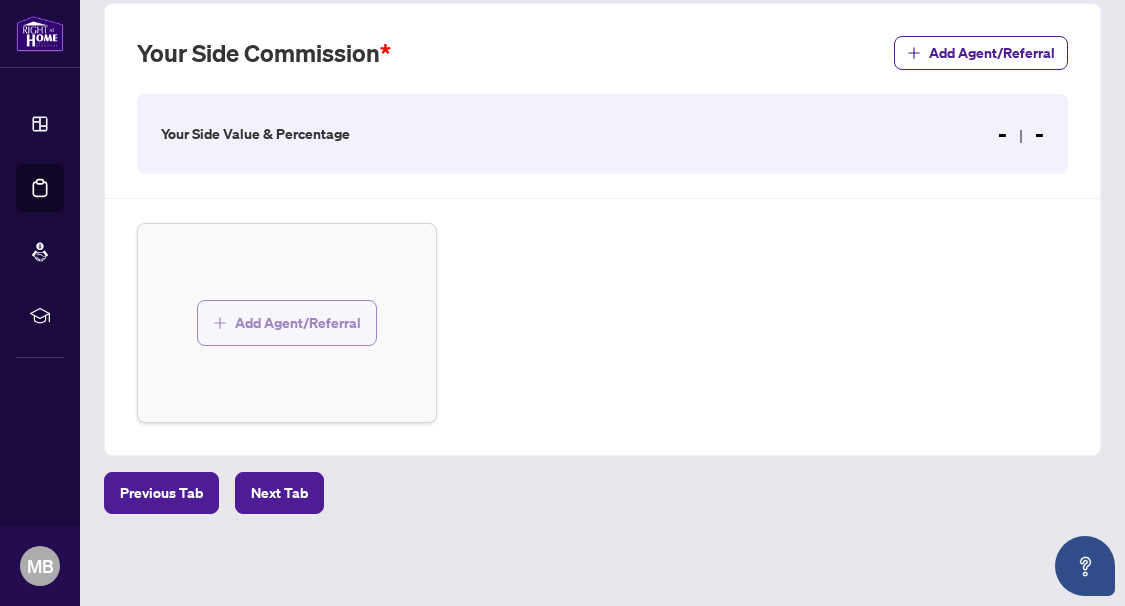 click on "Add Agent/Referral" at bounding box center (298, 323) 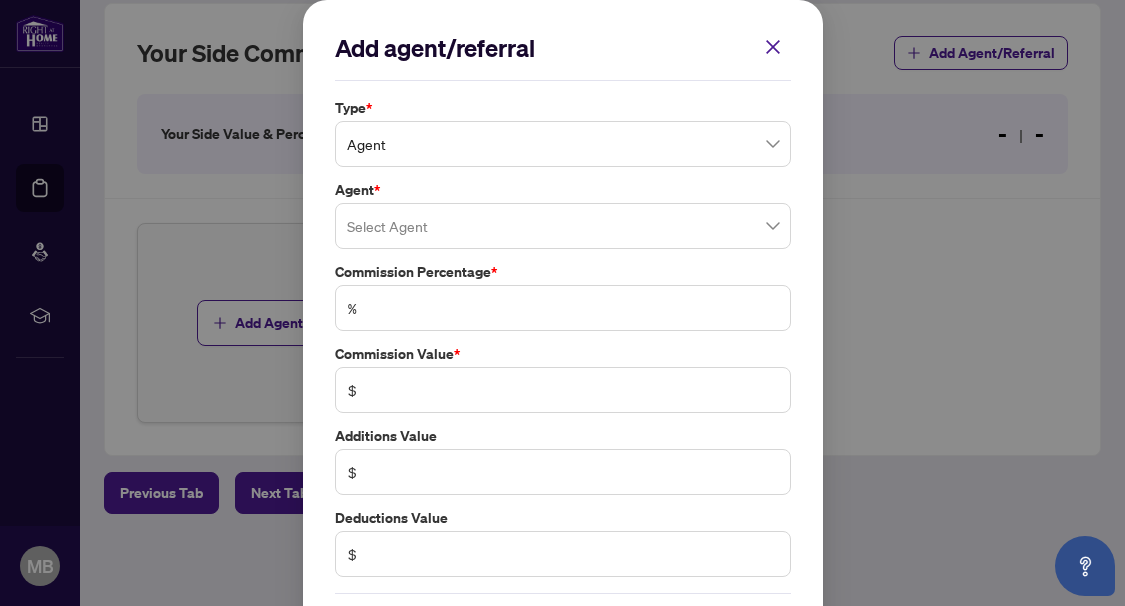 click on "Agent" at bounding box center [563, 144] 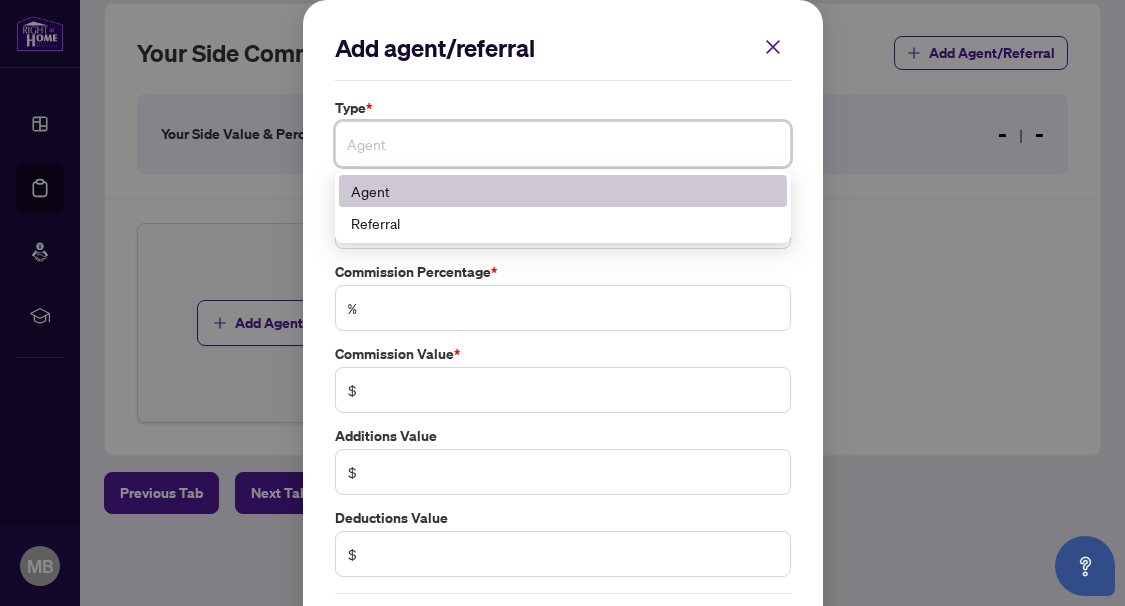 click on "Agent" at bounding box center [563, 144] 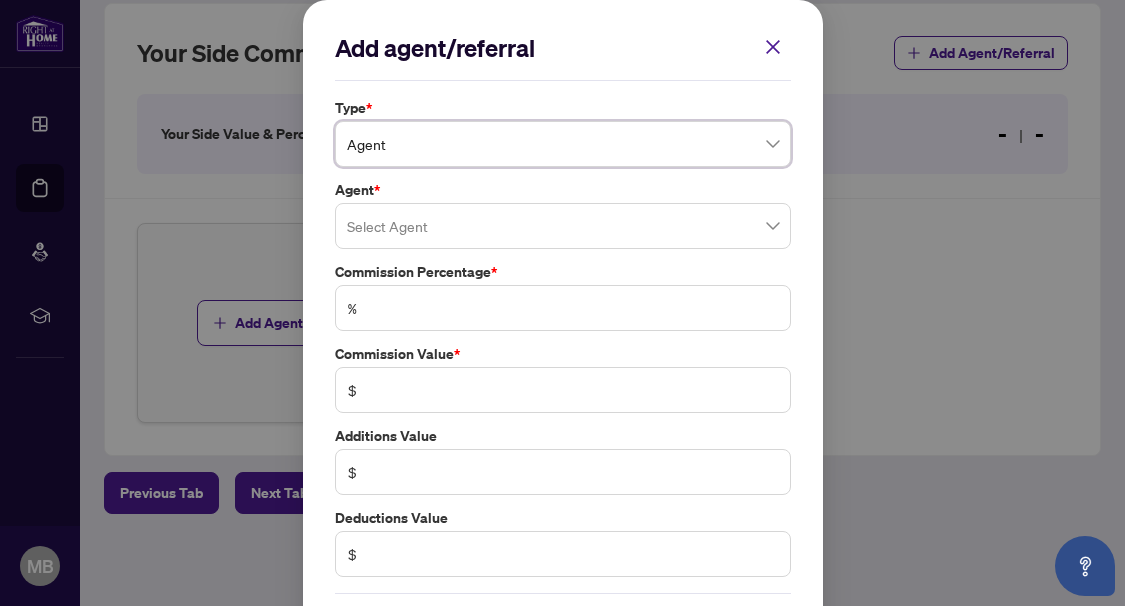 click at bounding box center [563, 226] 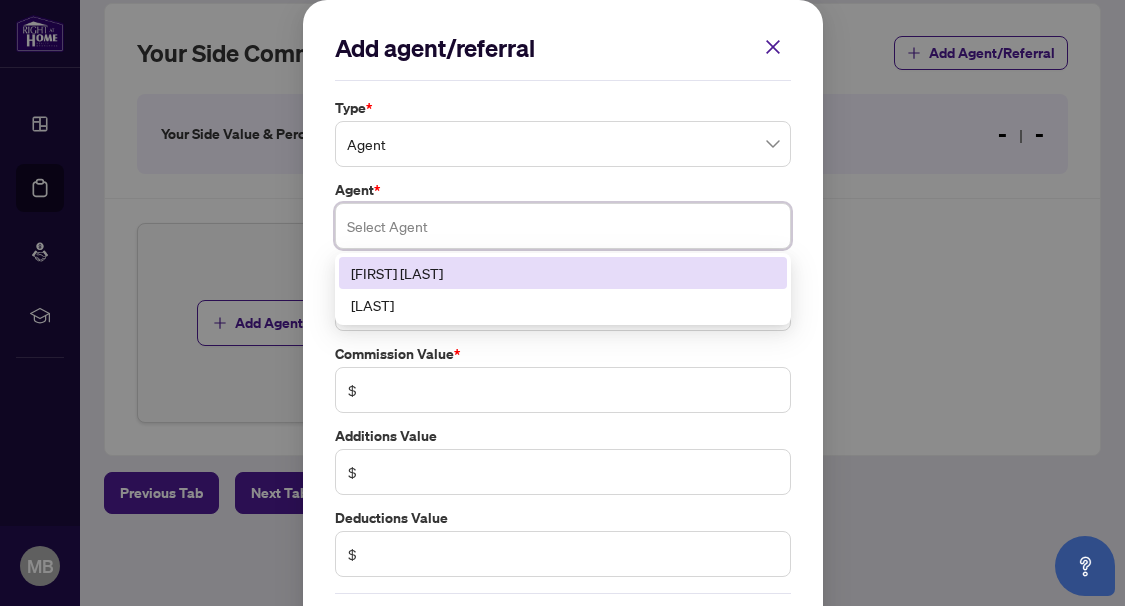 click on "[FIRST] [LAST]" at bounding box center (563, 273) 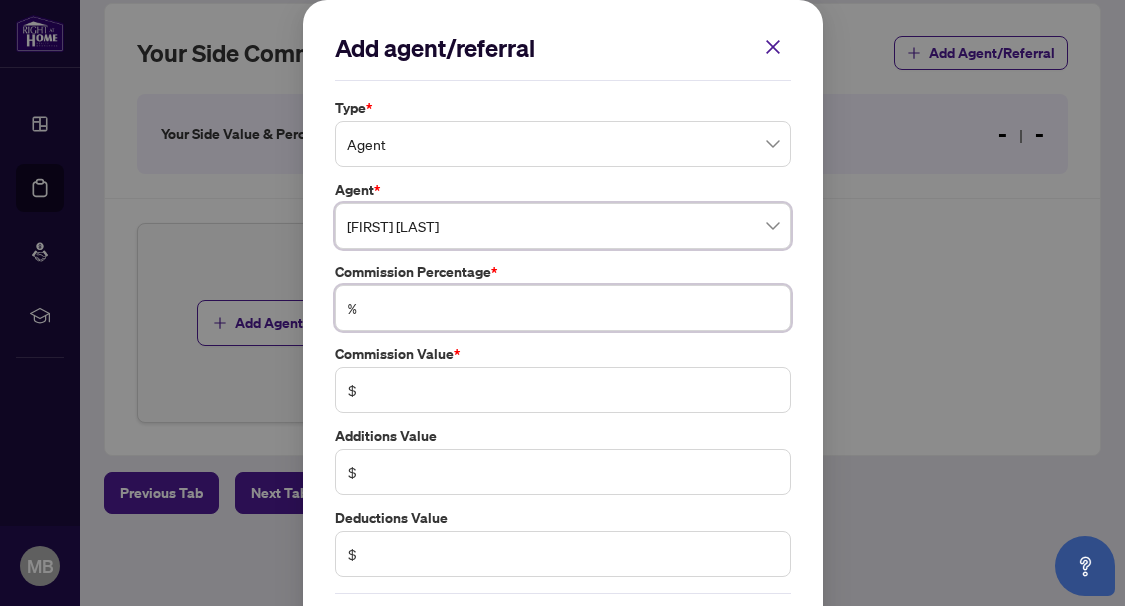 click at bounding box center [573, 308] 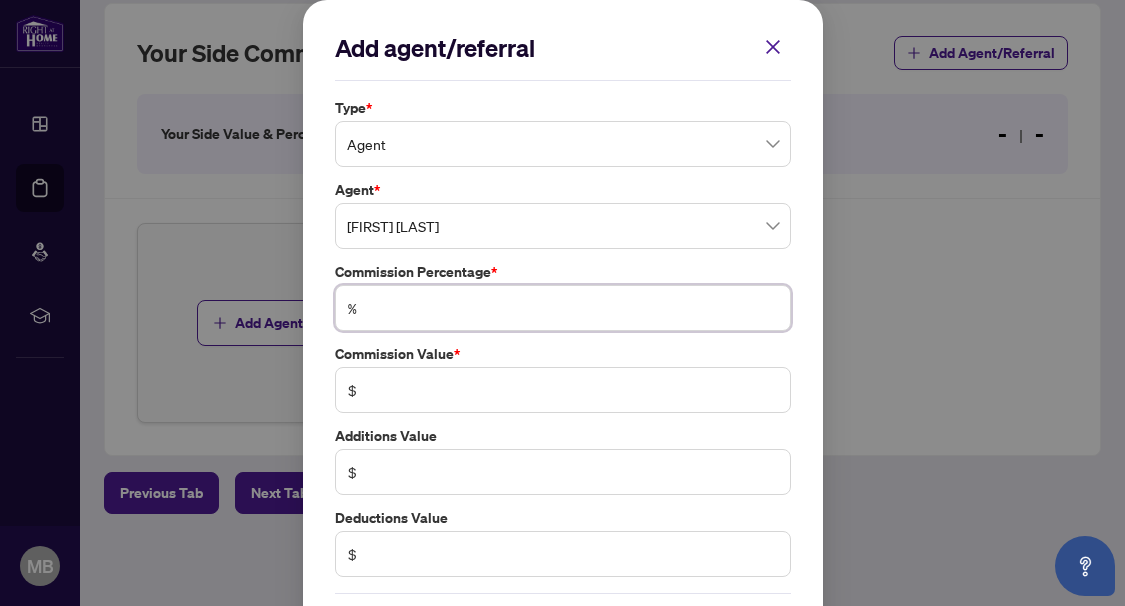 type on "*" 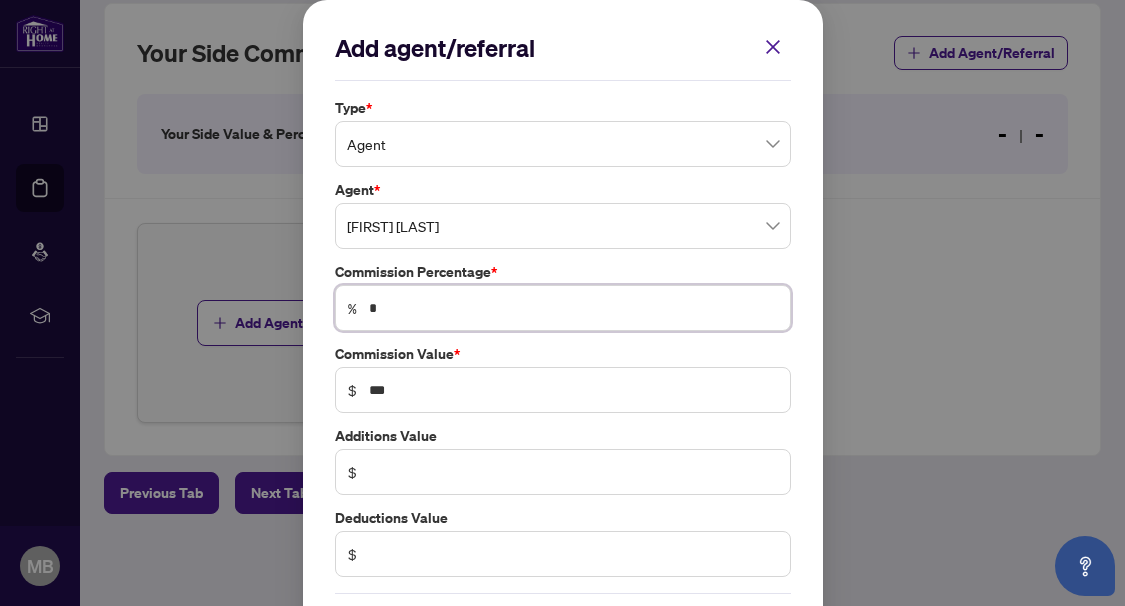 type on "**" 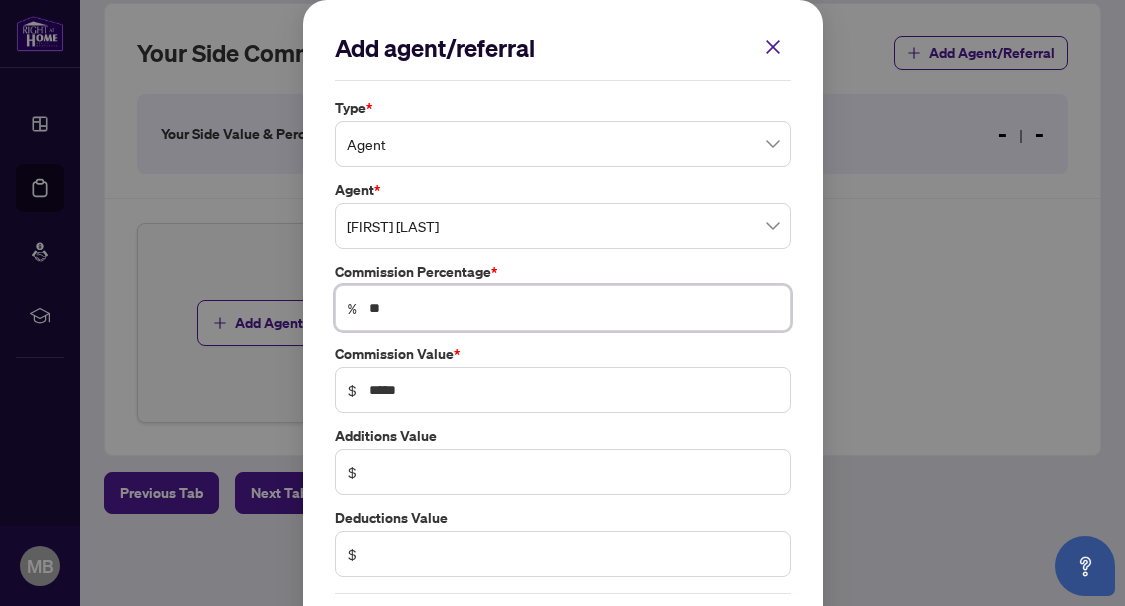 type on "**" 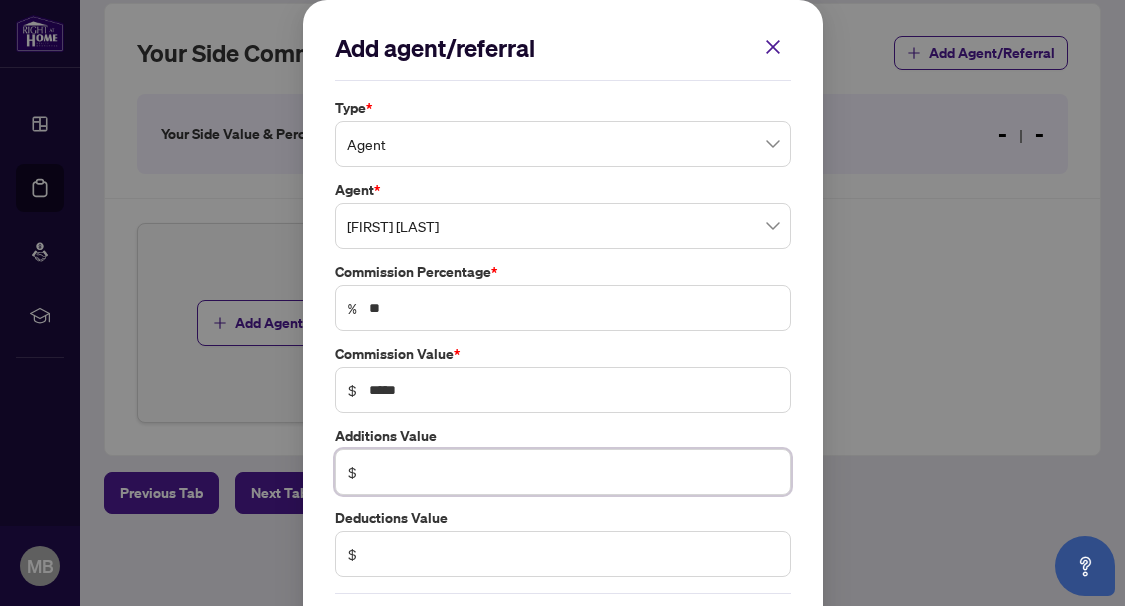 click at bounding box center (573, 472) 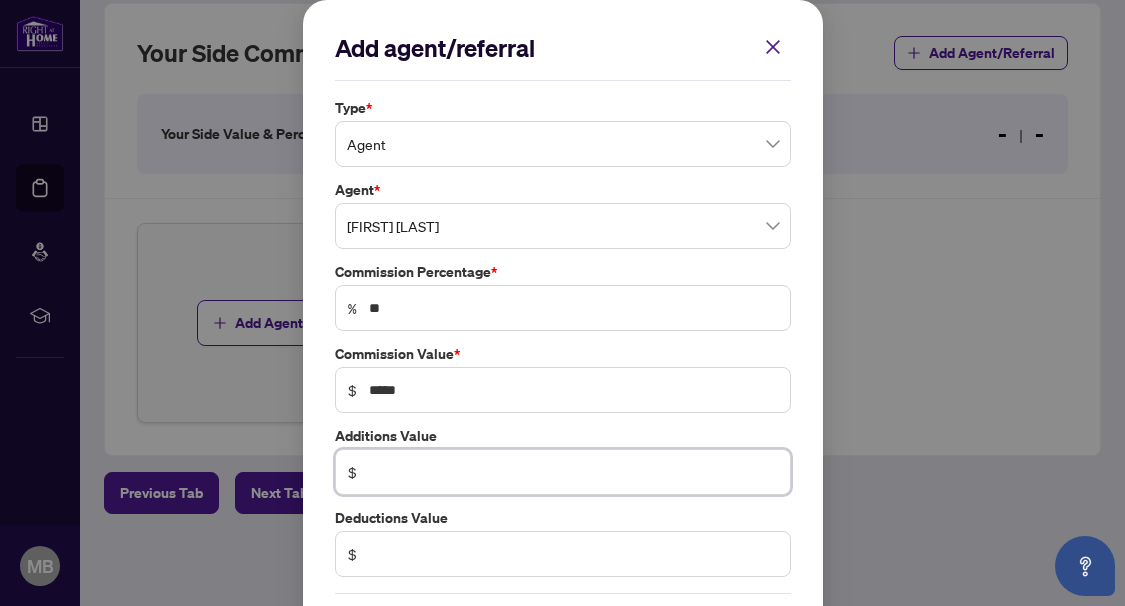 click at bounding box center [573, 472] 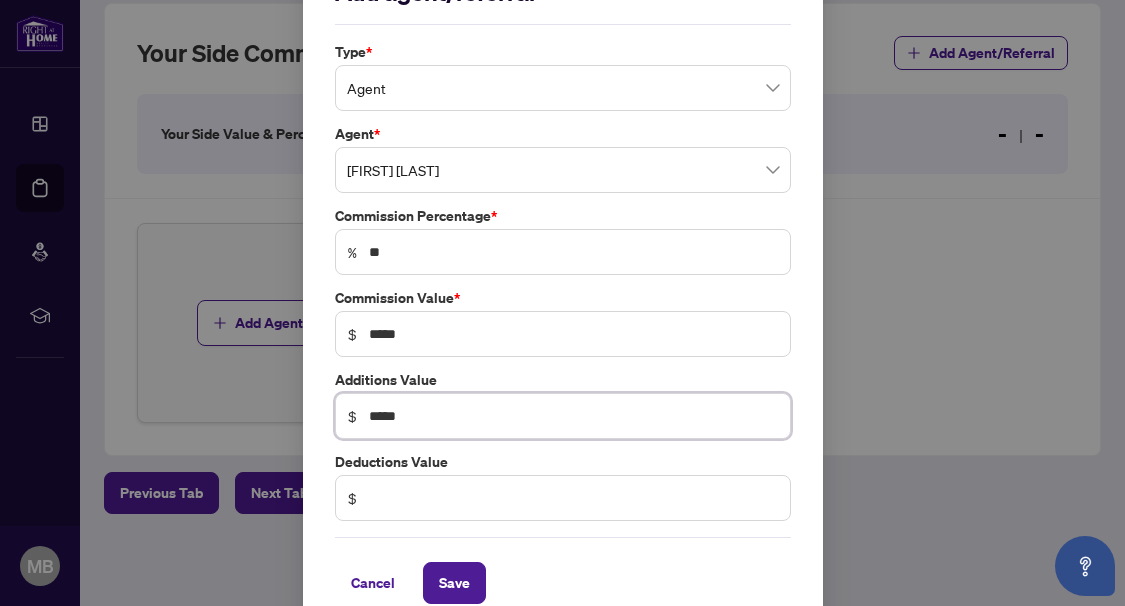 scroll, scrollTop: 86, scrollLeft: 0, axis: vertical 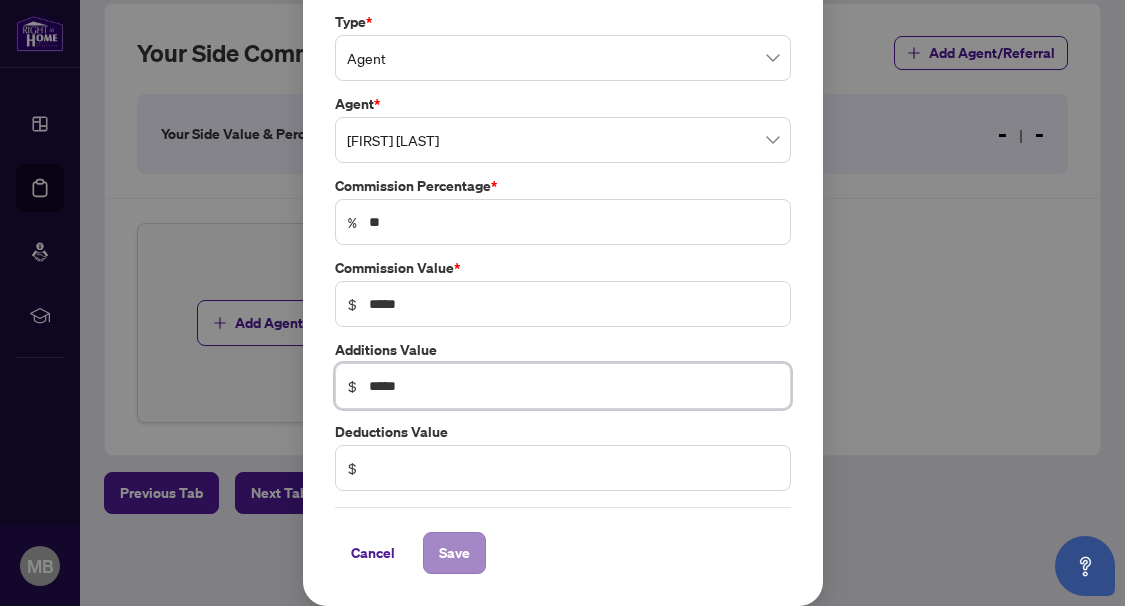 type on "*****" 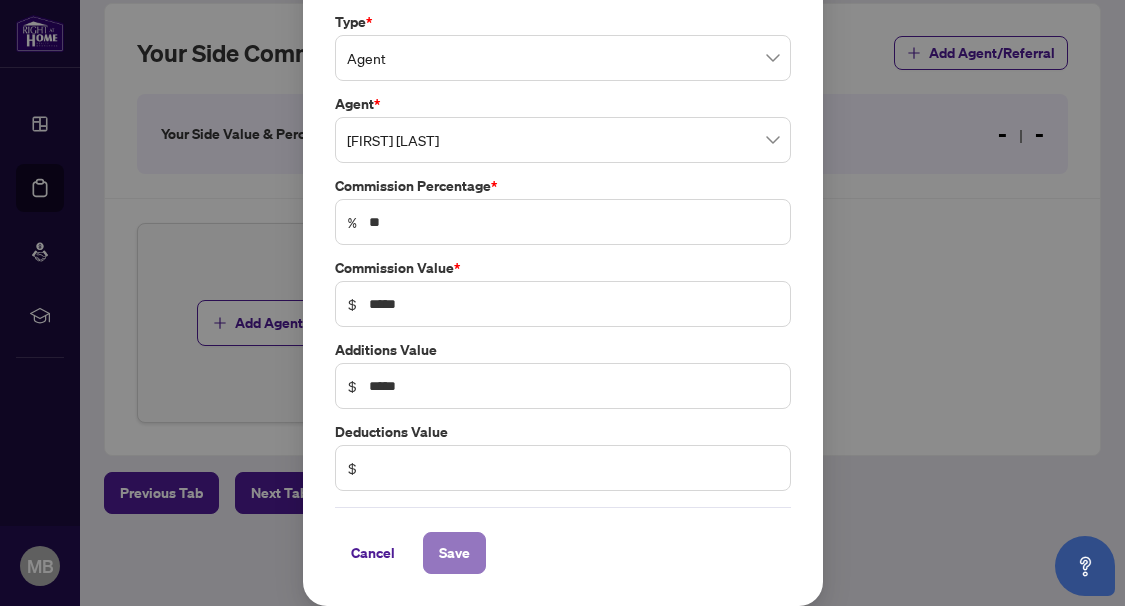 click on "Save" at bounding box center (454, 553) 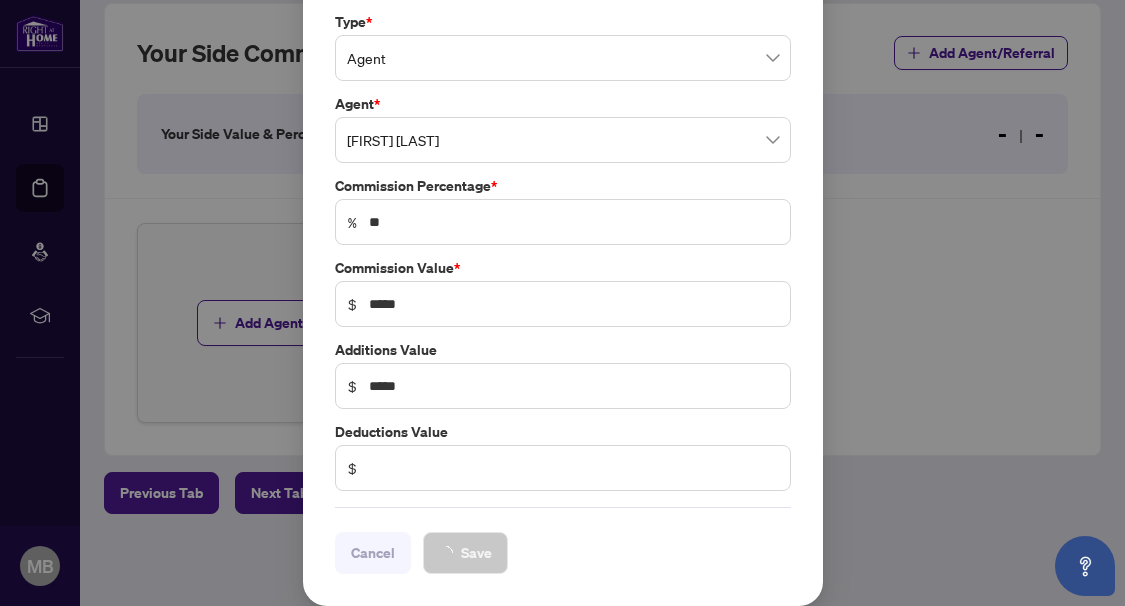 scroll, scrollTop: 595, scrollLeft: 0, axis: vertical 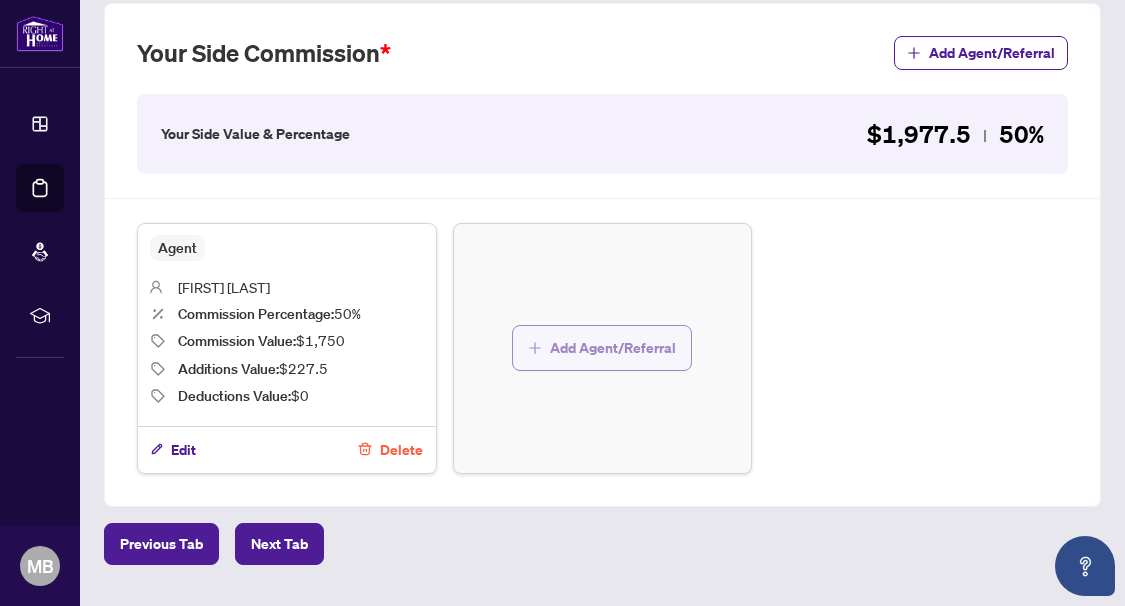 click on "Add Agent/Referral" at bounding box center (613, 348) 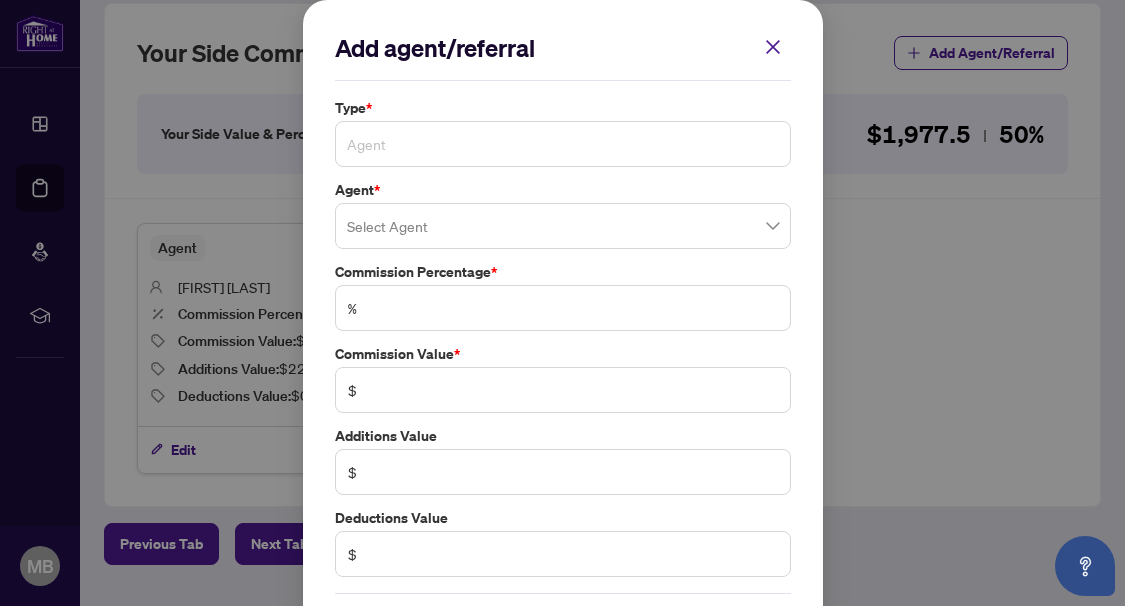 click on "Agent" at bounding box center [563, 144] 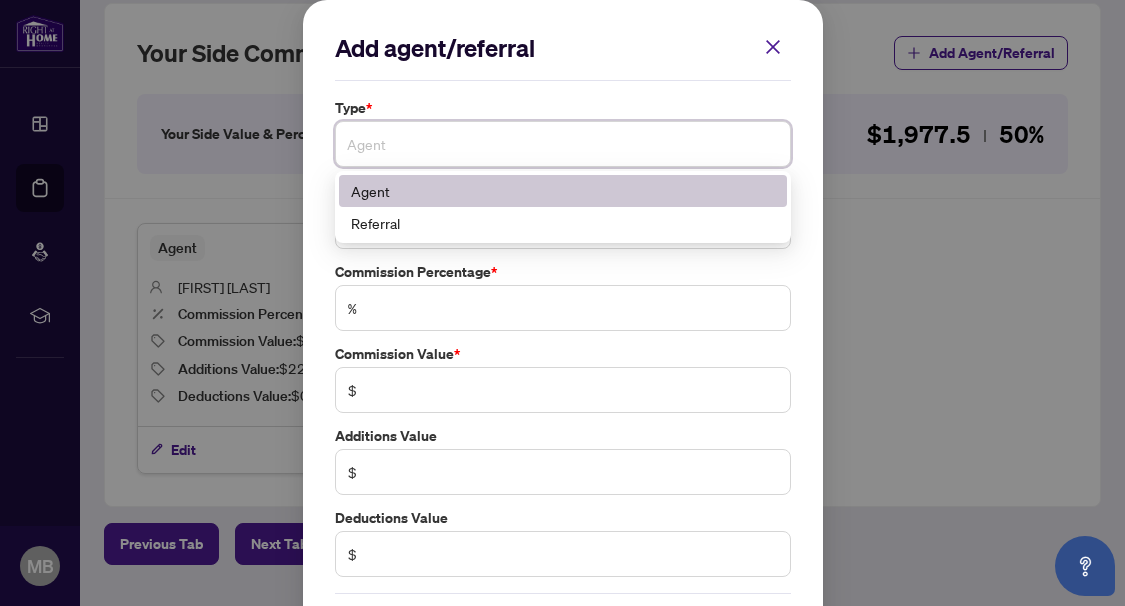 click on "Agent" at bounding box center [563, 144] 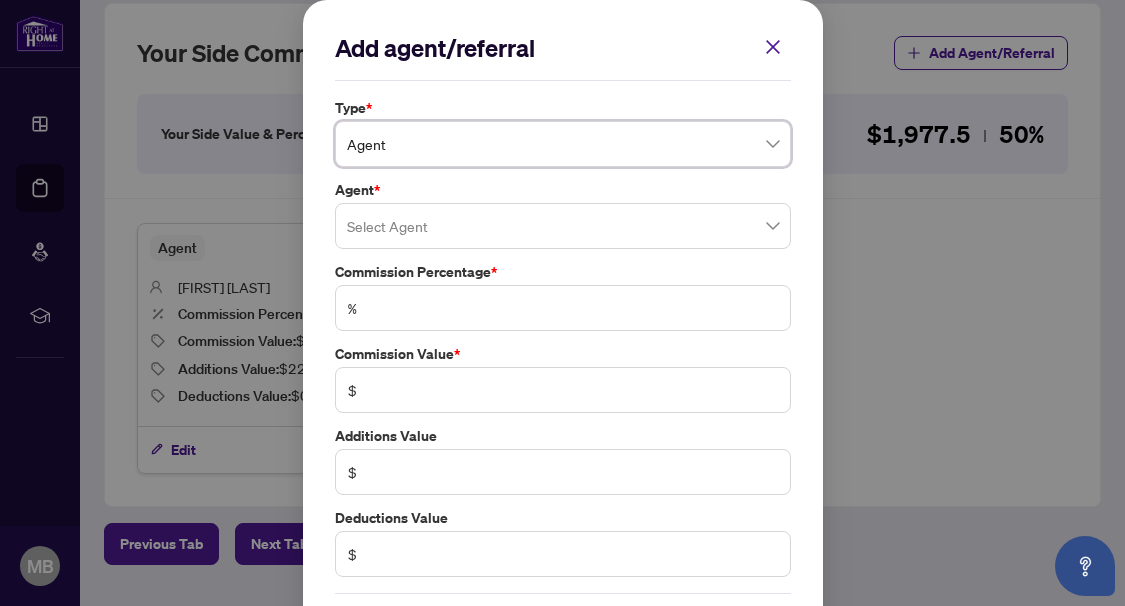click at bounding box center [563, 226] 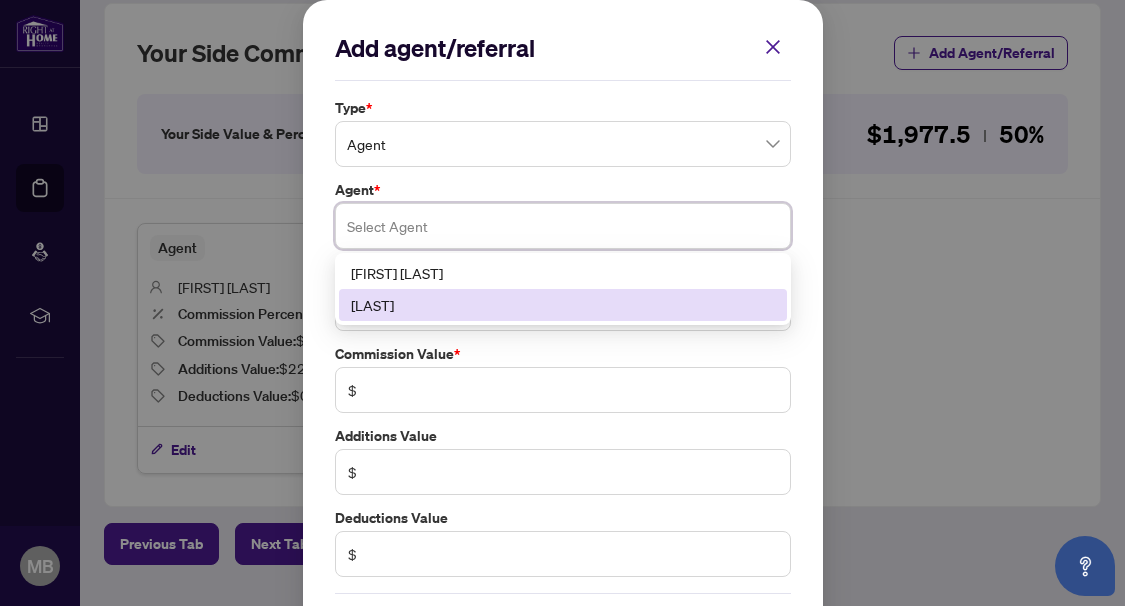 click on "[LAST]" at bounding box center [563, 305] 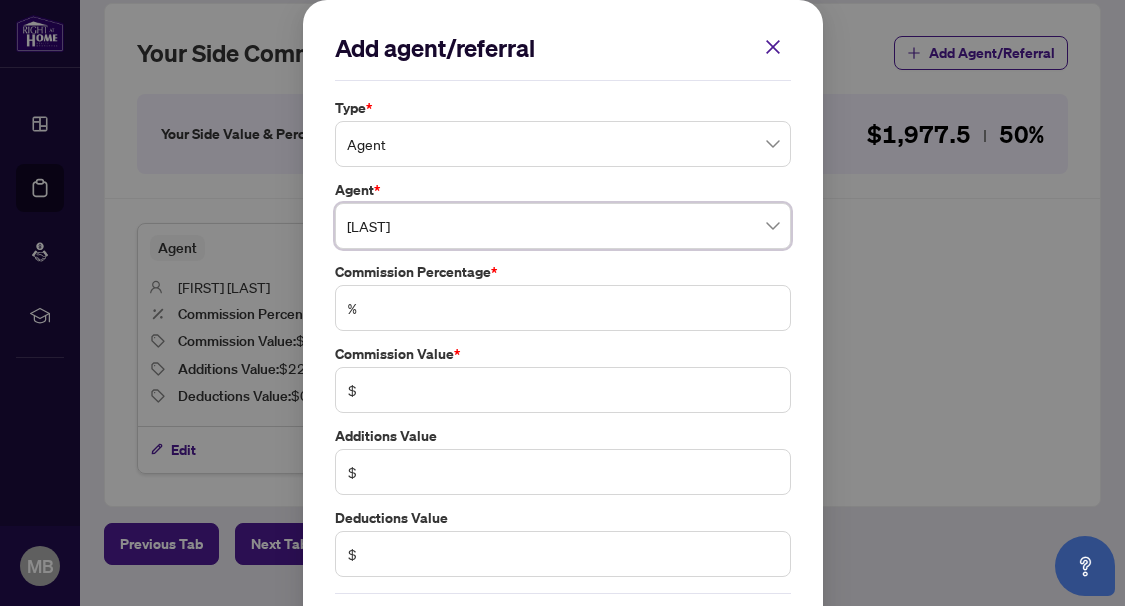 click on "%" at bounding box center [563, 308] 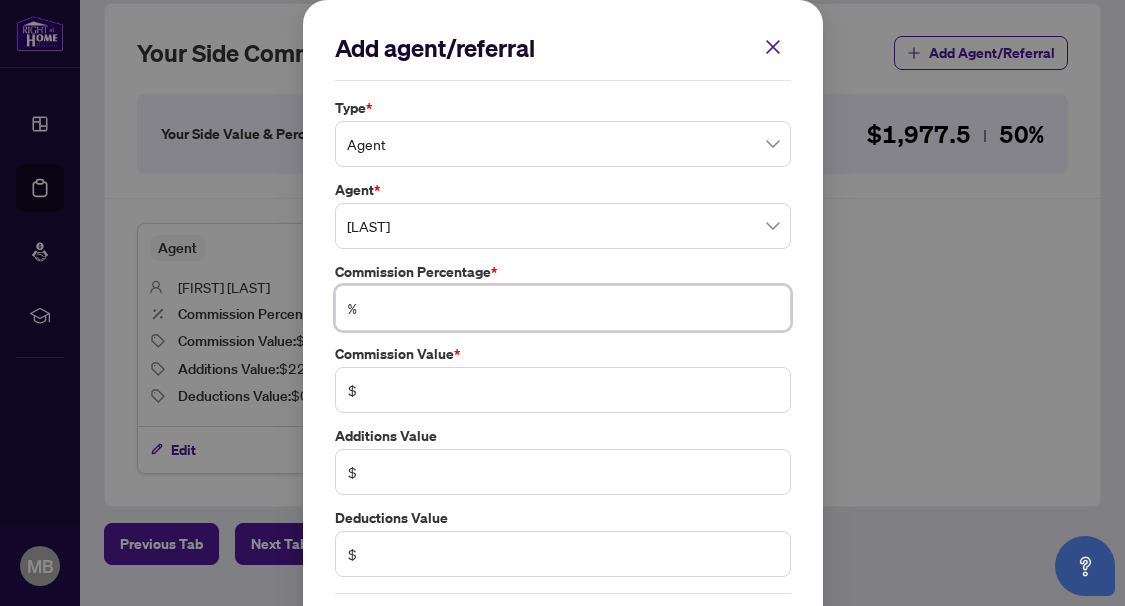 type on "*" 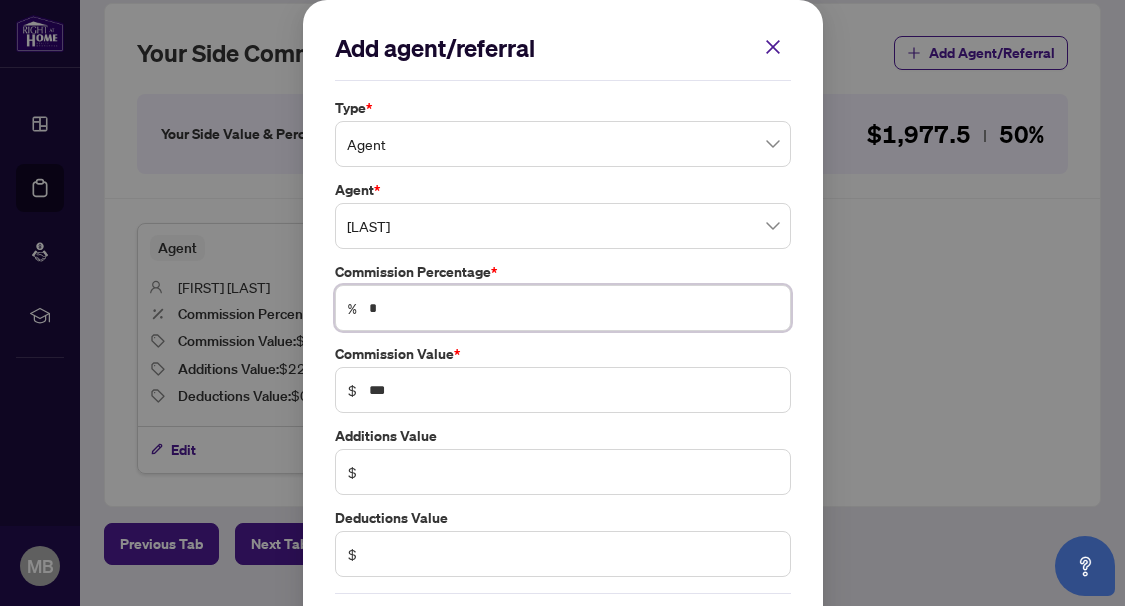 type on "**" 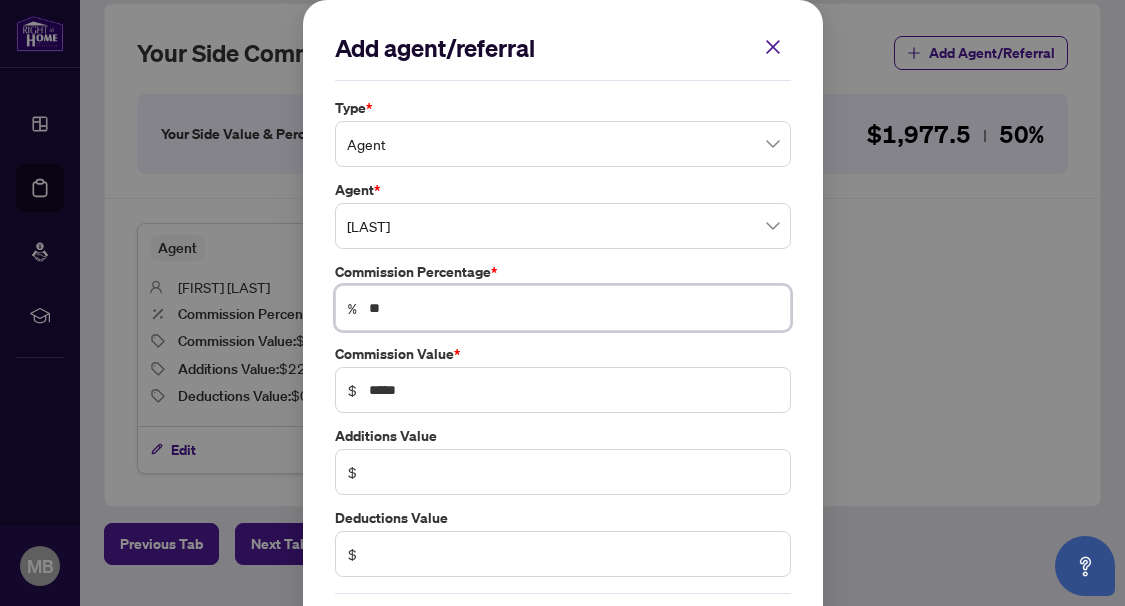 type on "**" 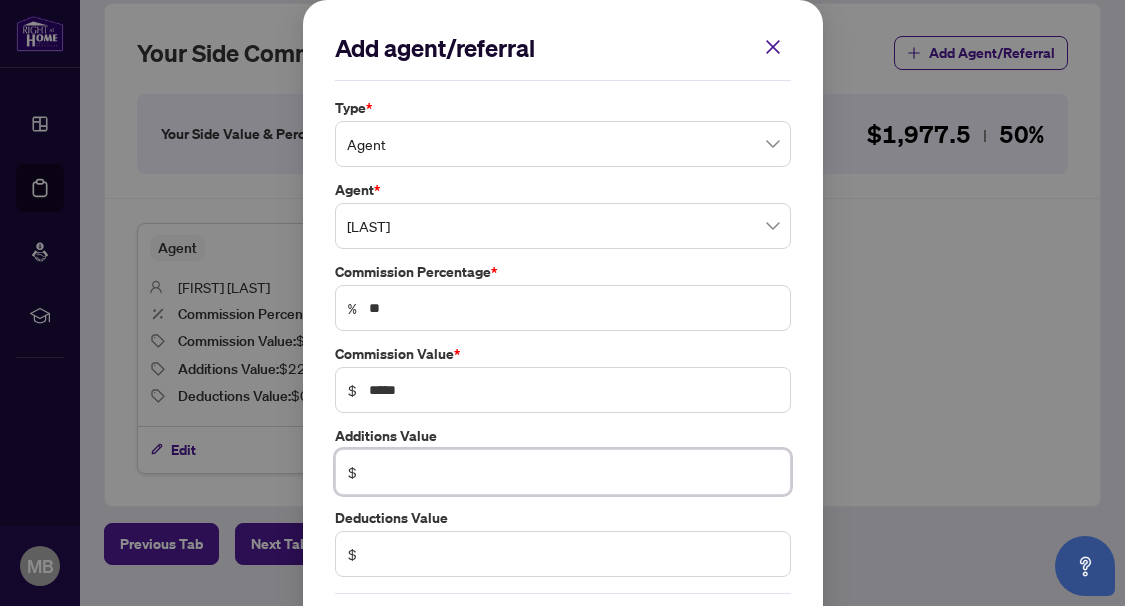 click at bounding box center [573, 472] 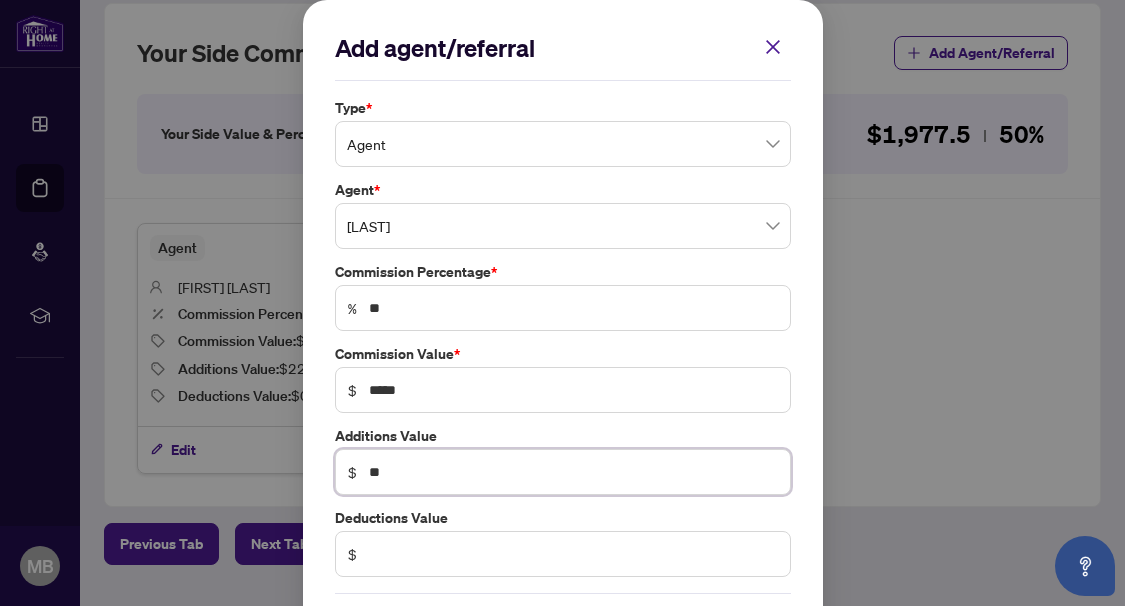 type on "*" 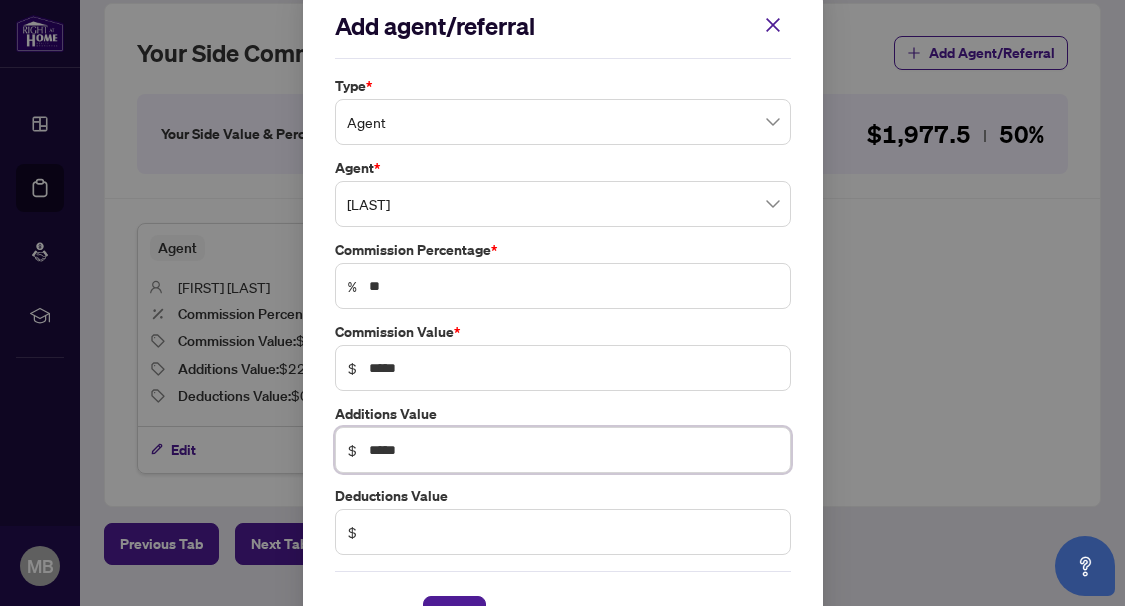 scroll, scrollTop: 86, scrollLeft: 0, axis: vertical 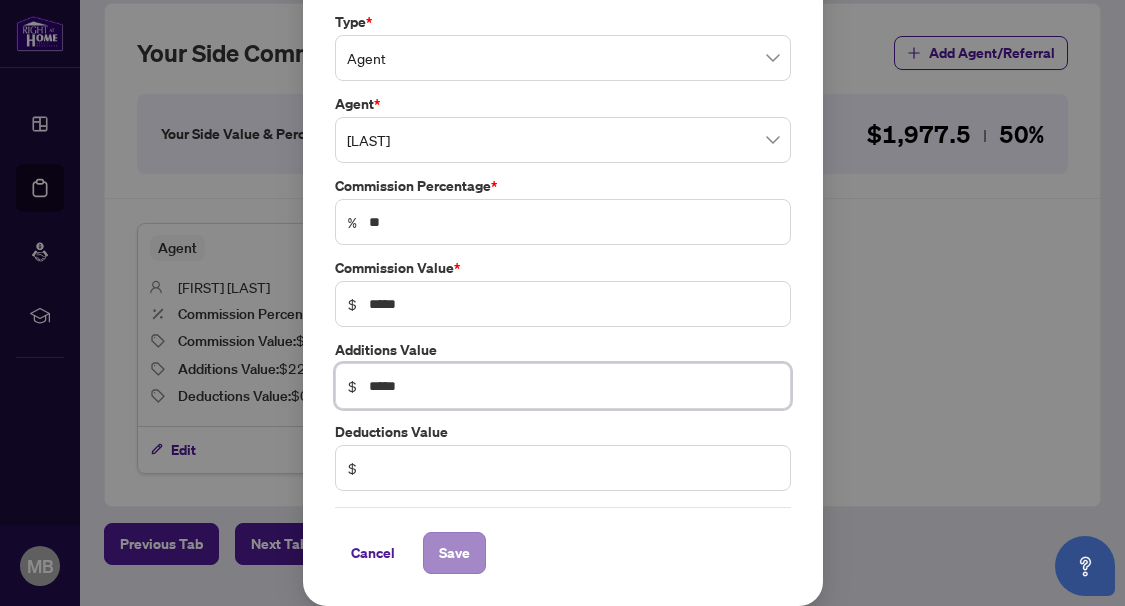 type on "*****" 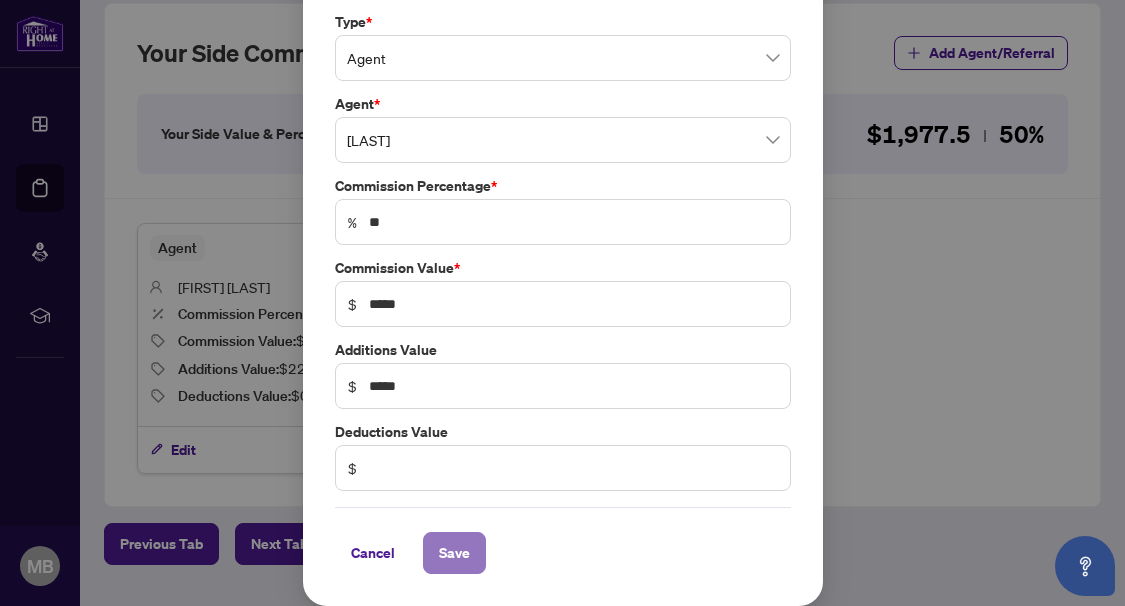 click on "Save" at bounding box center (454, 553) 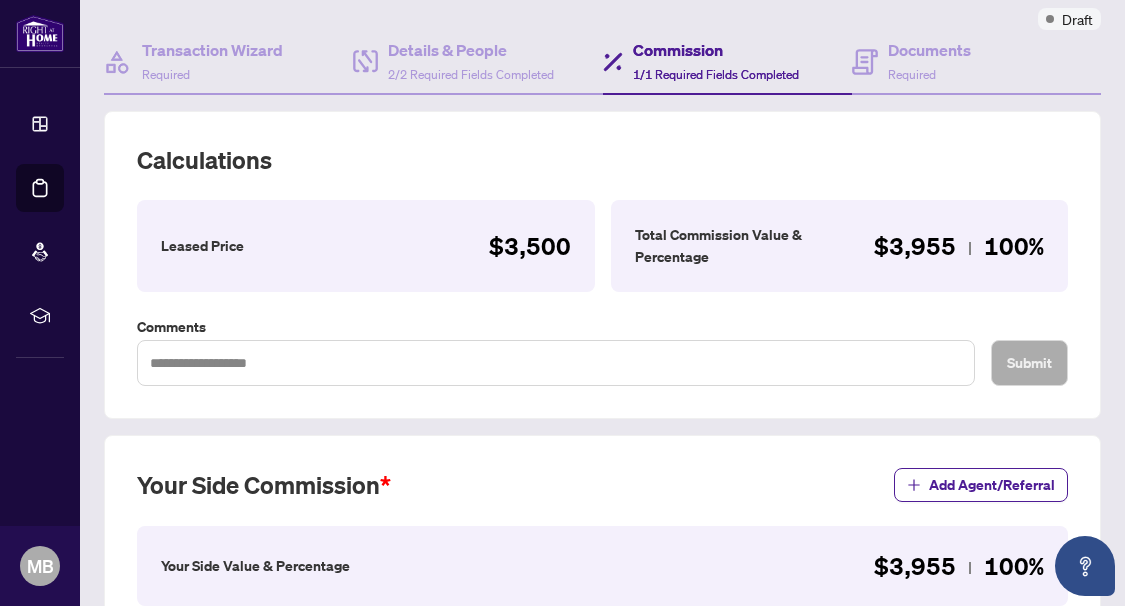 scroll, scrollTop: 0, scrollLeft: 0, axis: both 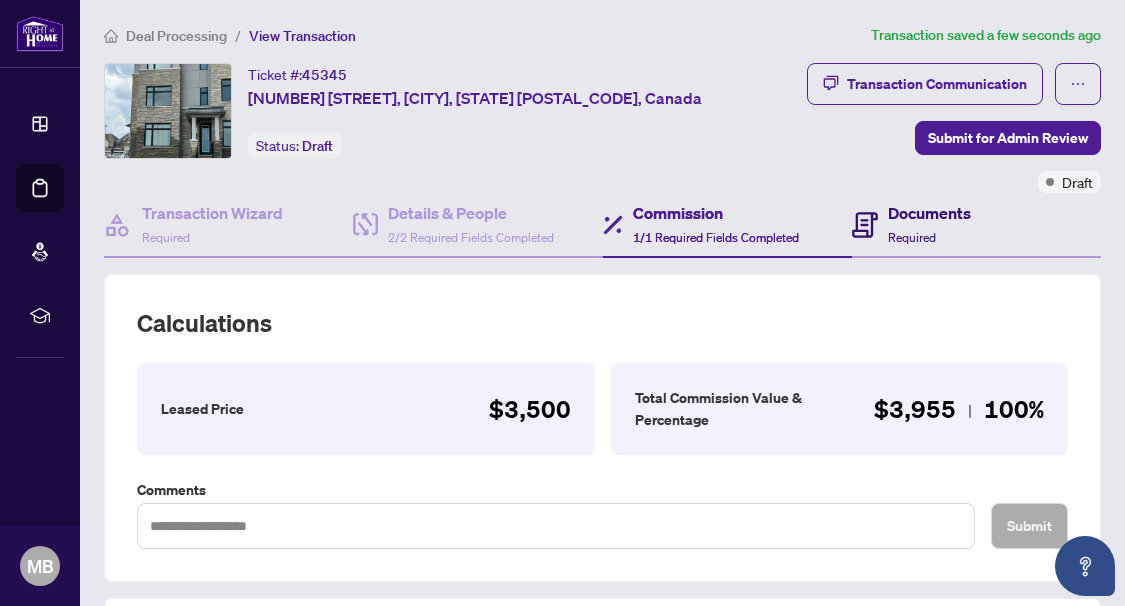 click on "Documents" at bounding box center (929, 213) 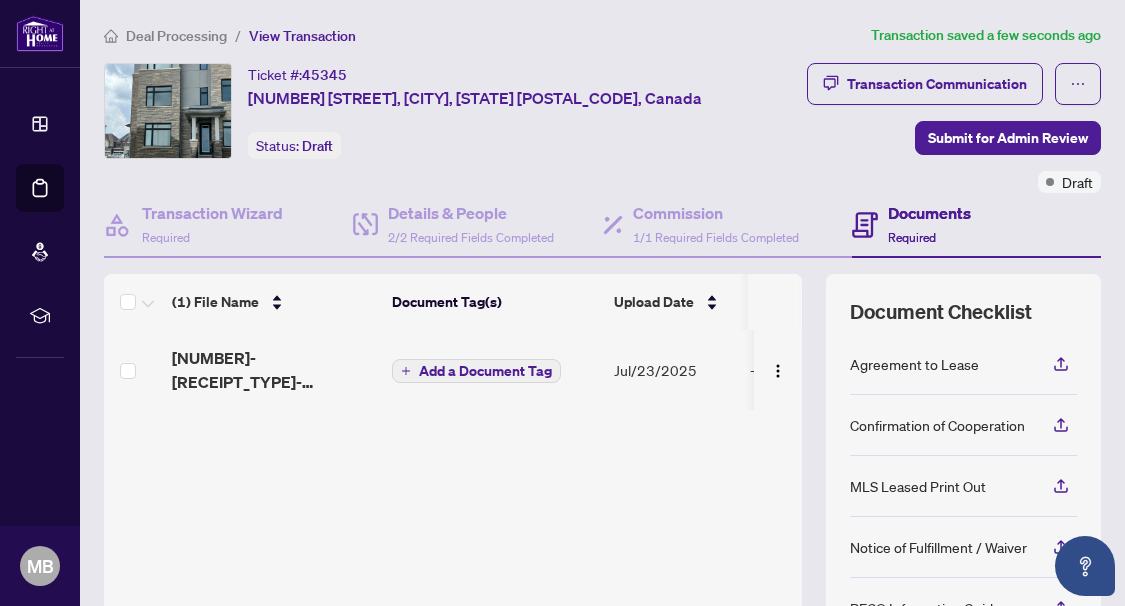 scroll, scrollTop: 1, scrollLeft: 0, axis: vertical 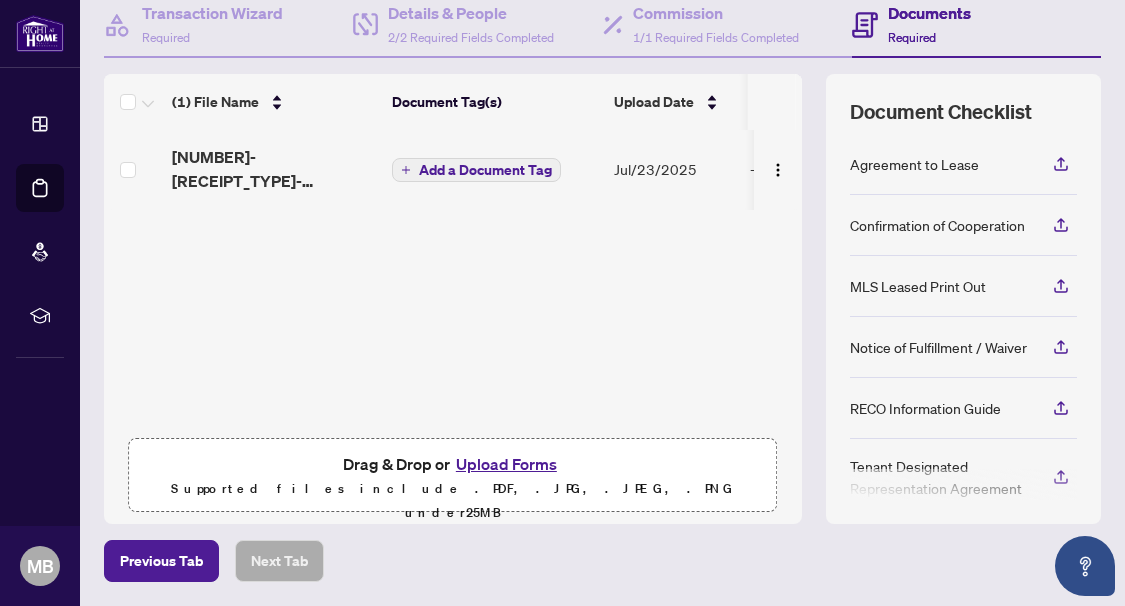 click on "Upload Forms" at bounding box center (506, 464) 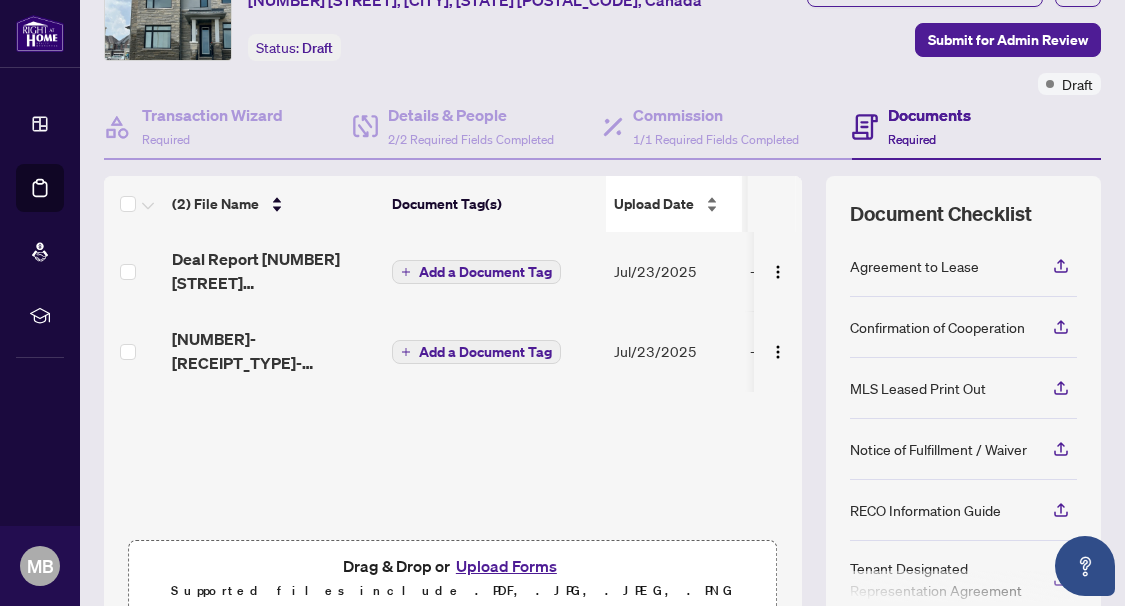 scroll, scrollTop: 0, scrollLeft: 0, axis: both 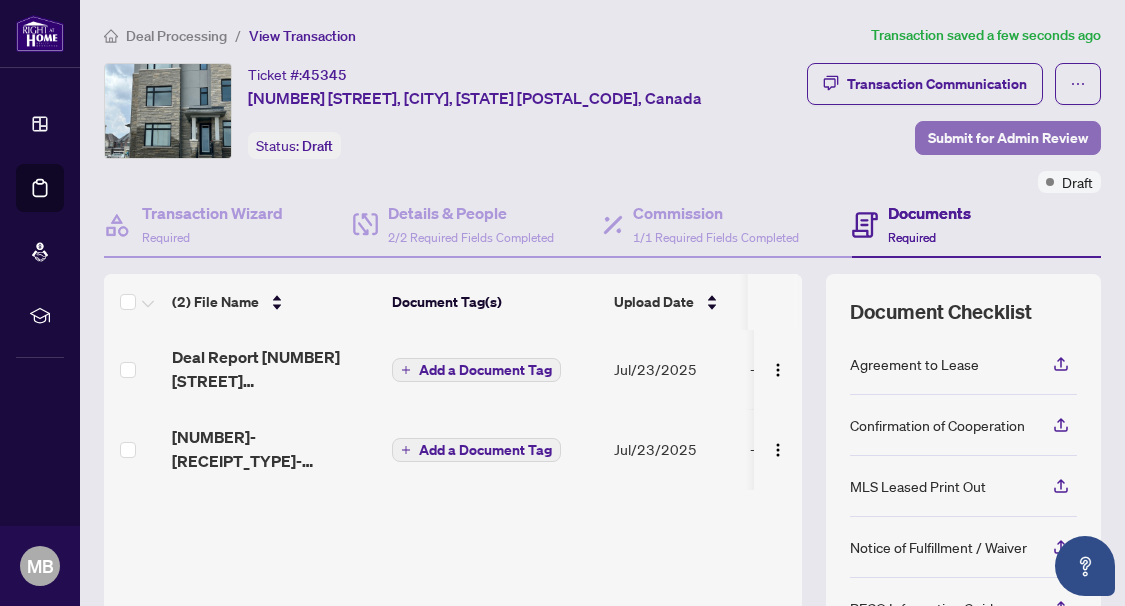 click on "Submit for Admin Review" at bounding box center [1008, 138] 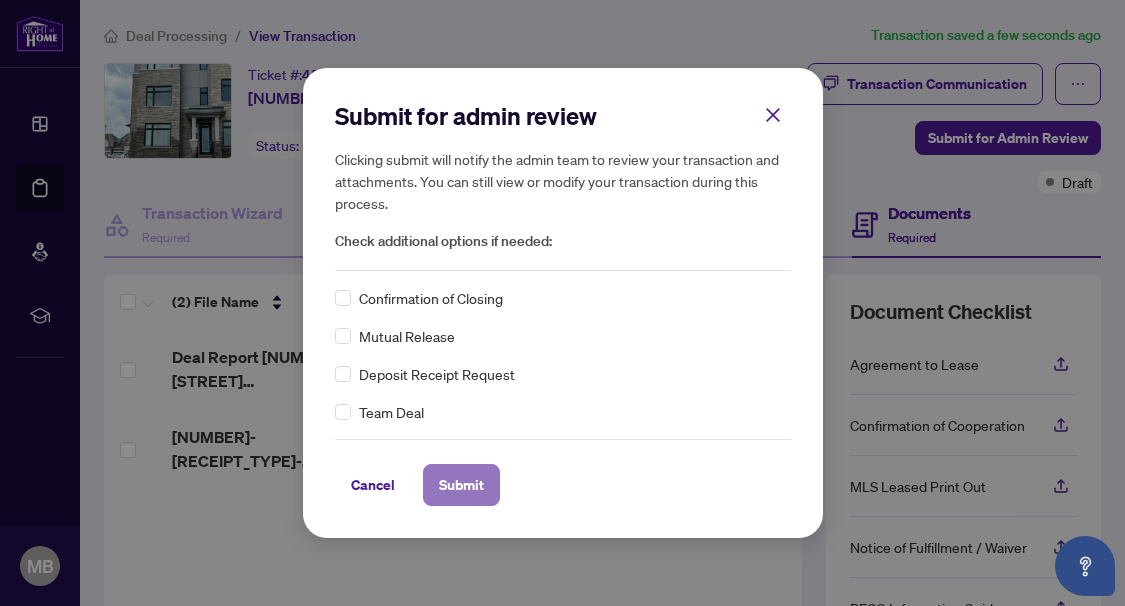 click on "Submit" at bounding box center (461, 485) 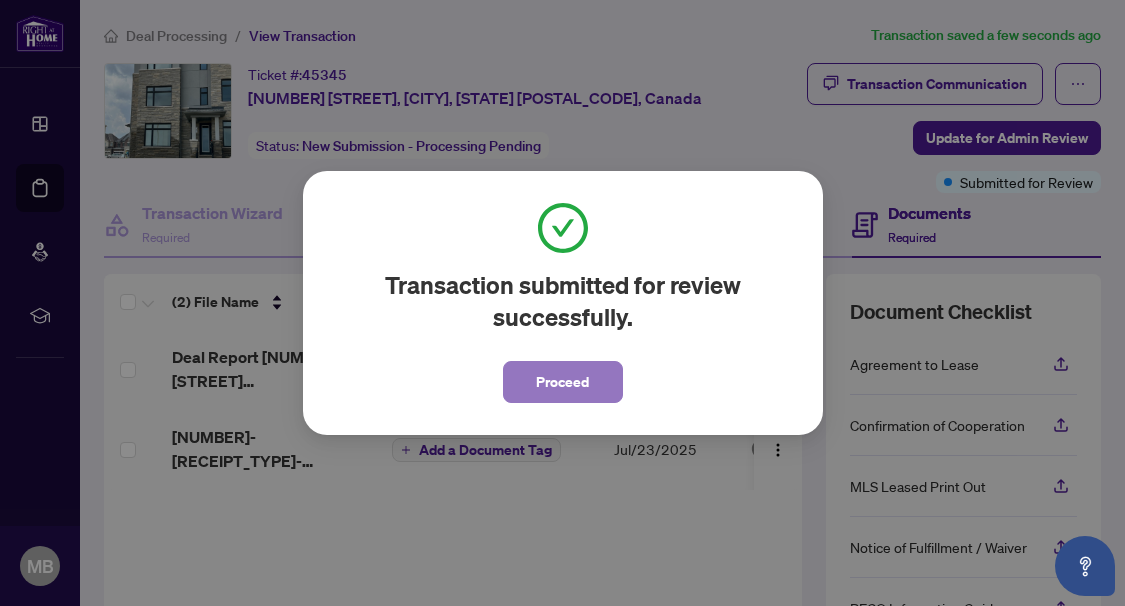 click on "Proceed" at bounding box center [562, 382] 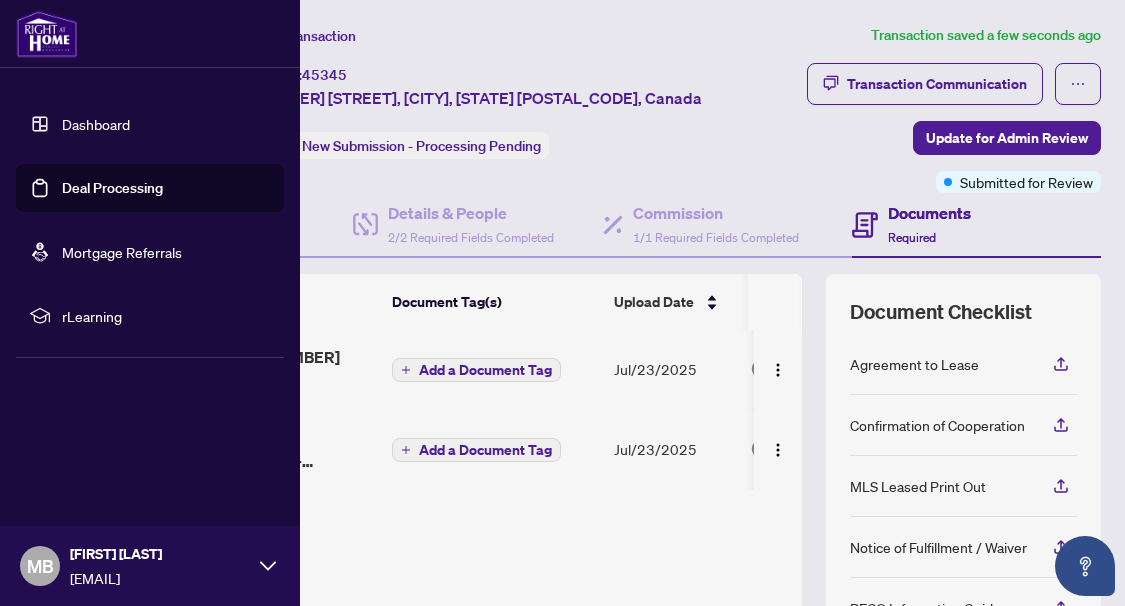click on "Deal Processing" at bounding box center (112, 188) 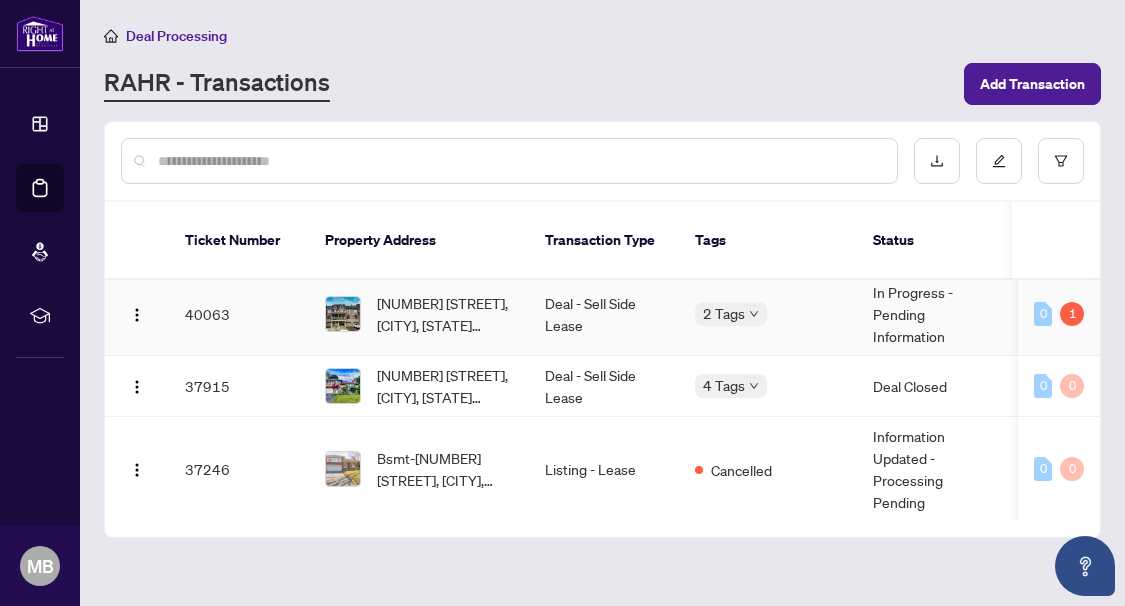 scroll, scrollTop: 1100, scrollLeft: 0, axis: vertical 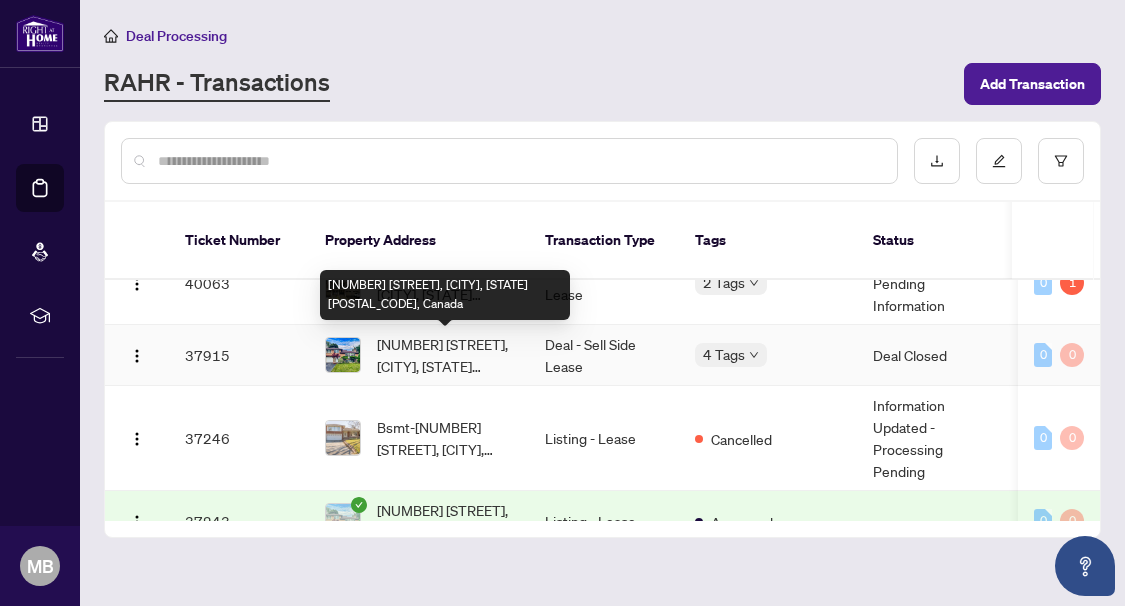 click on "[NUMBER] [STREET], [CITY], [STATE] [POSTAL_CODE], Canada" at bounding box center (445, 355) 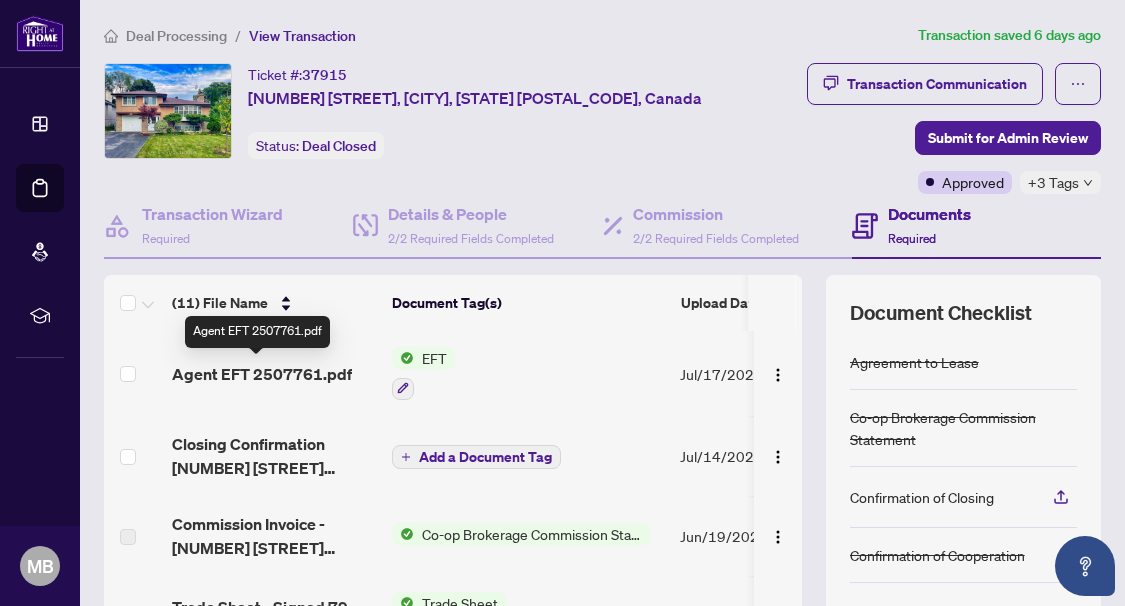 click on "Agent EFT 2507761.pdf" at bounding box center [262, 374] 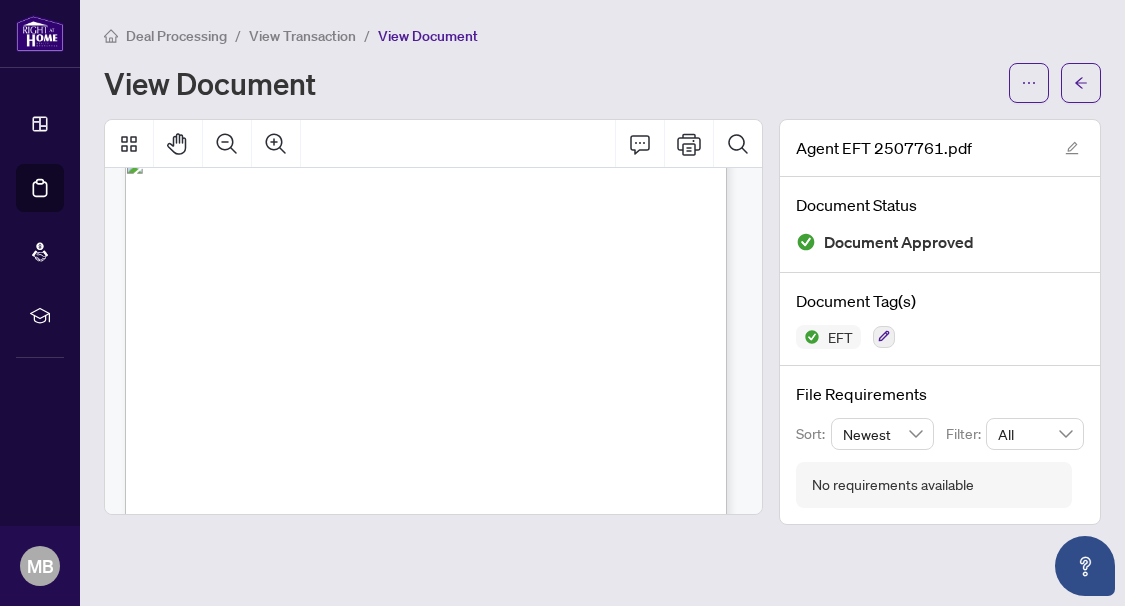 scroll, scrollTop: 0, scrollLeft: 0, axis: both 